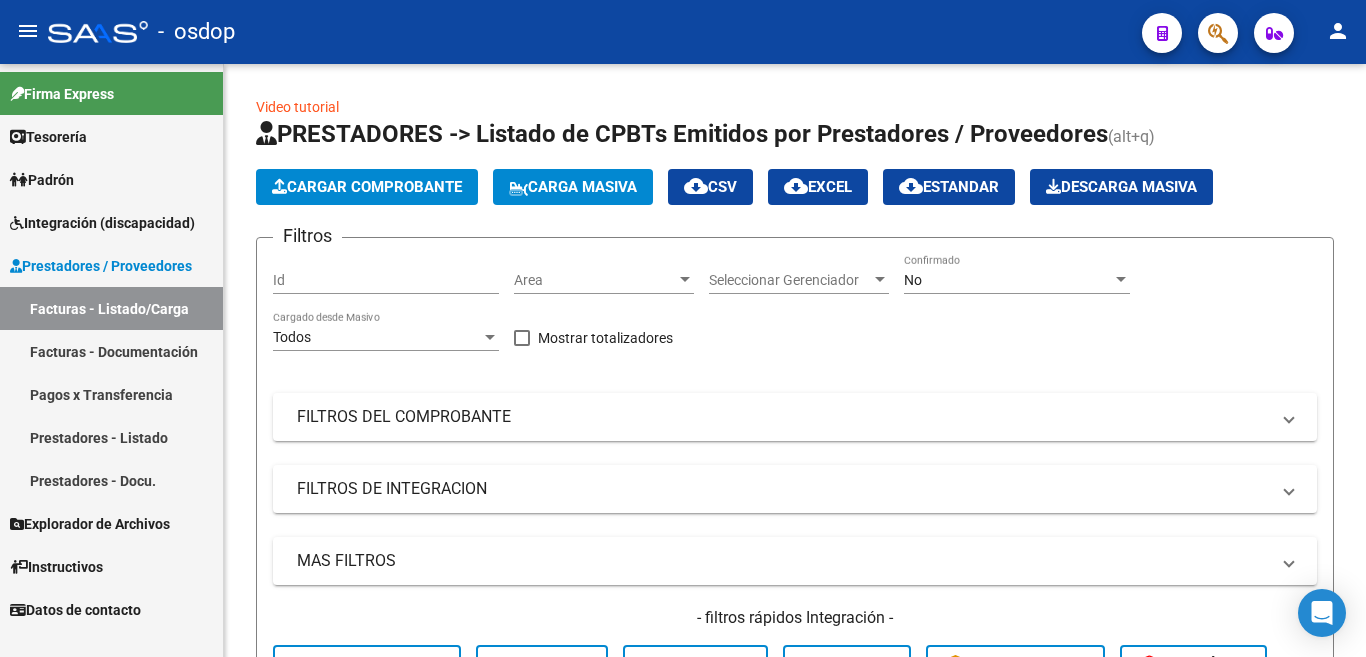 scroll, scrollTop: 0, scrollLeft: 0, axis: both 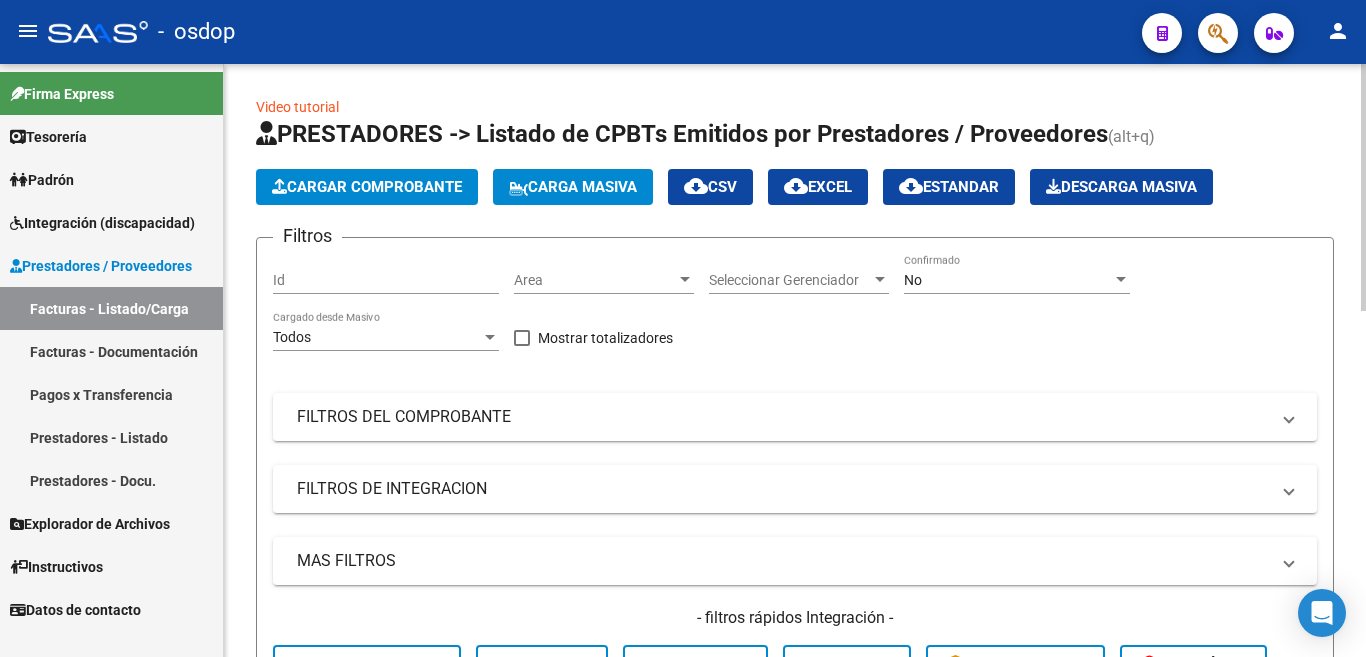 click on "Cargar Comprobante" 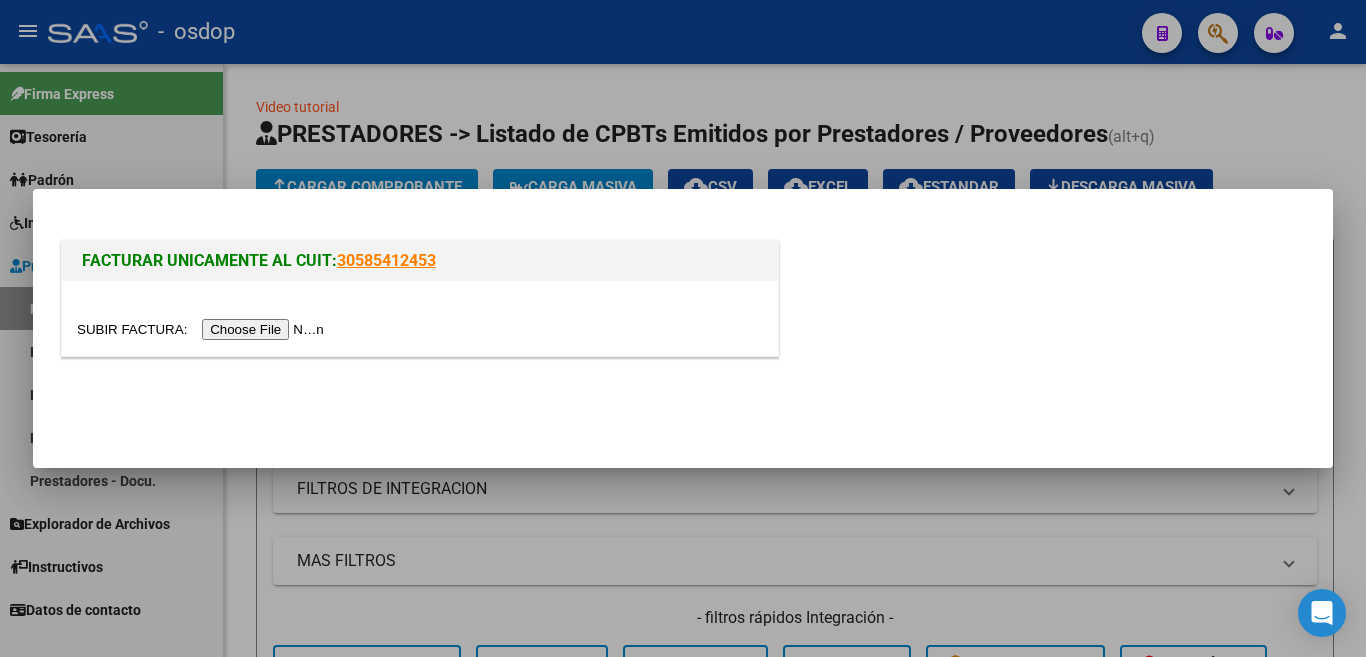 click at bounding box center [203, 329] 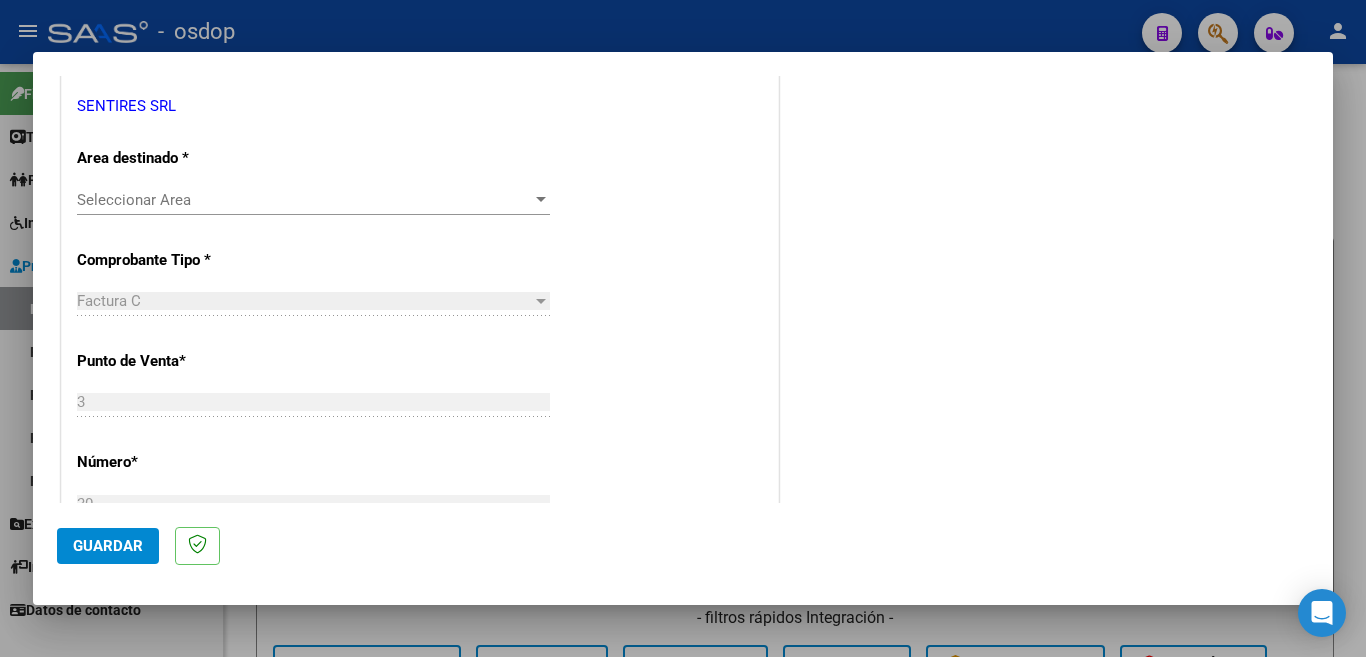 scroll, scrollTop: 200, scrollLeft: 0, axis: vertical 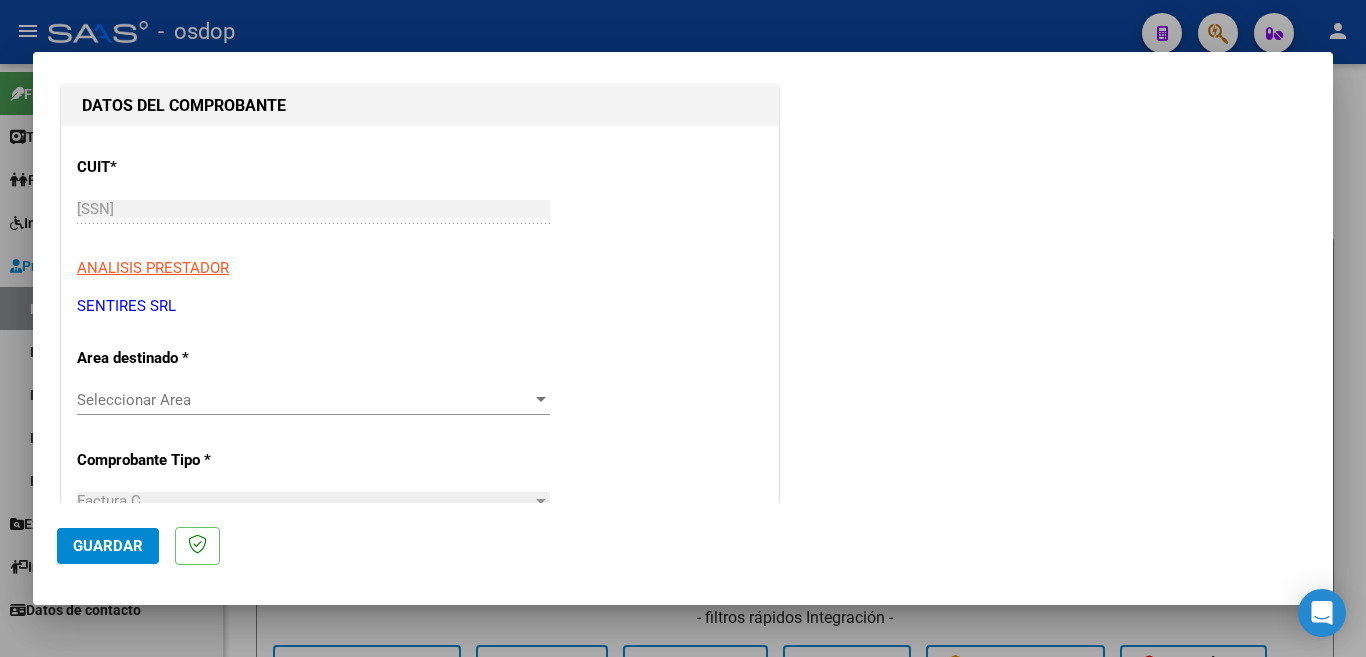 click on "Seleccionar Area" at bounding box center (304, 400) 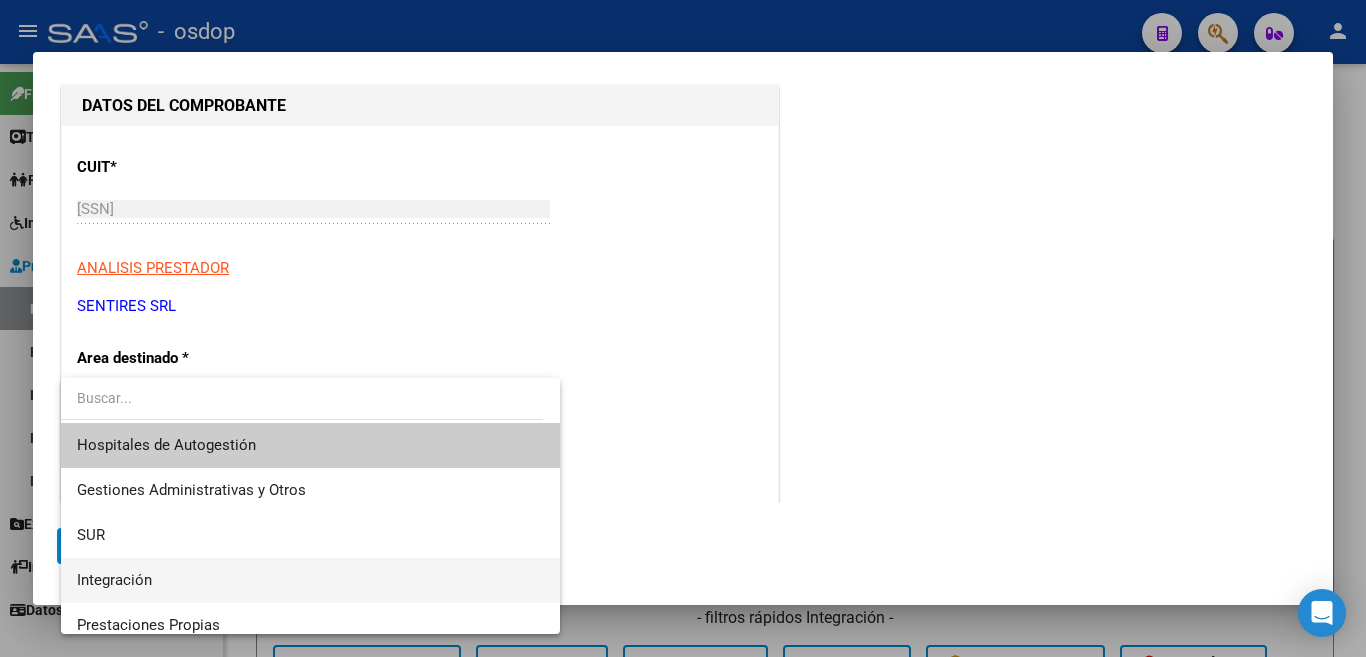 click on "Integración" at bounding box center (310, 580) 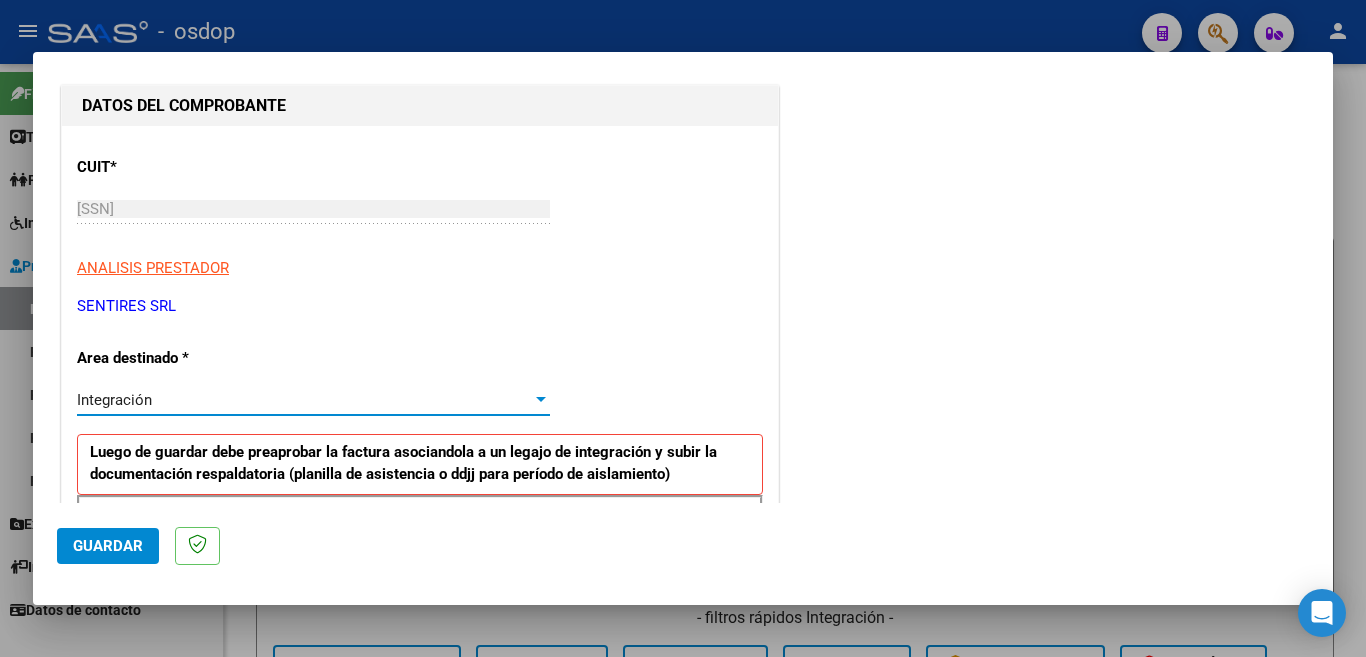 scroll, scrollTop: 400, scrollLeft: 0, axis: vertical 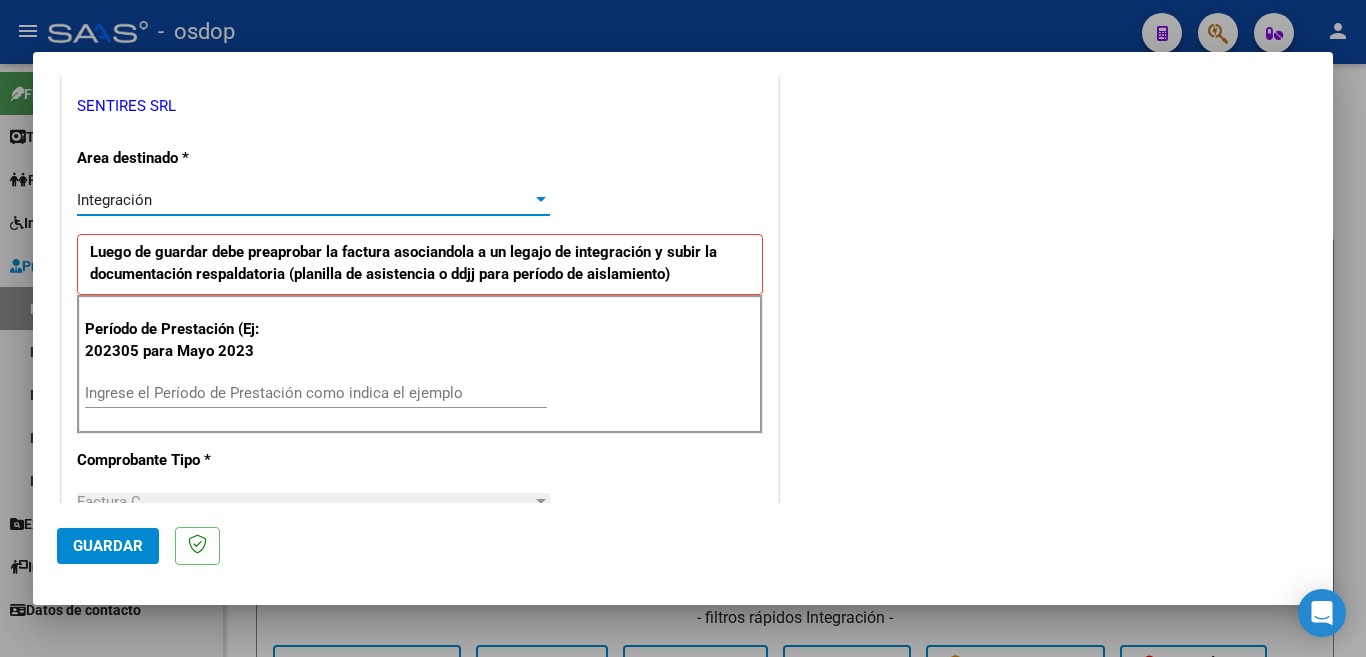 click on "Ingrese el Período de Prestación como indica el ejemplo" at bounding box center (316, 393) 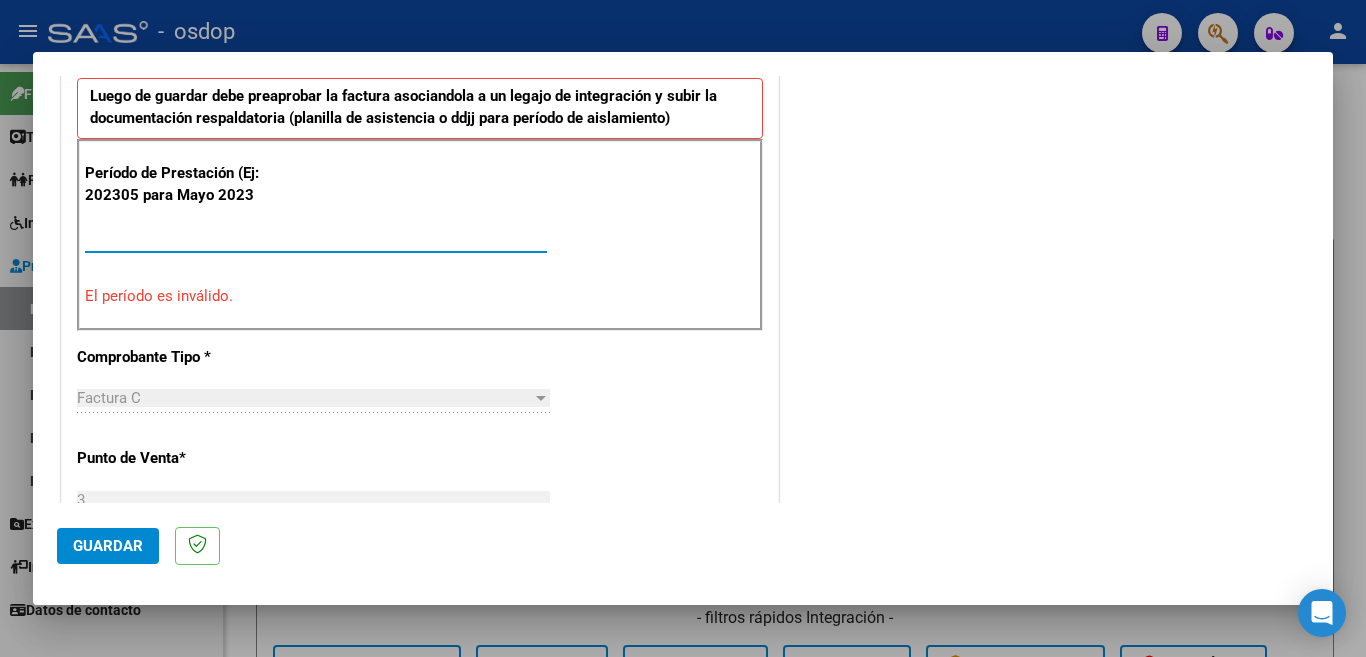 scroll, scrollTop: 600, scrollLeft: 0, axis: vertical 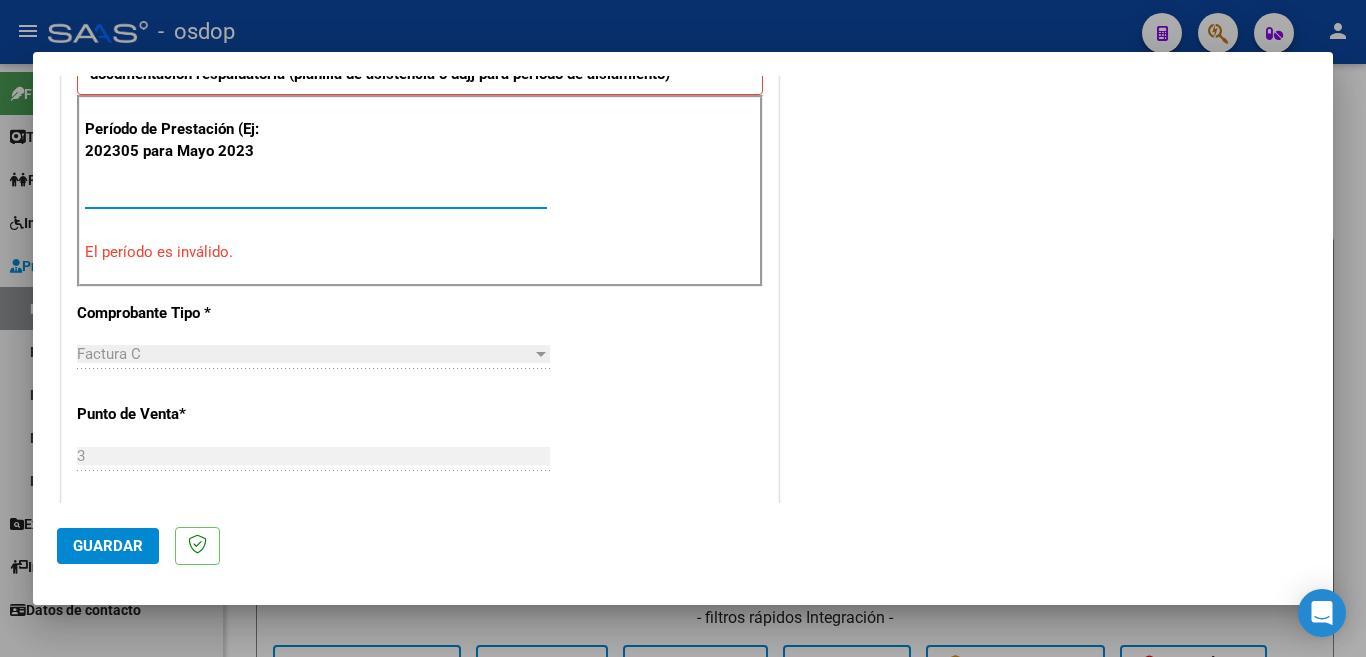 click on "Guardar" 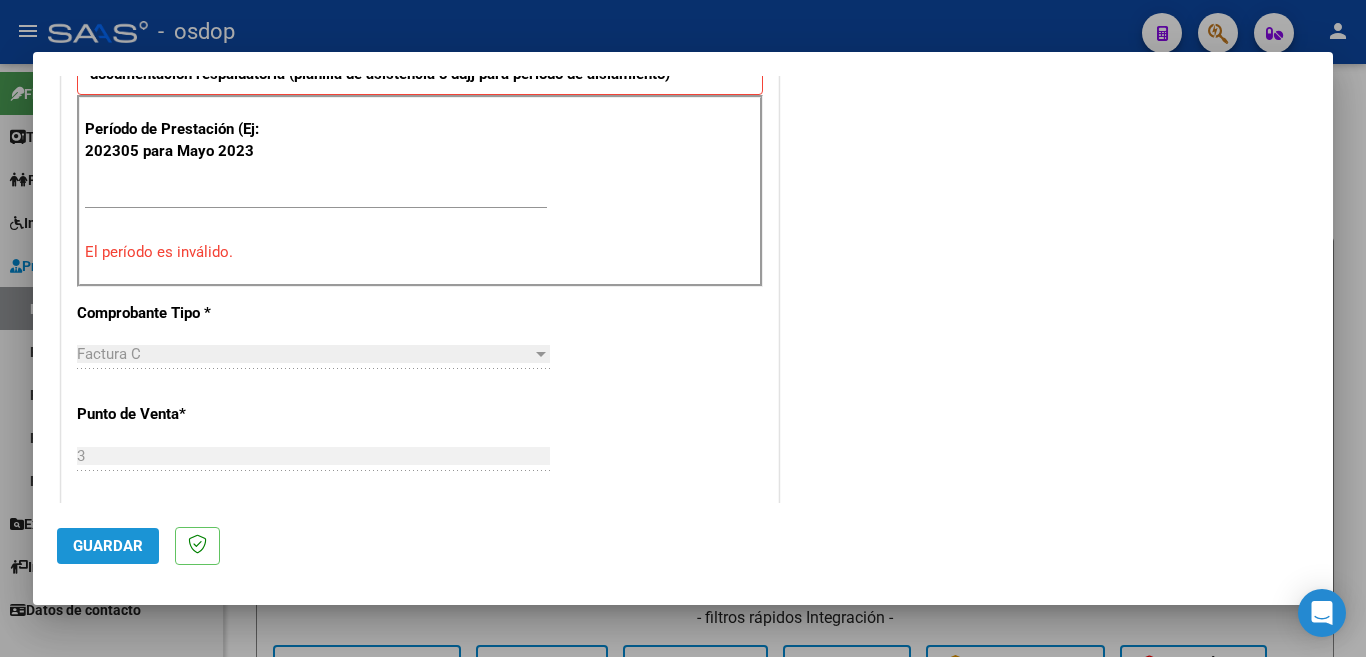 click on "Guardar" 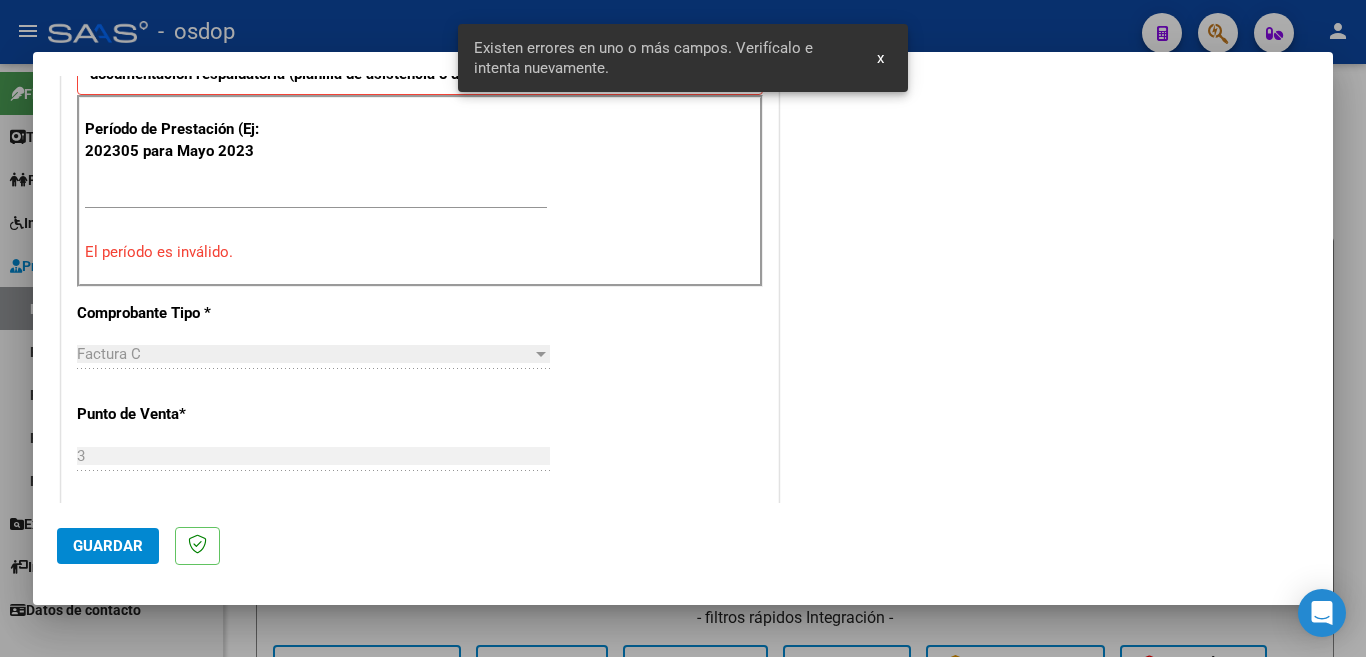 scroll, scrollTop: 483, scrollLeft: 0, axis: vertical 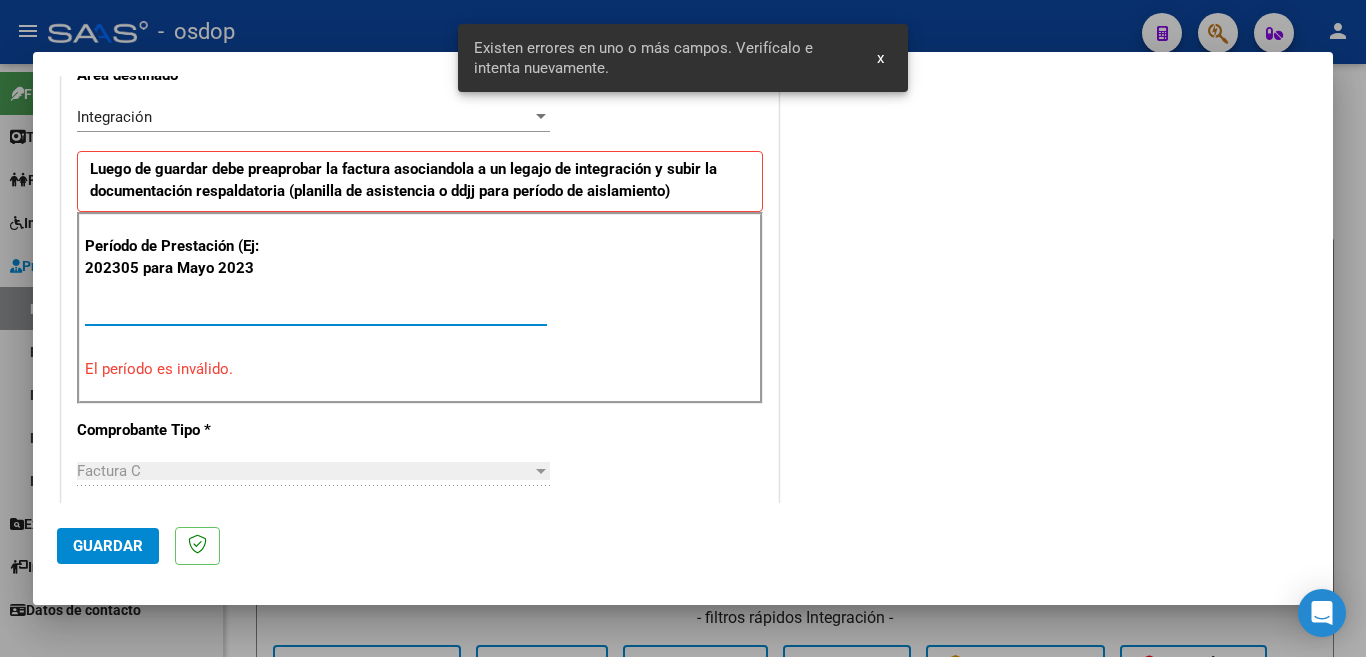 click on "250506" at bounding box center [316, 310] 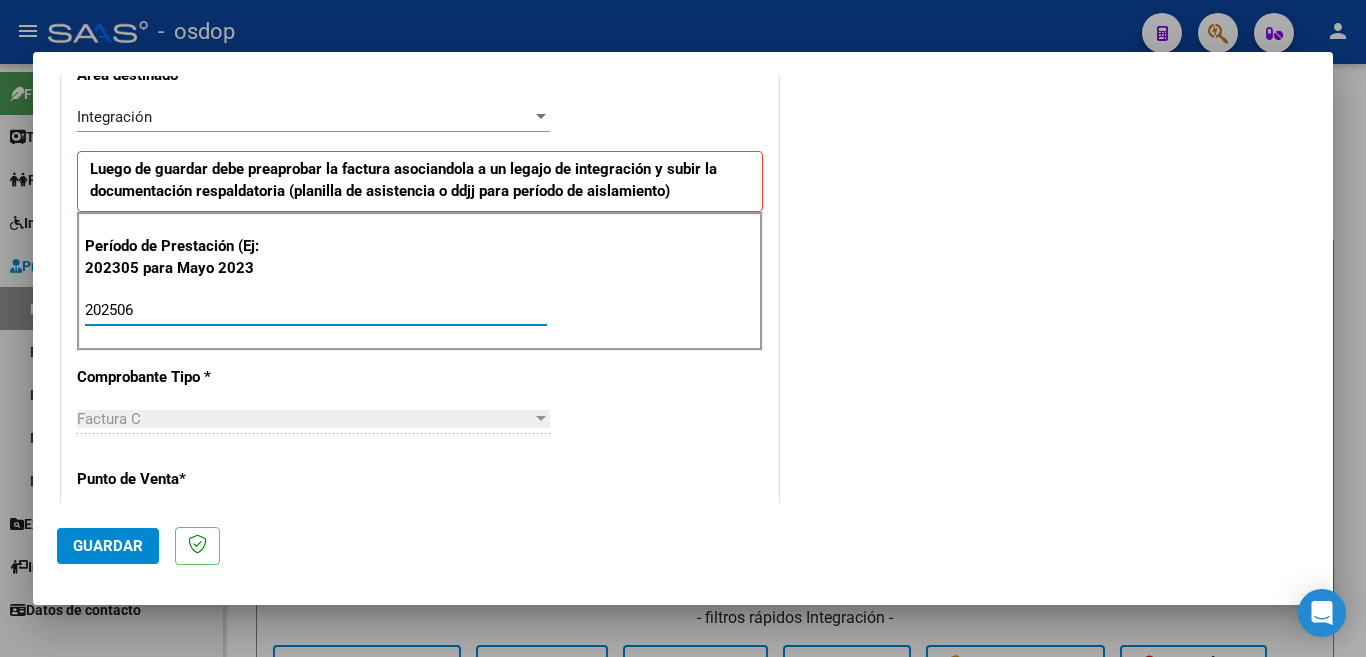 type on "202506" 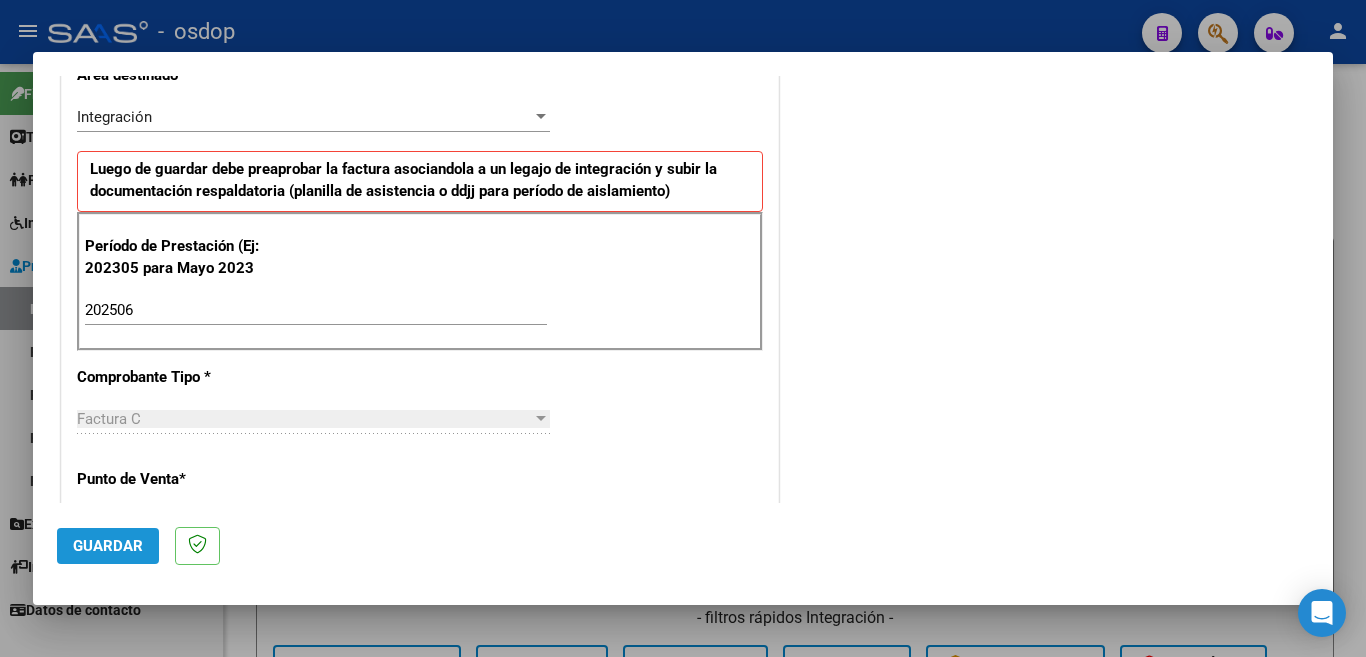 click on "Guardar" 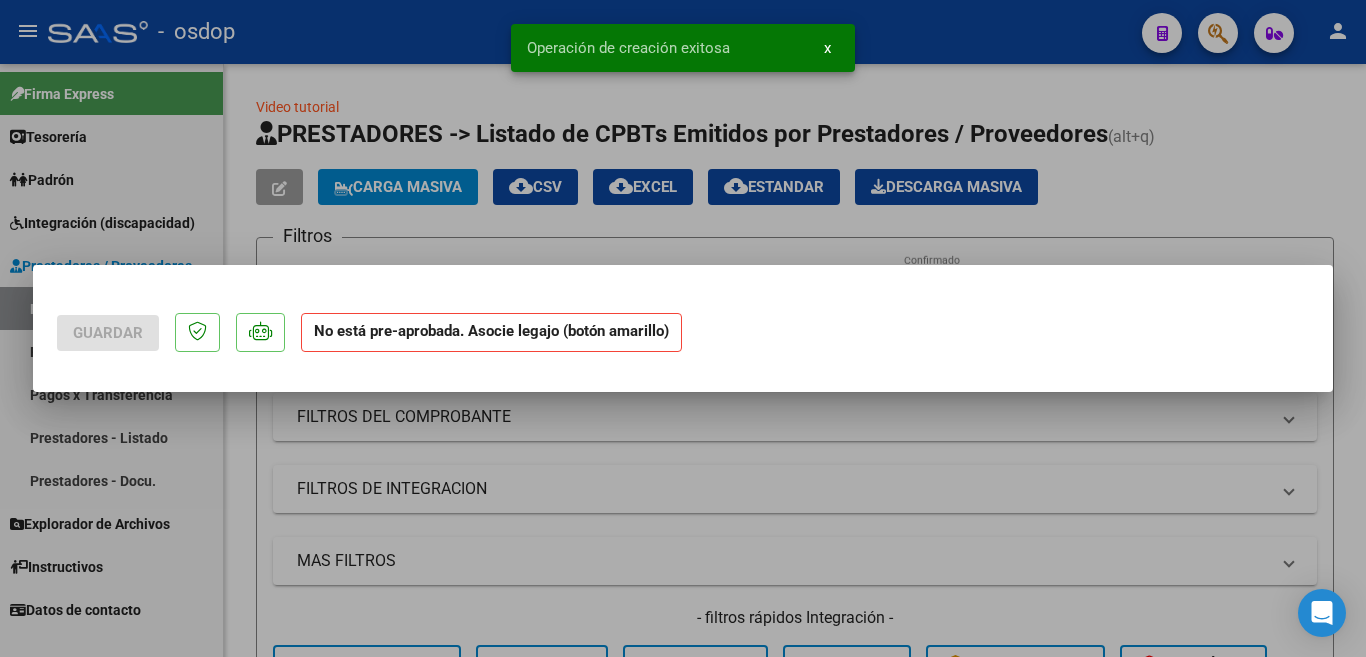 scroll, scrollTop: 0, scrollLeft: 0, axis: both 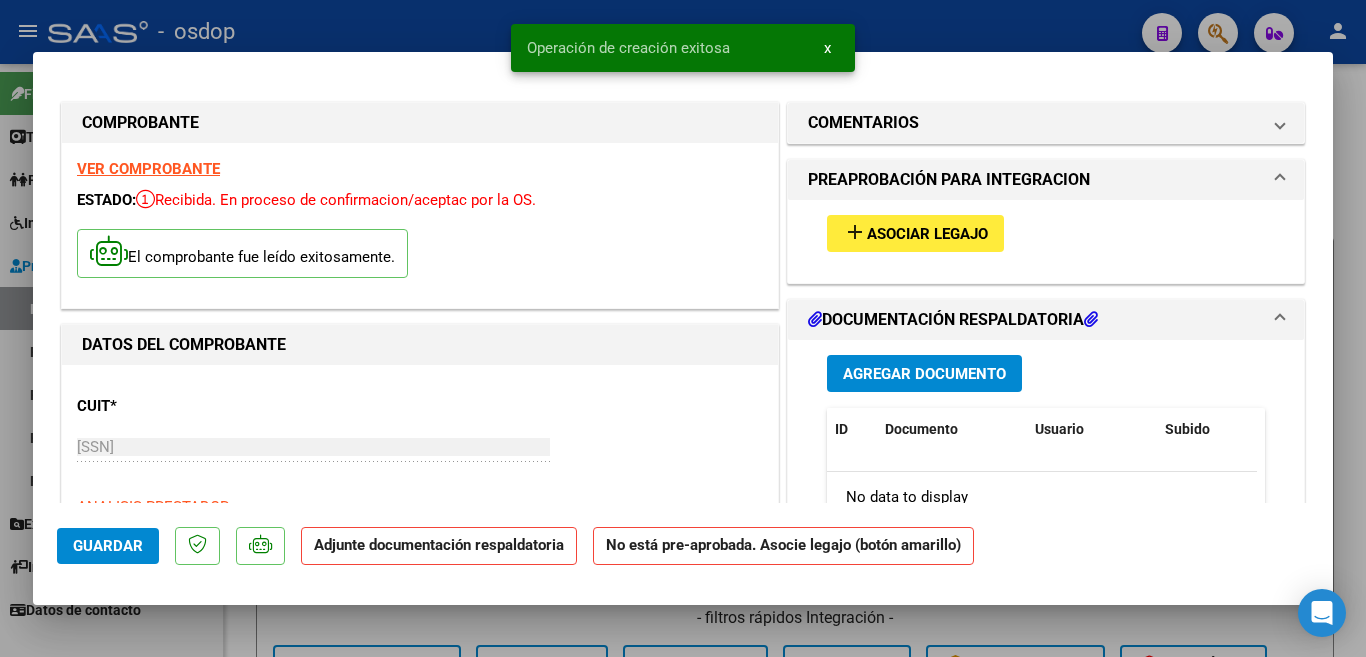 click on "Asociar Legajo" at bounding box center (927, 234) 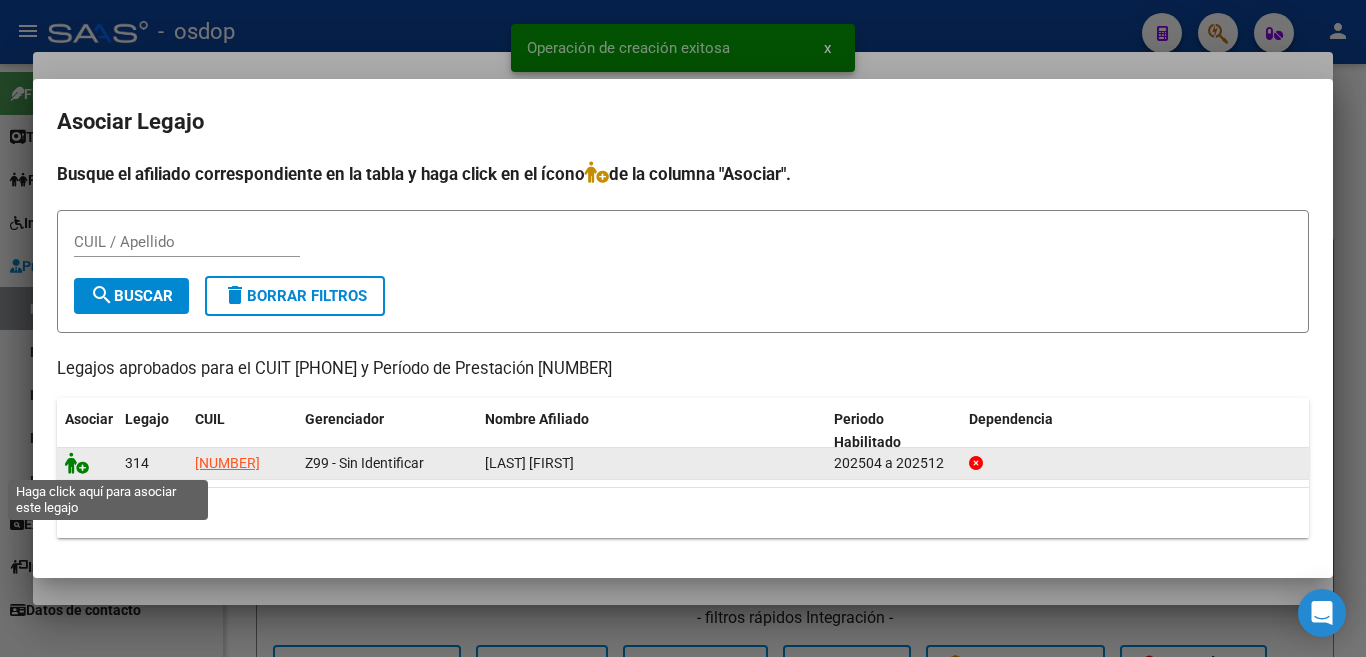 click 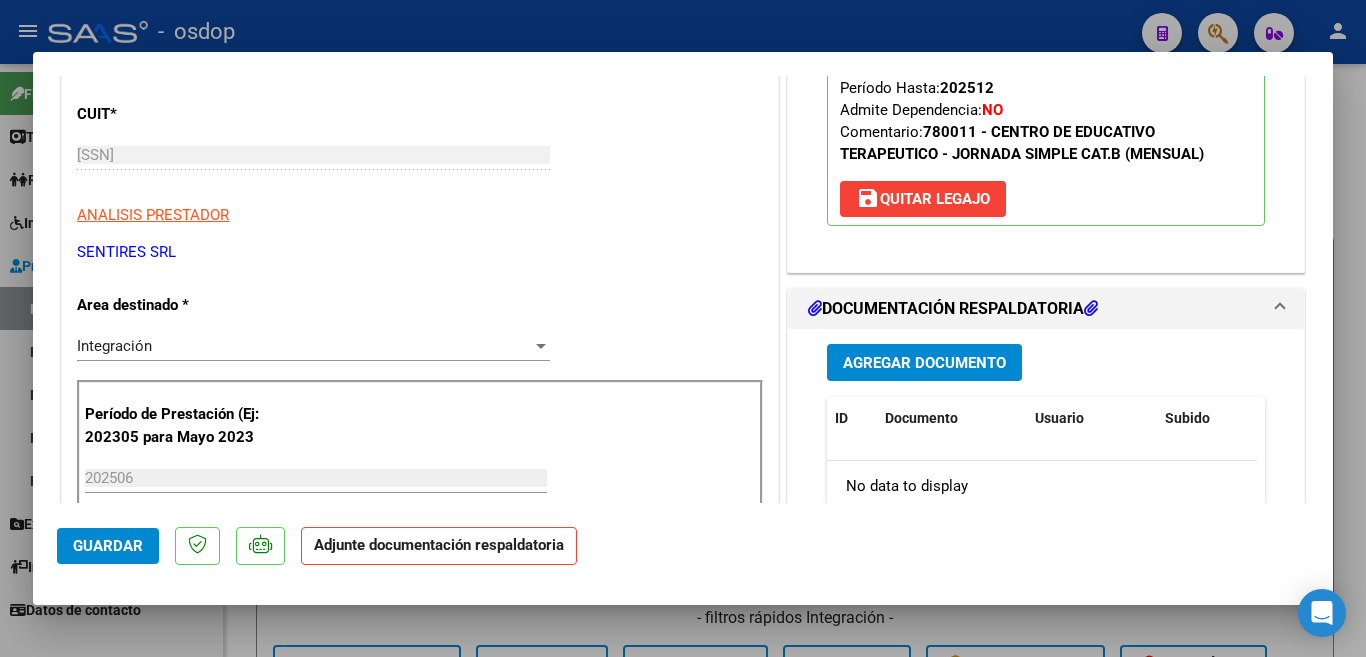 scroll, scrollTop: 400, scrollLeft: 0, axis: vertical 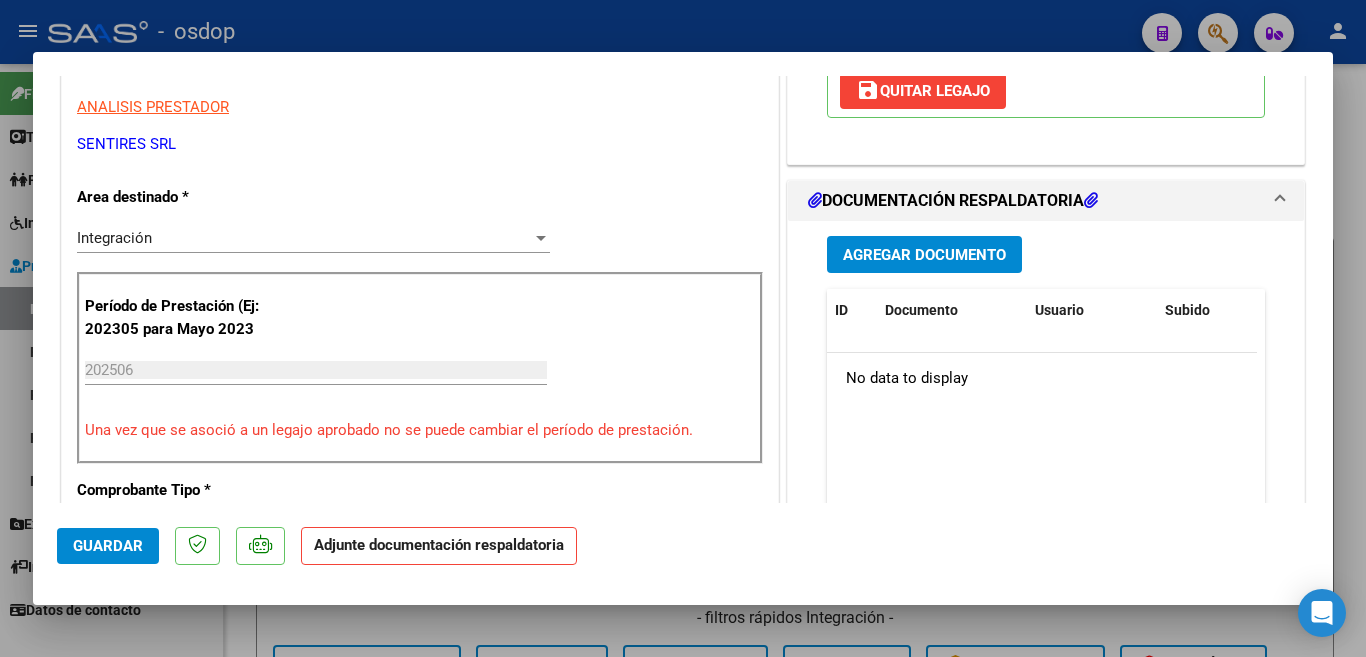 click on "Agregar Documento" at bounding box center (924, 255) 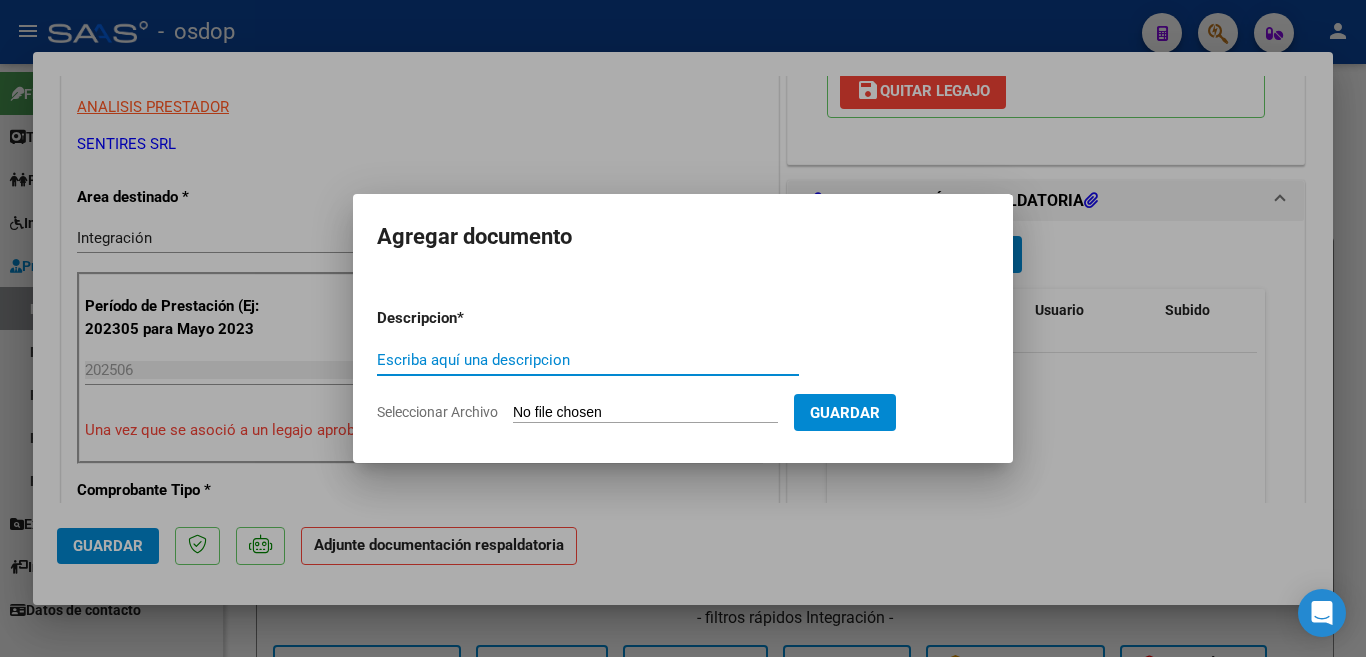 click on "Escriba aquí una descripcion" at bounding box center (588, 360) 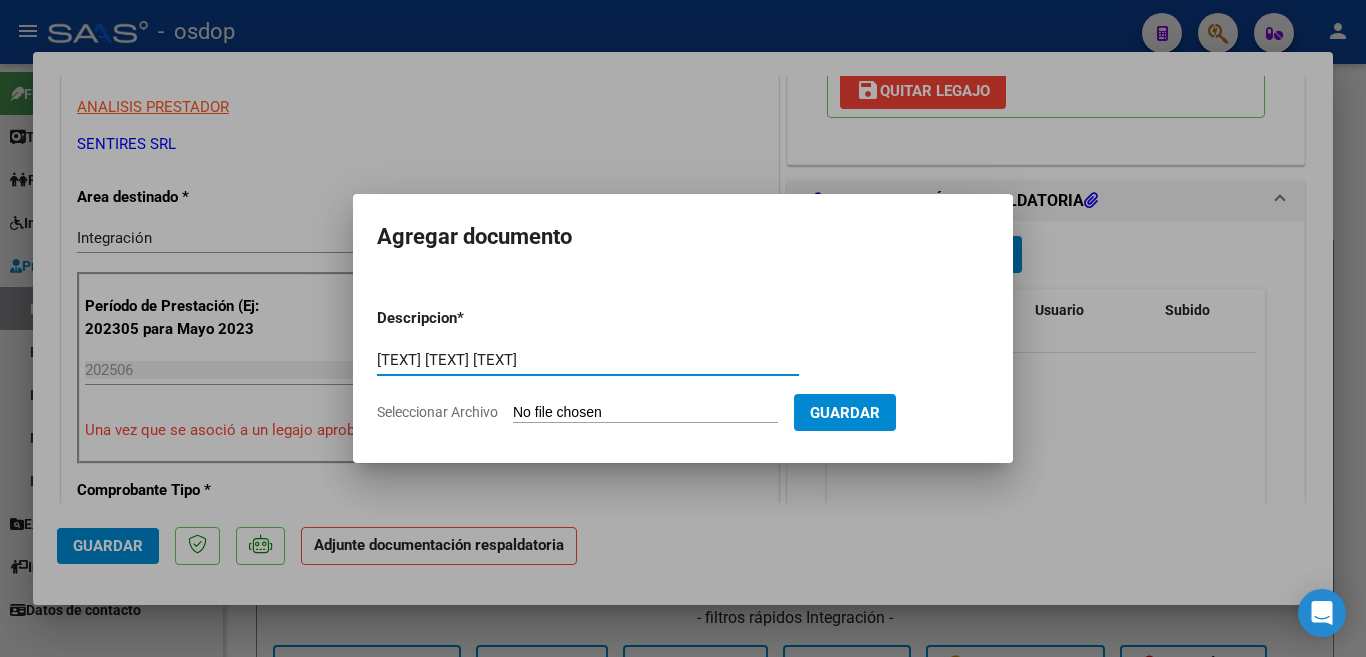 type on "planilla sentires pietro" 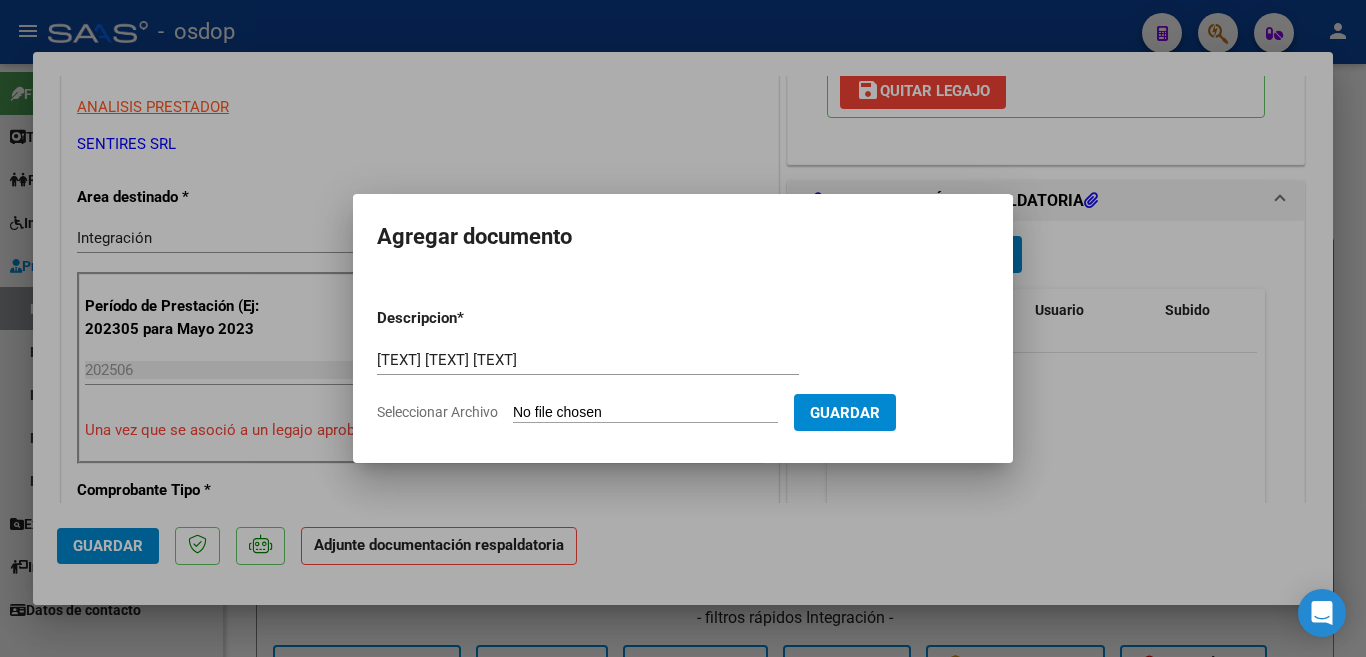 click on "Seleccionar Archivo" at bounding box center (645, 413) 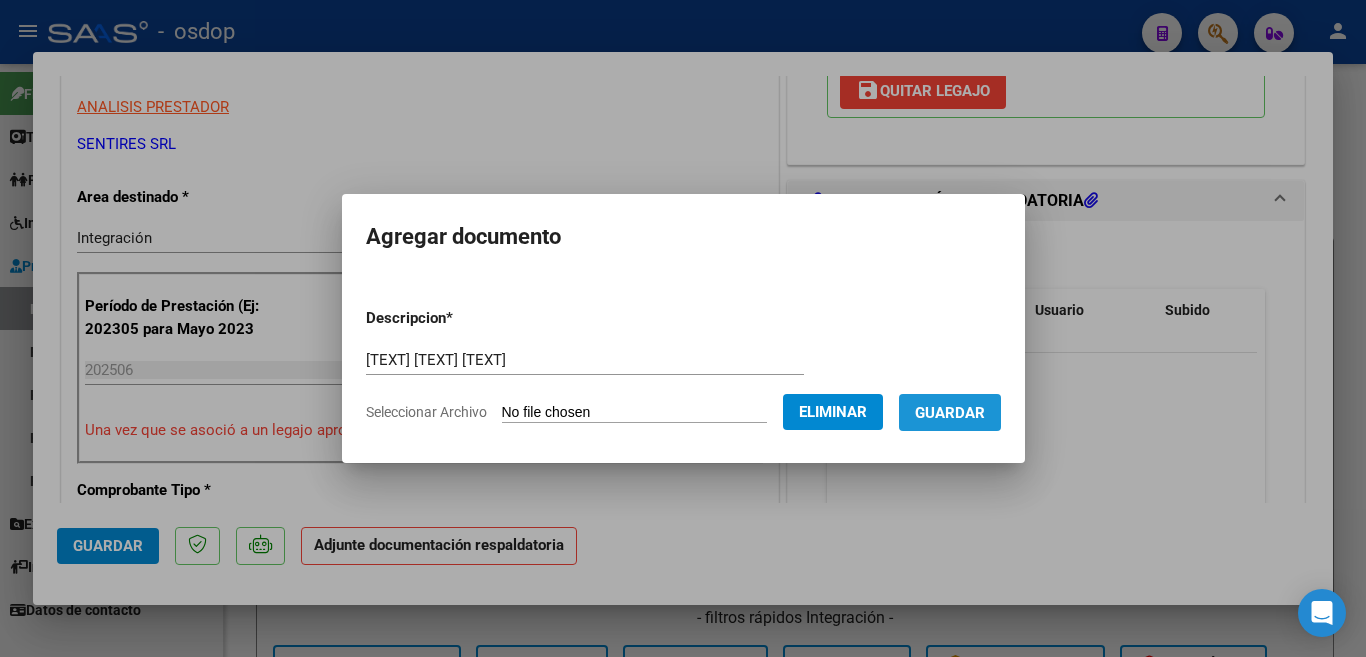 click on "Guardar" at bounding box center [950, 413] 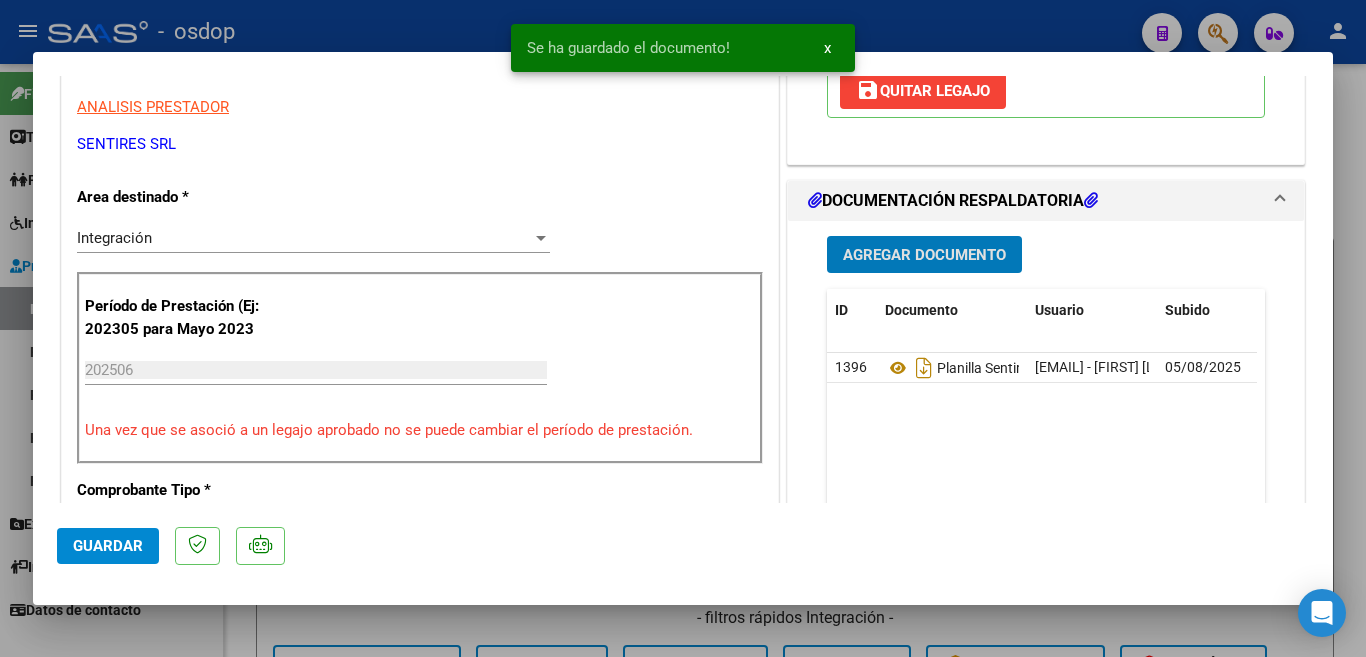 click at bounding box center (683, 328) 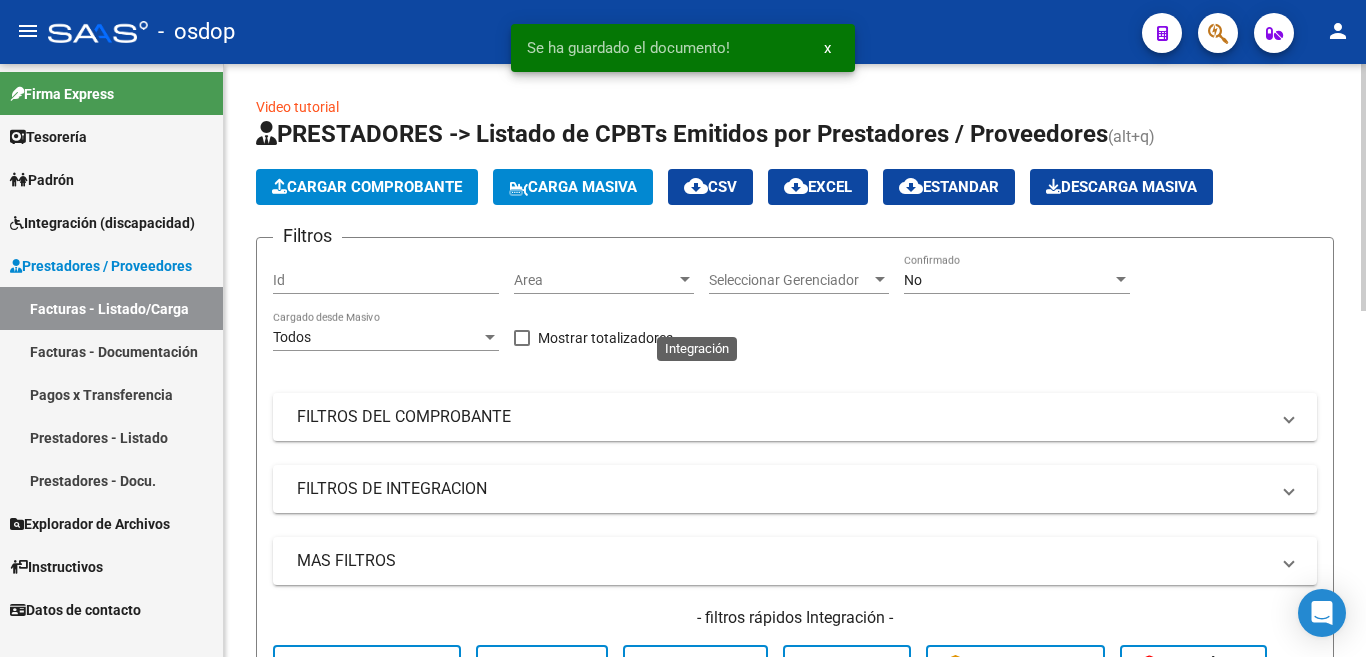 scroll, scrollTop: 600, scrollLeft: 0, axis: vertical 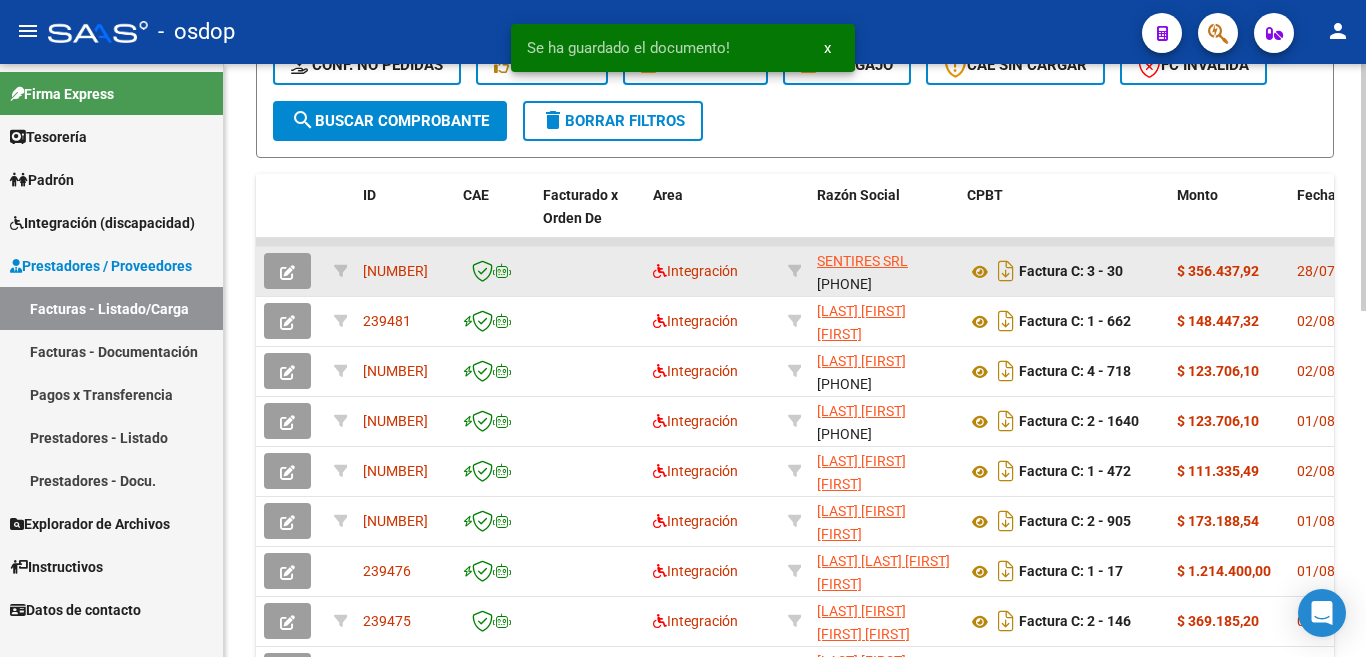 click on "[NUMBER]" 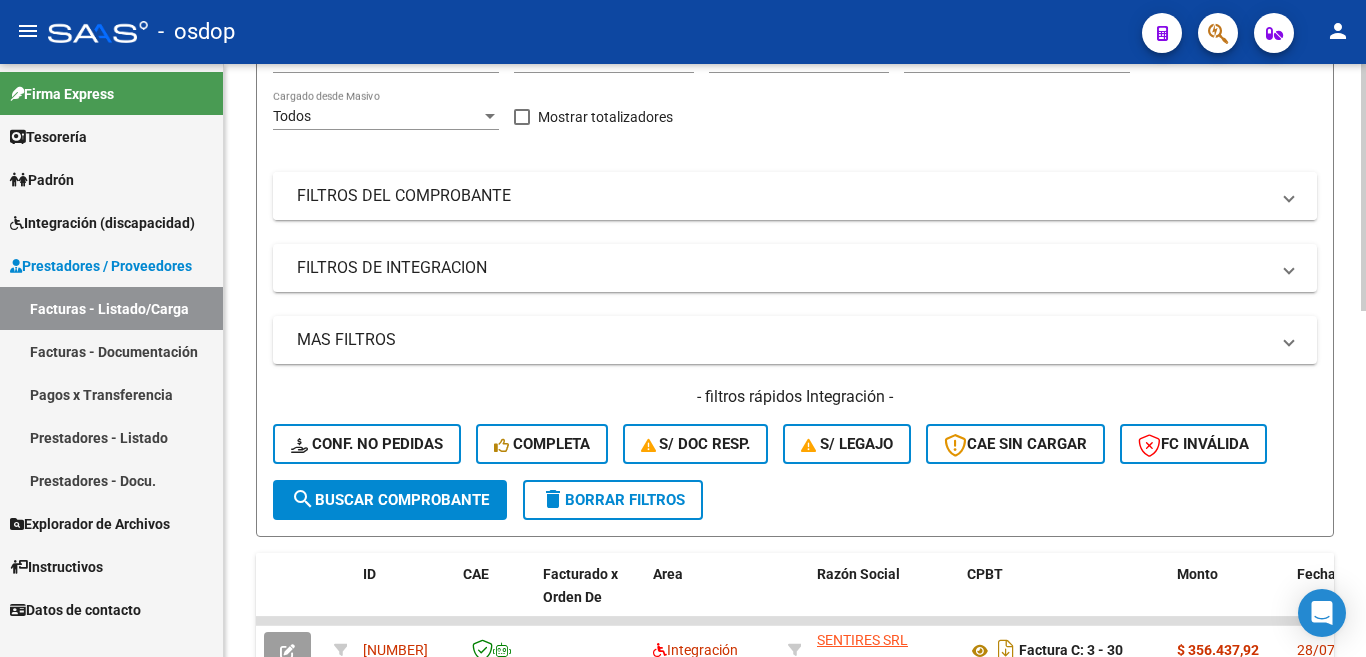 scroll, scrollTop: 100, scrollLeft: 0, axis: vertical 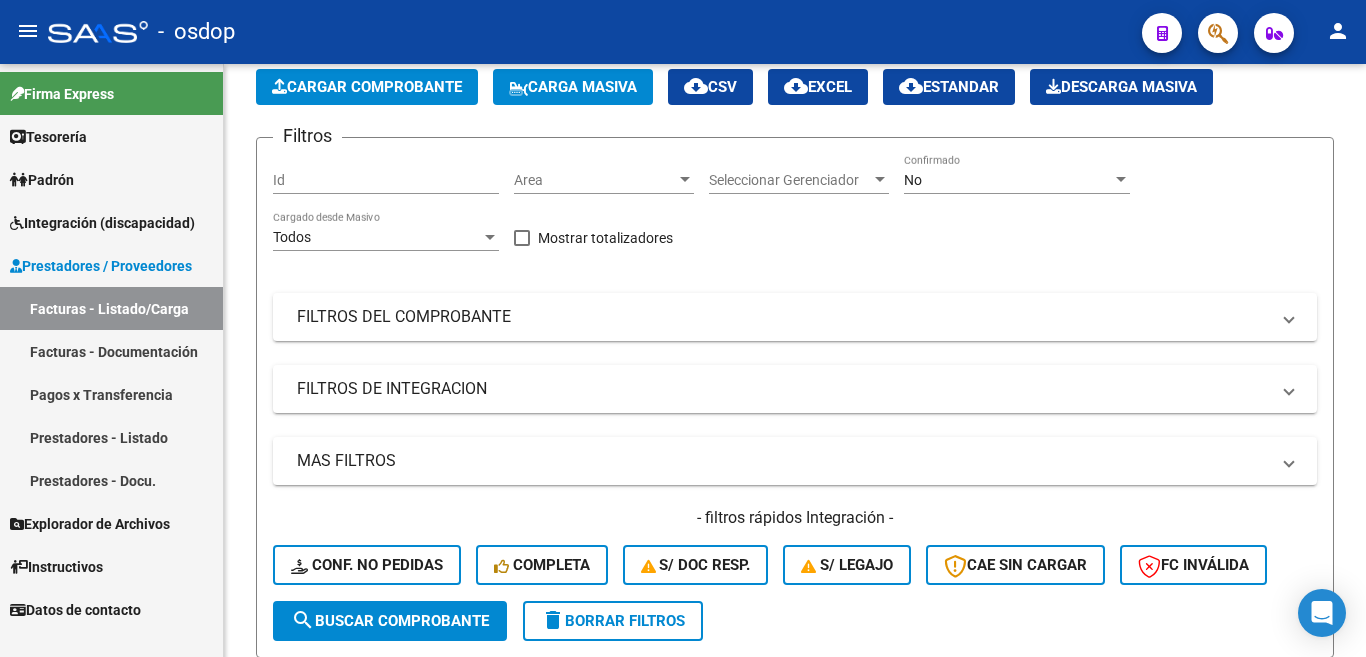 click on "Prestadores - Listado" at bounding box center [111, 437] 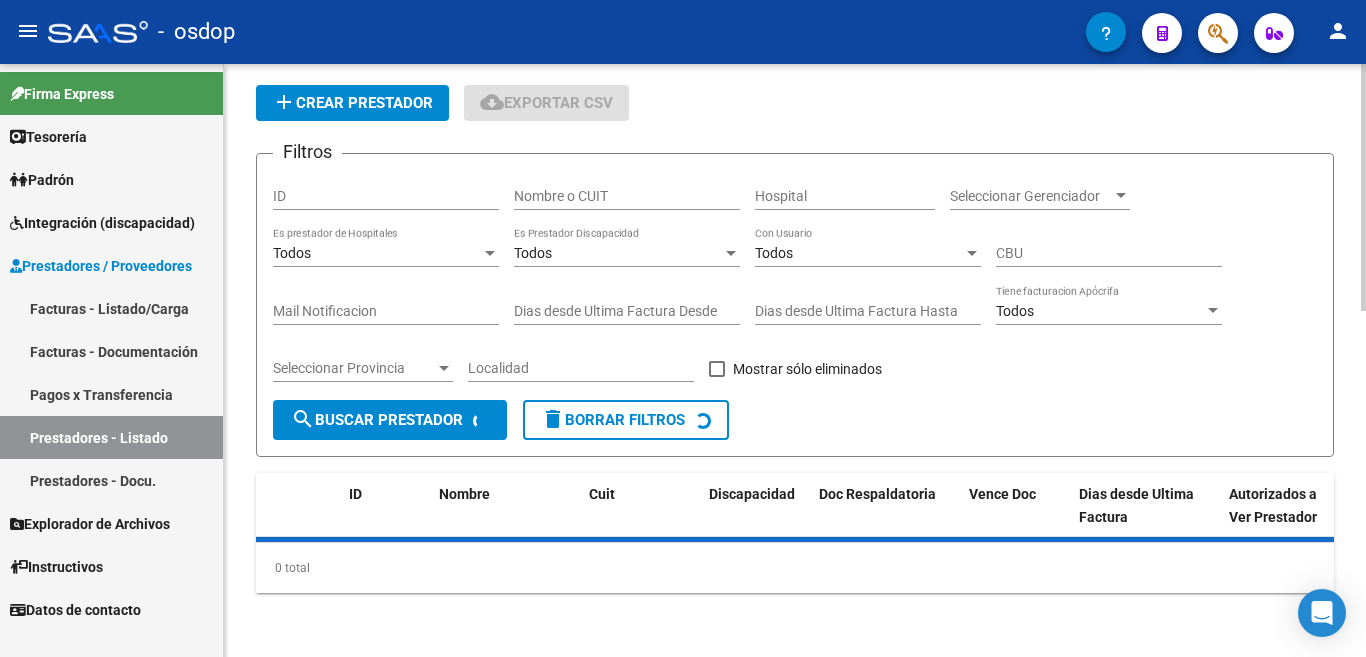 scroll, scrollTop: 62, scrollLeft: 0, axis: vertical 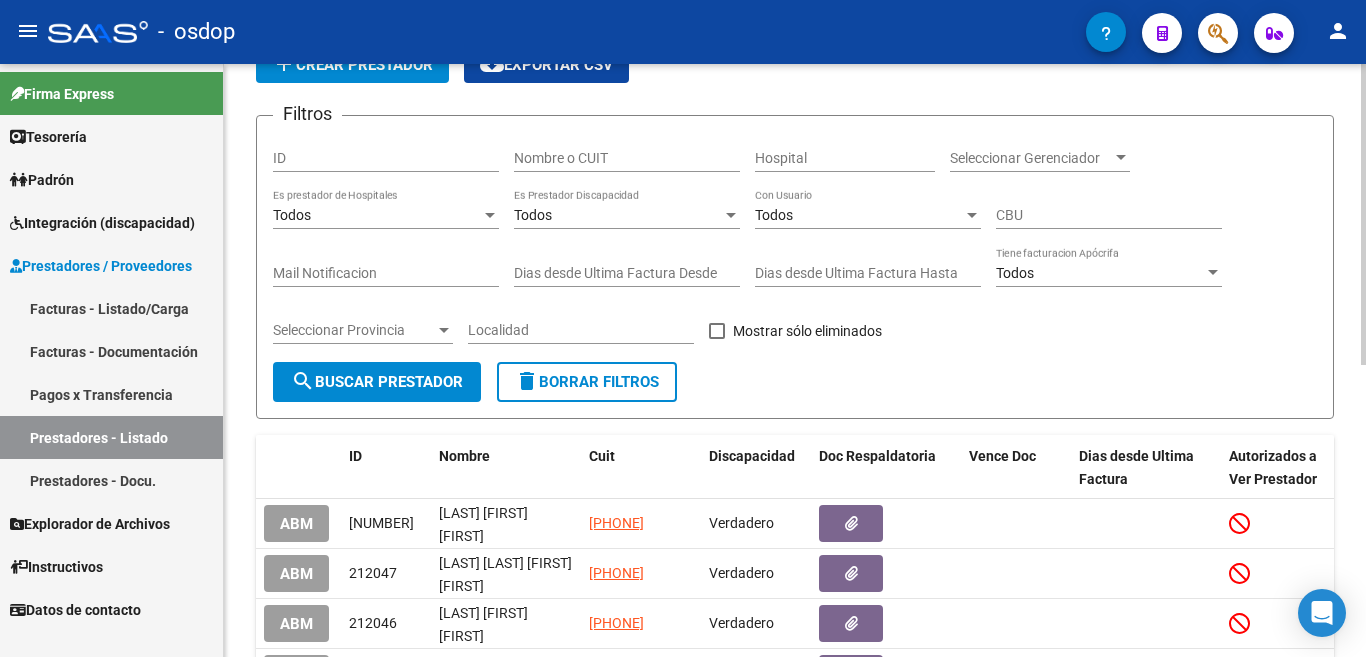 click on "Todos Es Prestador Discapacidad" 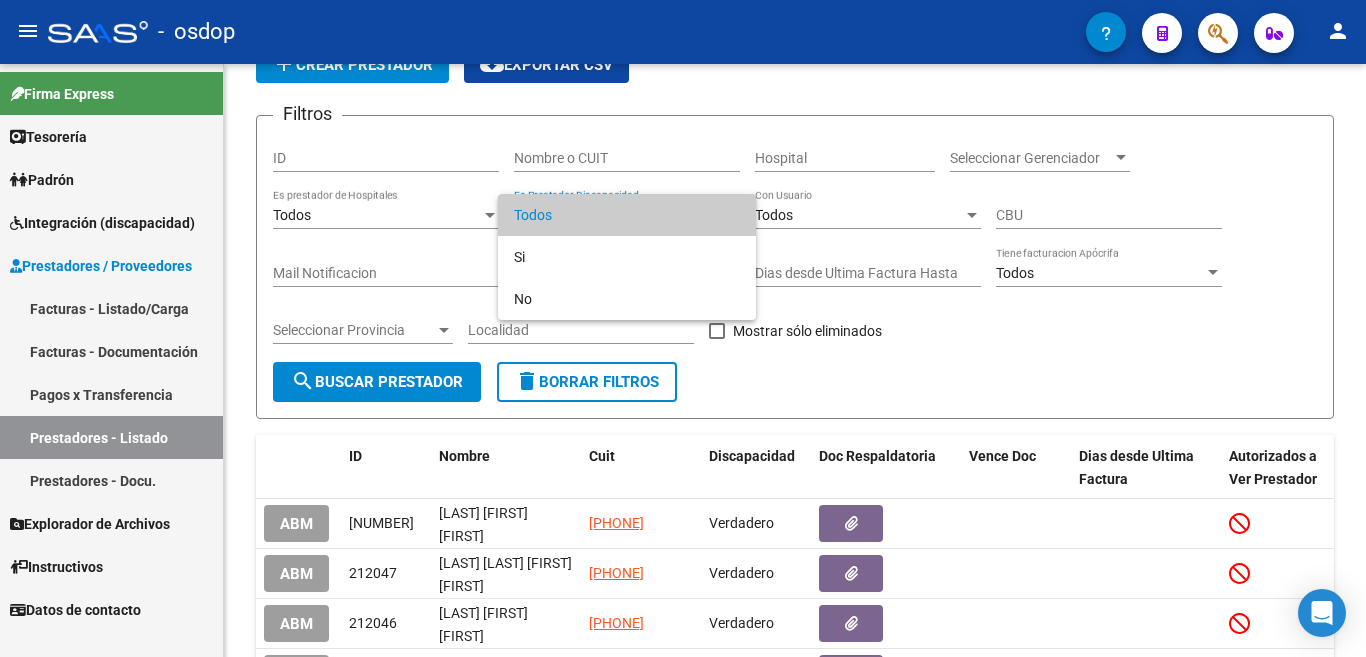 click at bounding box center (683, 328) 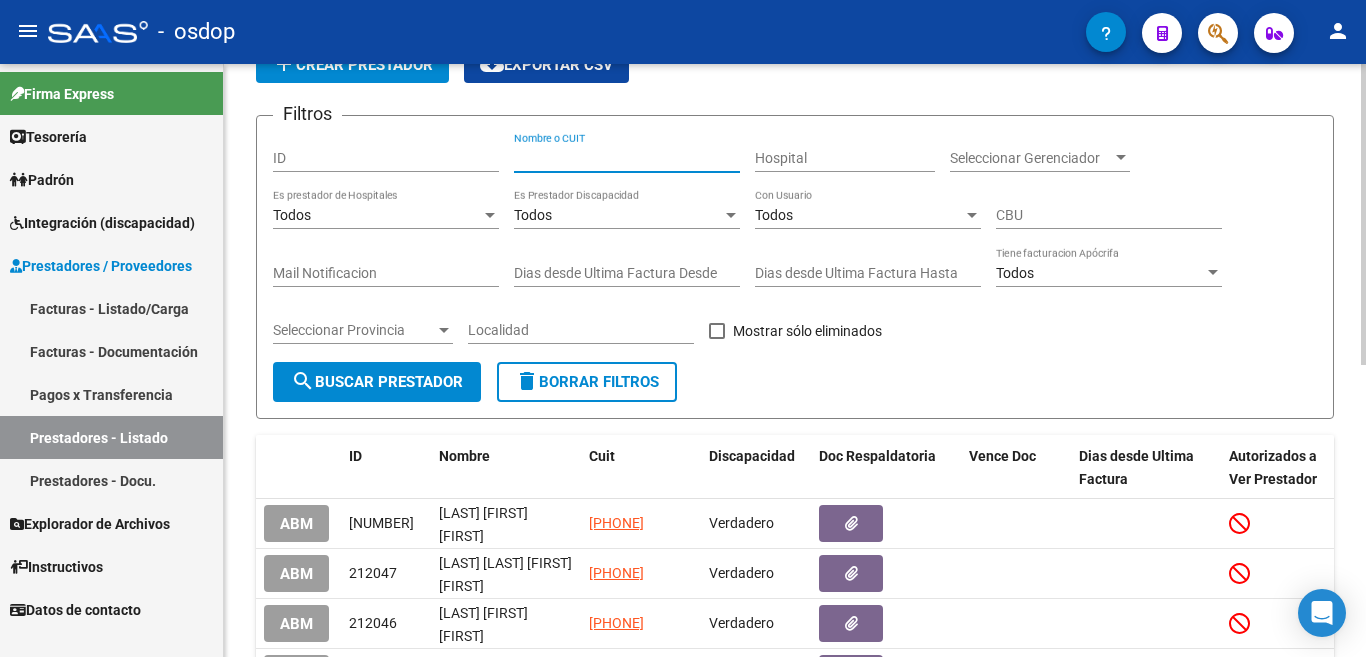 click on "Nombre o CUIT" at bounding box center (627, 158) 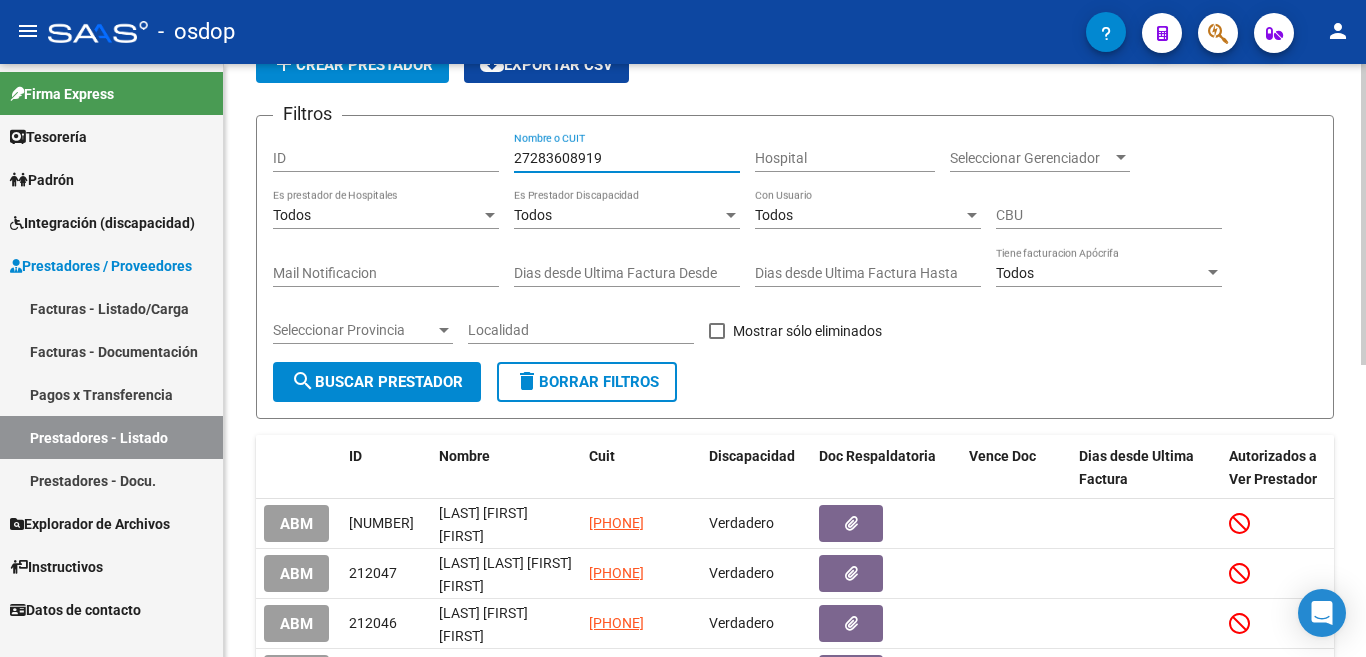 type on "27283608919" 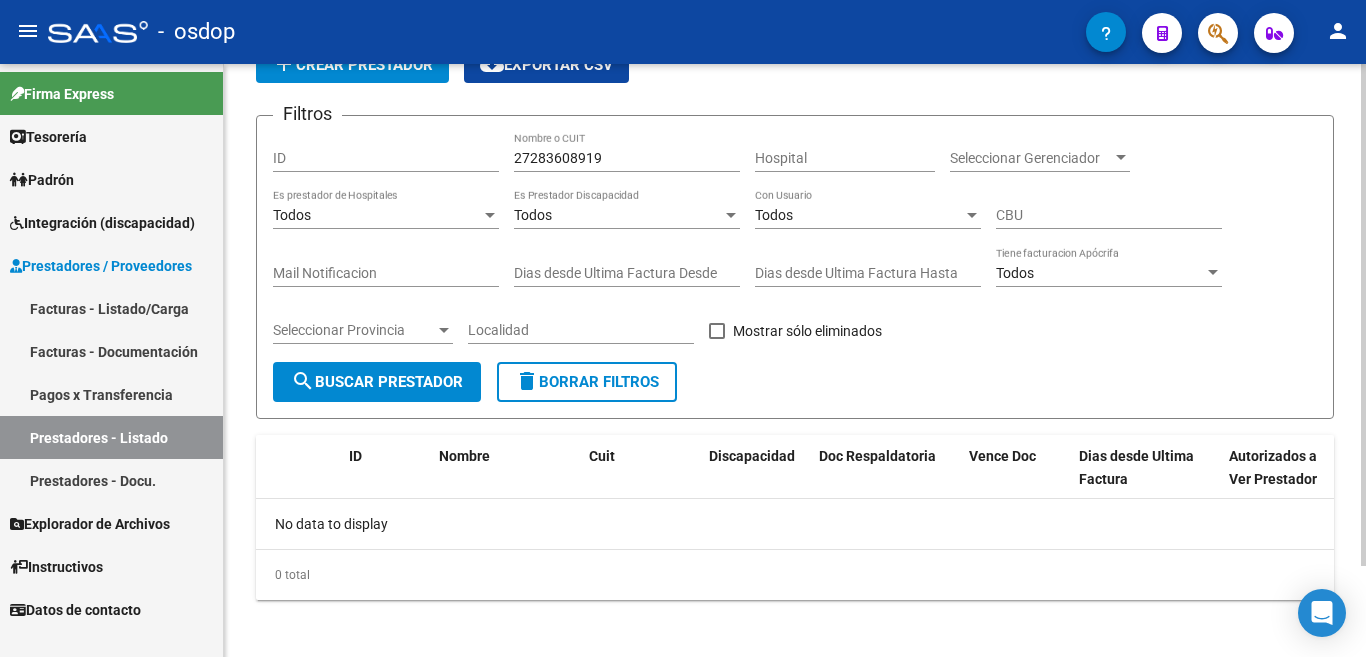 click on "search  Buscar Prestador" 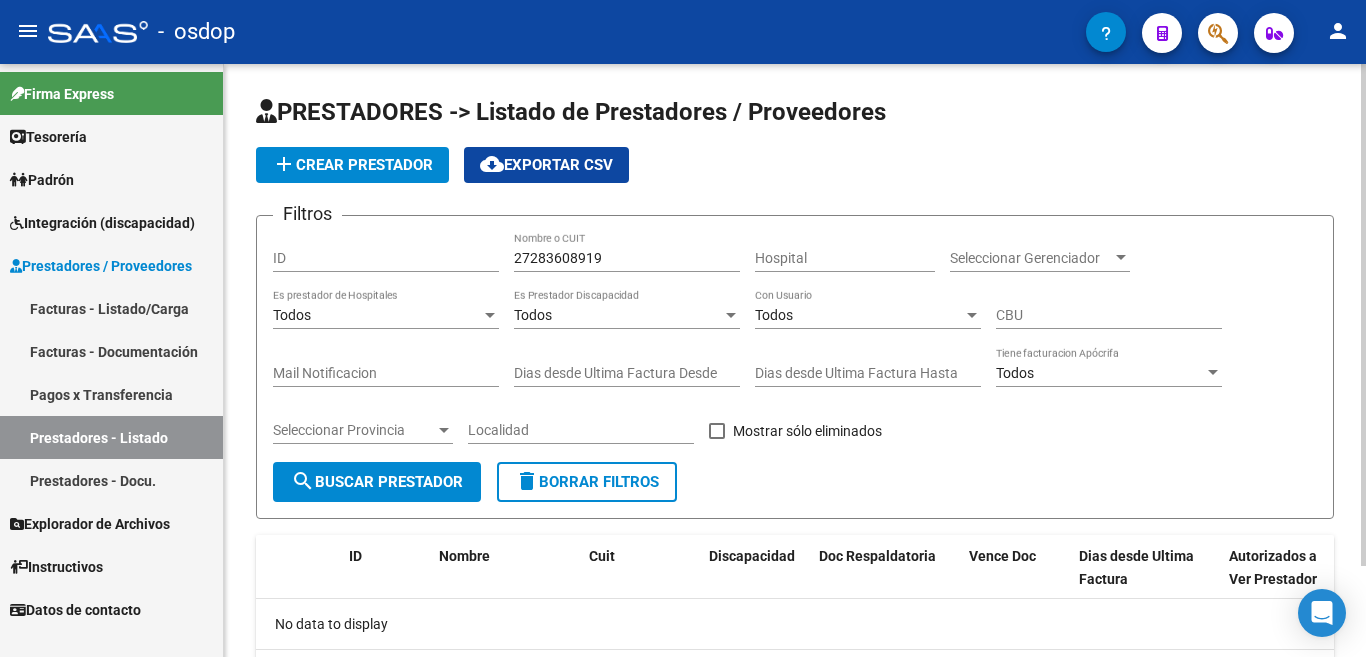 click on "27283608919" at bounding box center (627, 258) 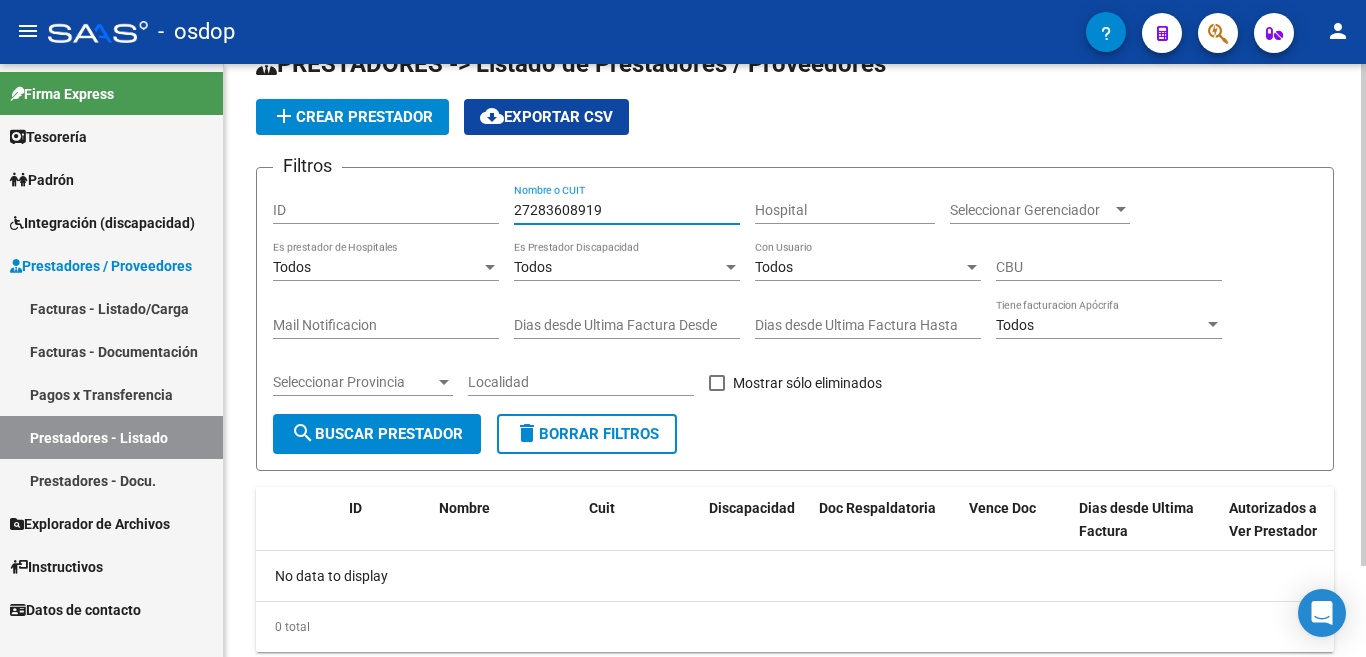 scroll, scrollTop: 0, scrollLeft: 0, axis: both 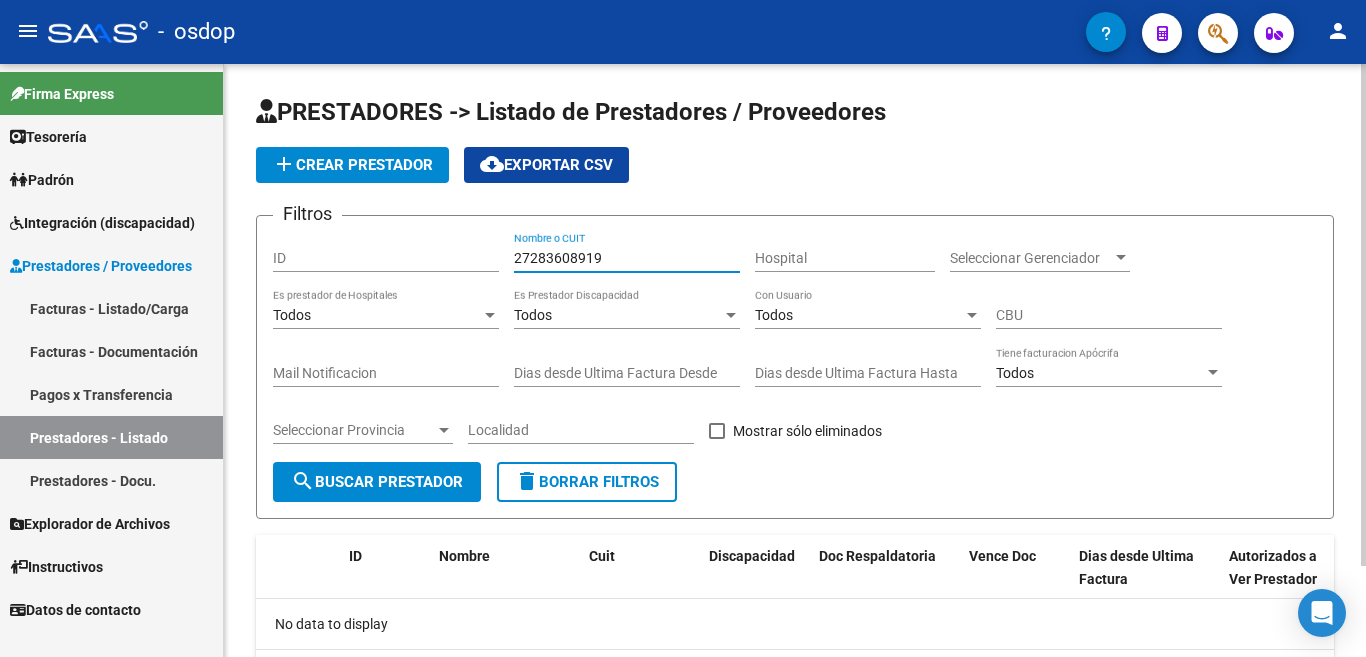 drag, startPoint x: 598, startPoint y: 264, endPoint x: 463, endPoint y: 240, distance: 137.11674 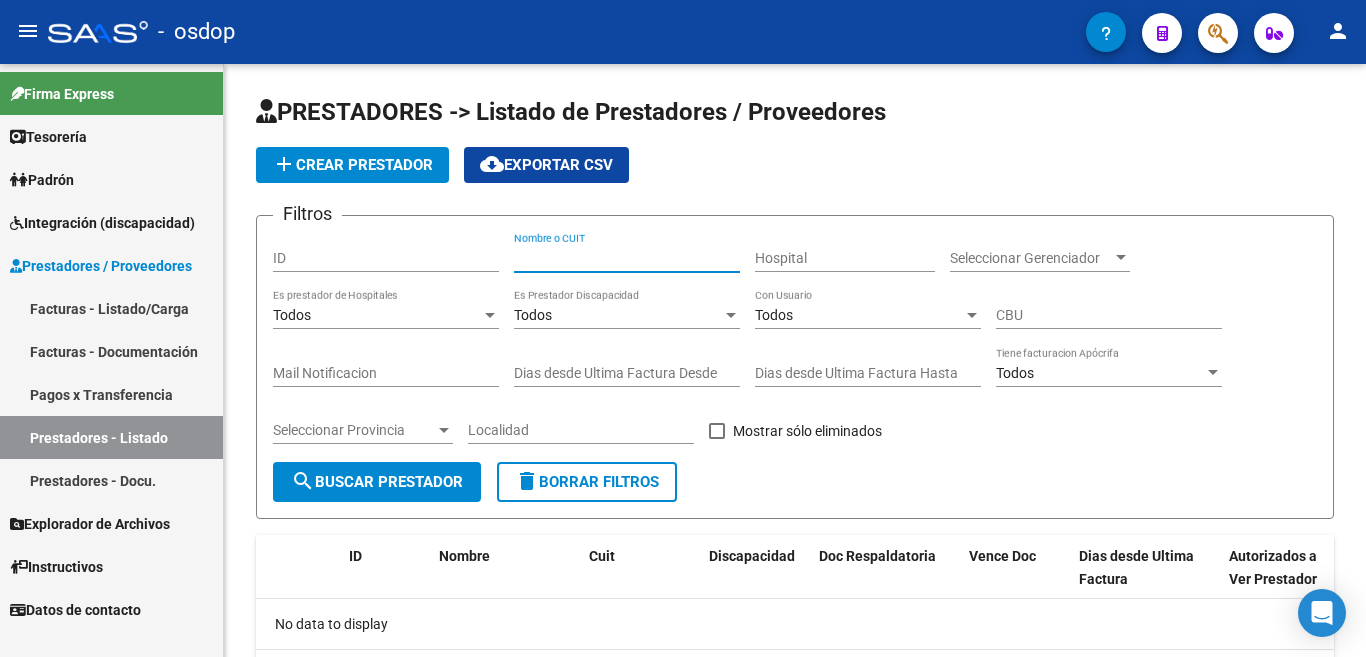 type 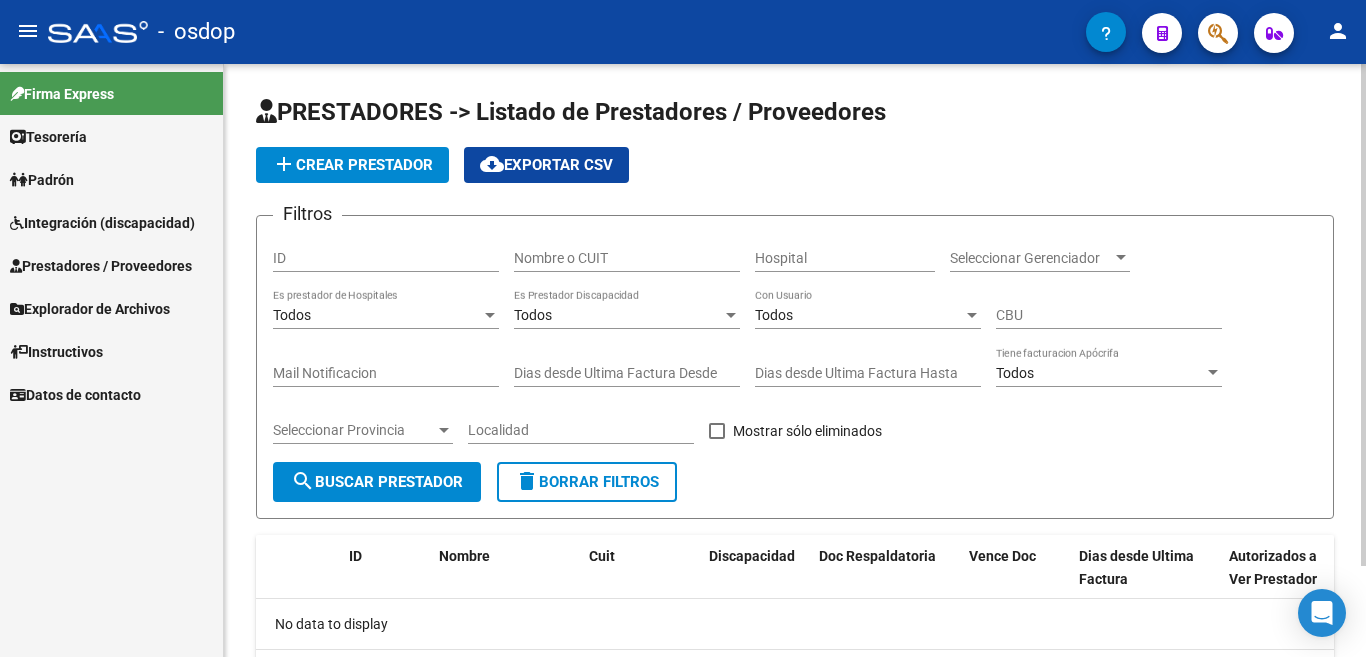 scroll, scrollTop: 107, scrollLeft: 0, axis: vertical 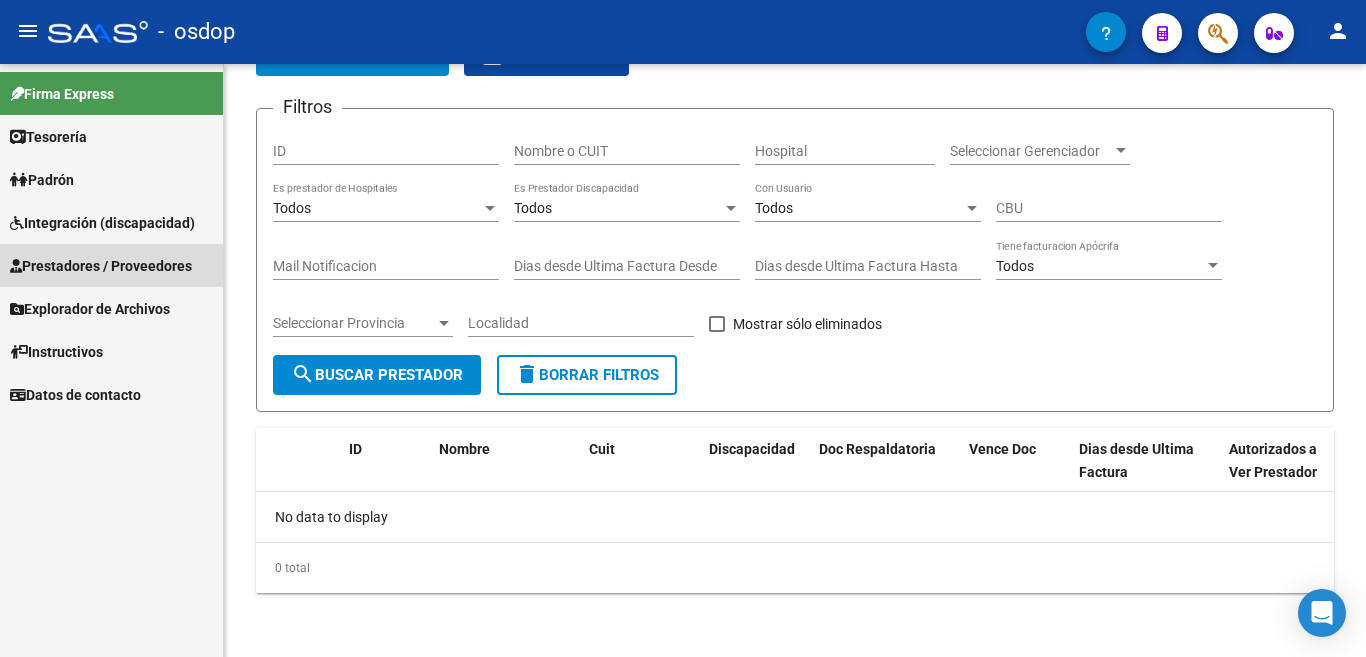 click on "Prestadores / Proveedores" at bounding box center [111, 265] 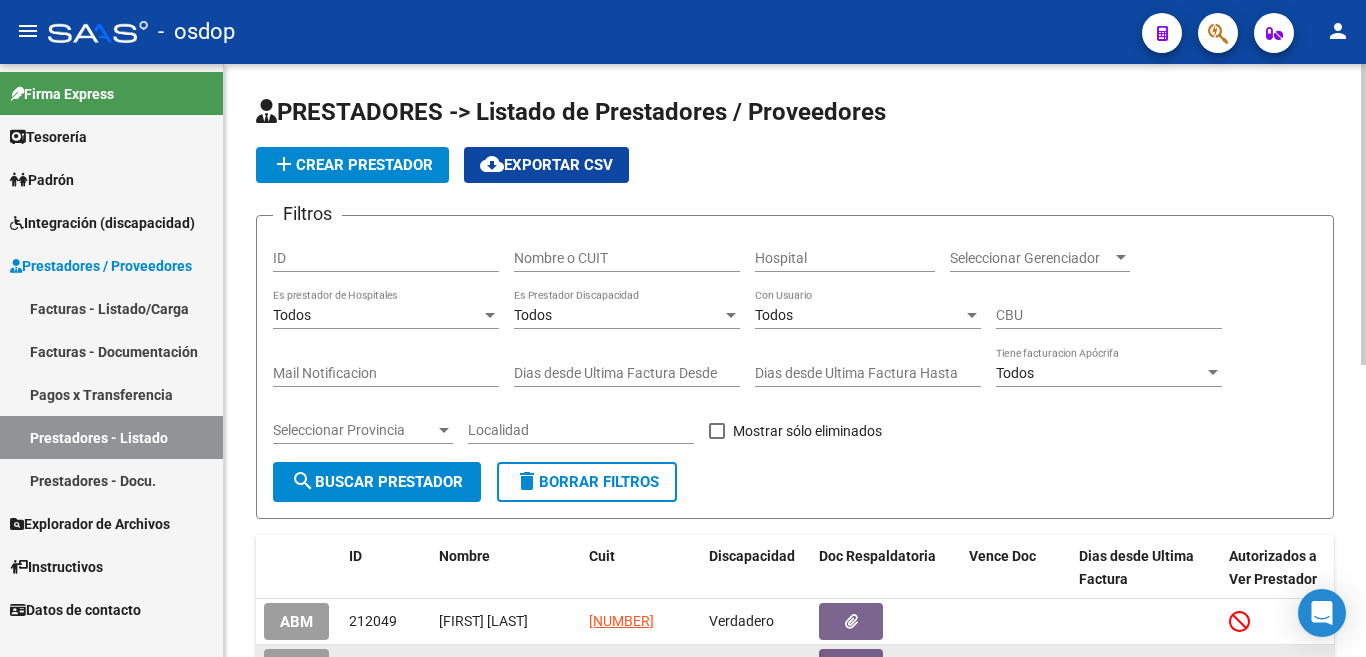 scroll, scrollTop: 0, scrollLeft: 0, axis: both 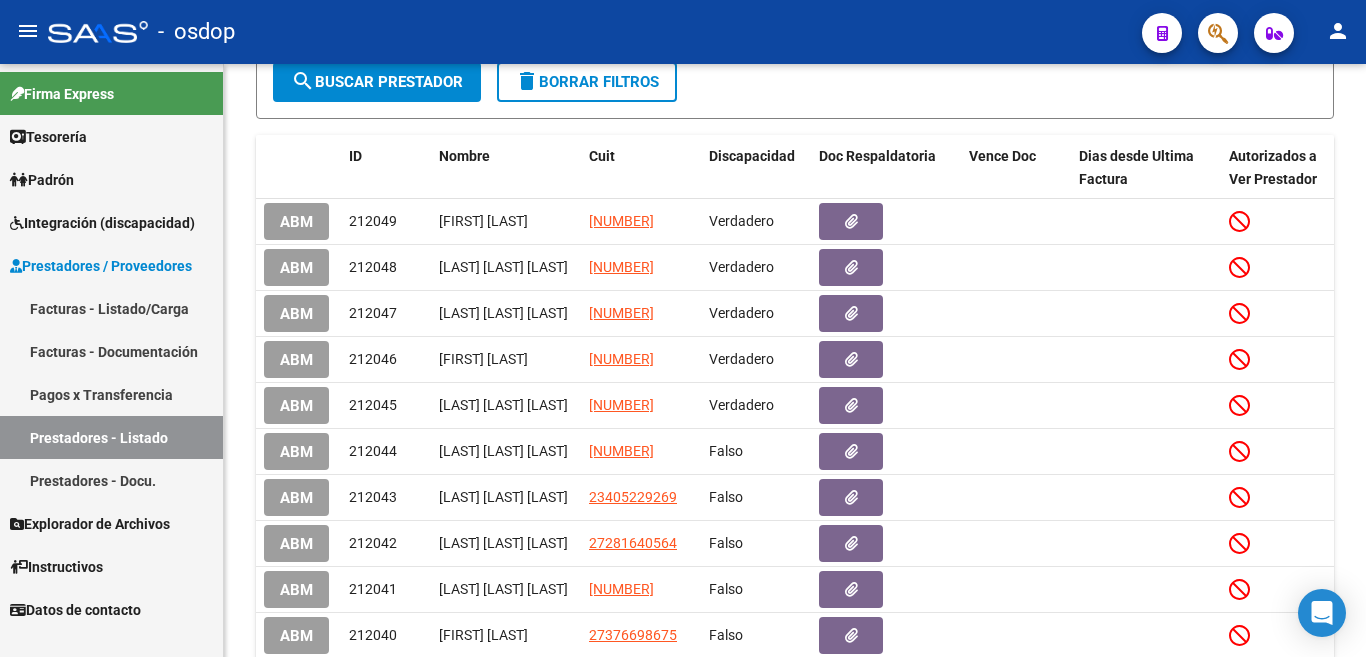 click on "Prestadores / Proveedores" at bounding box center [101, 266] 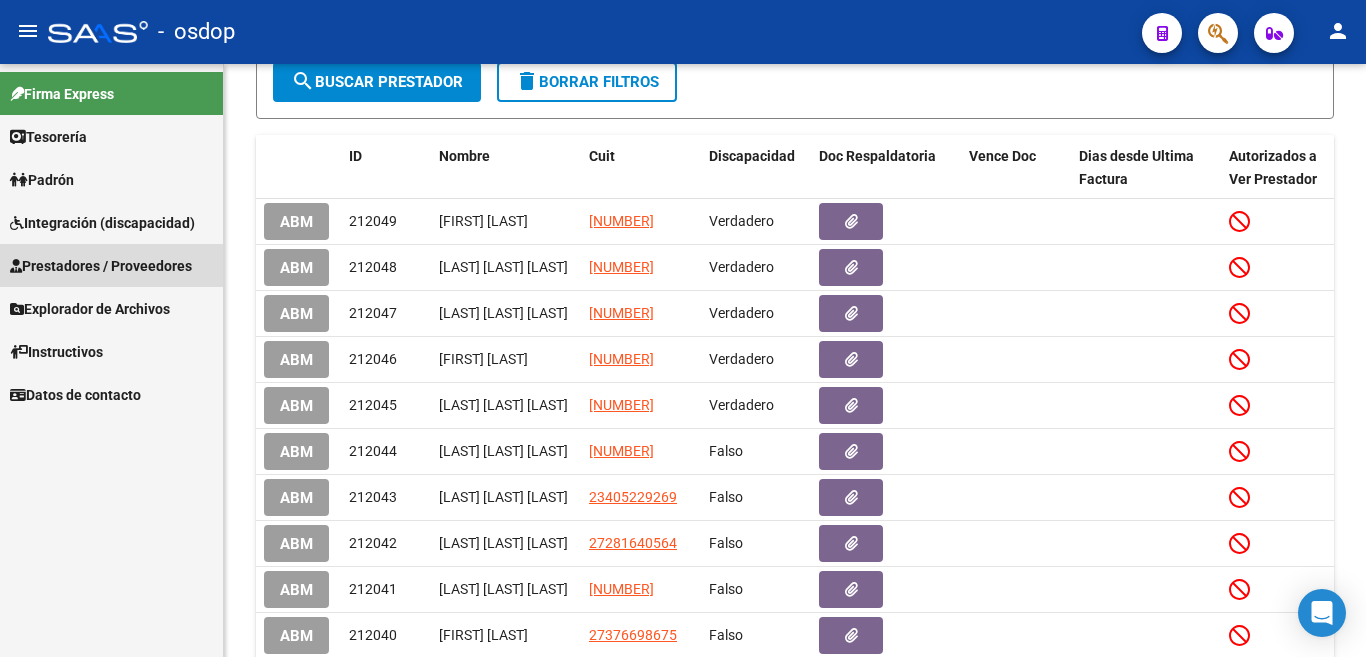 click on "Prestadores / Proveedores" at bounding box center (101, 266) 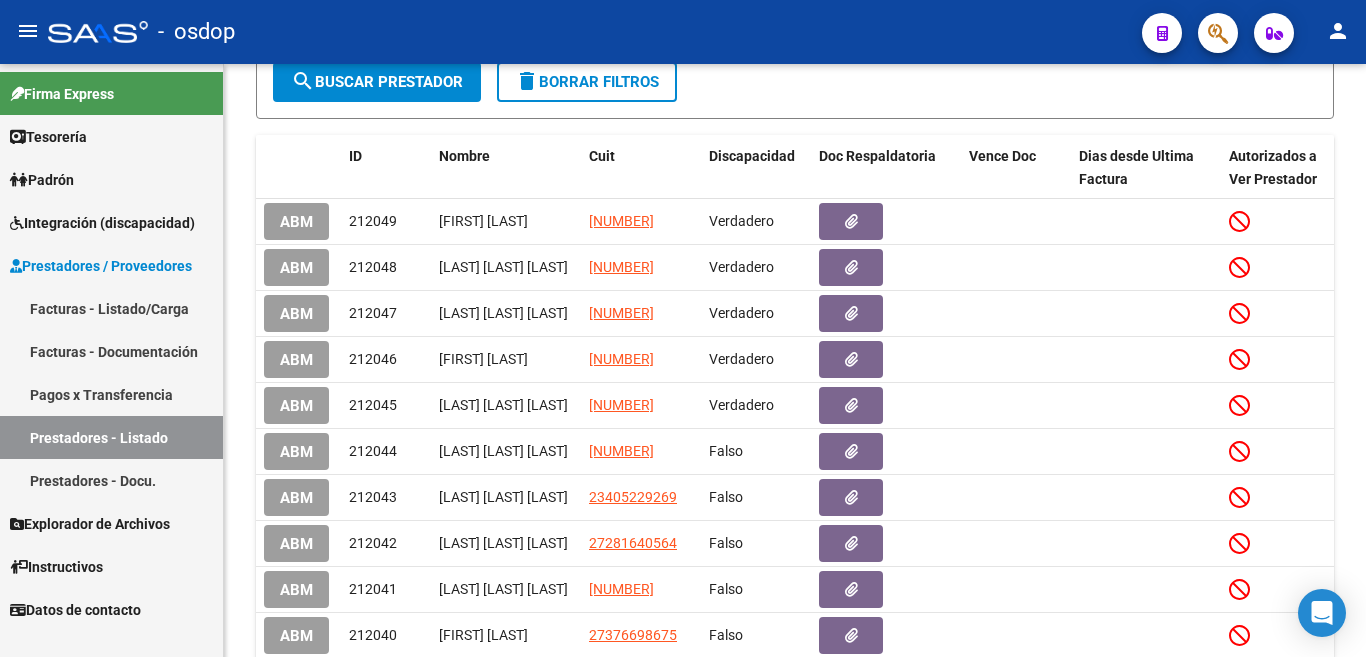 click on "Facturas - Listado/Carga" at bounding box center (111, 308) 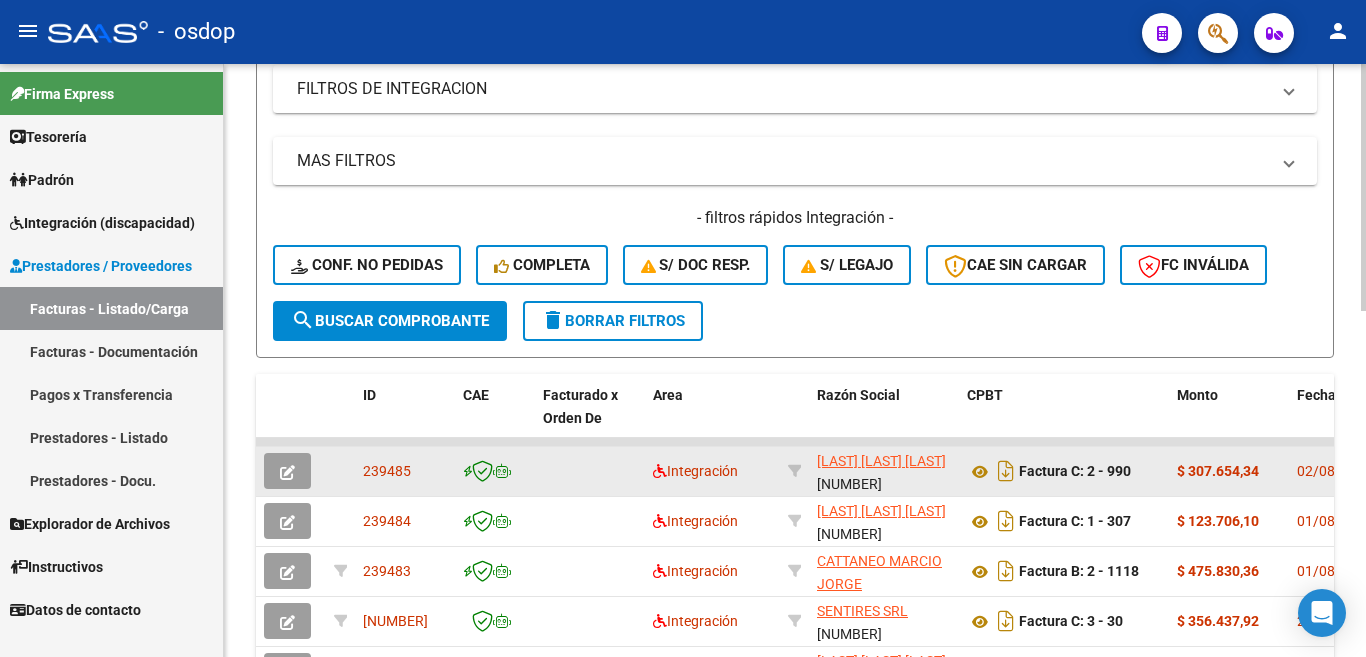 scroll, scrollTop: 500, scrollLeft: 0, axis: vertical 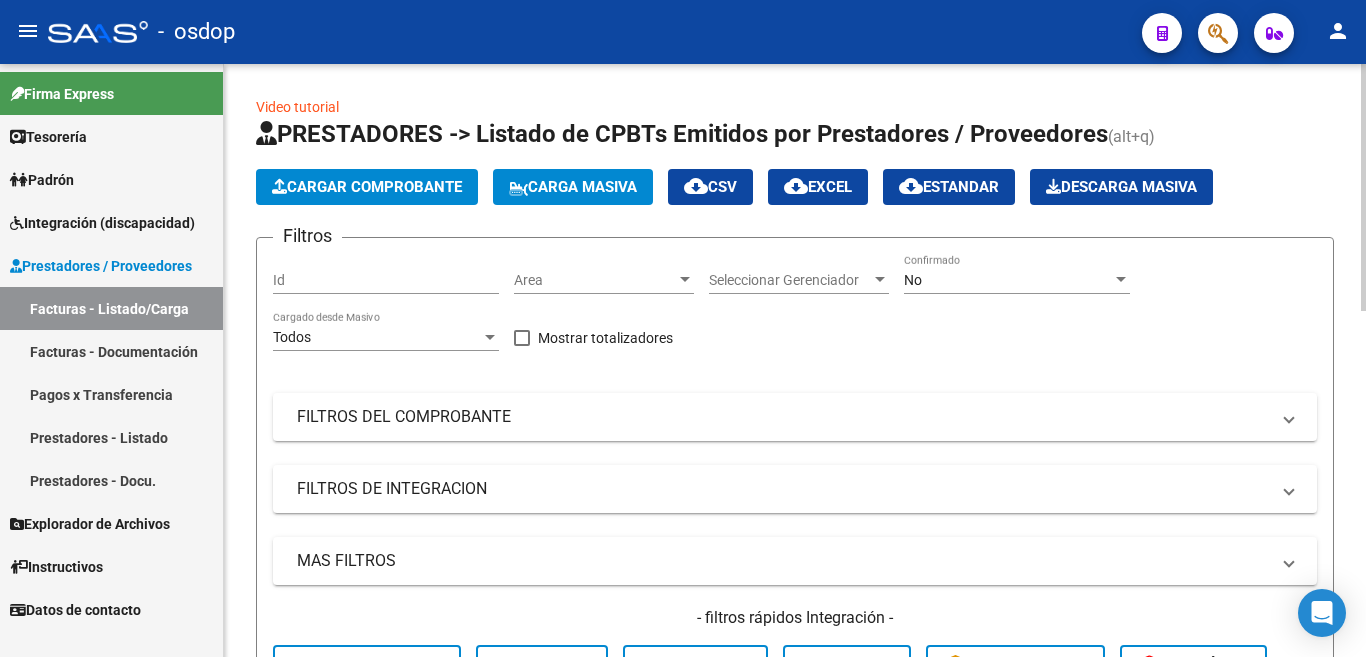 click on "Cargar Comprobante" 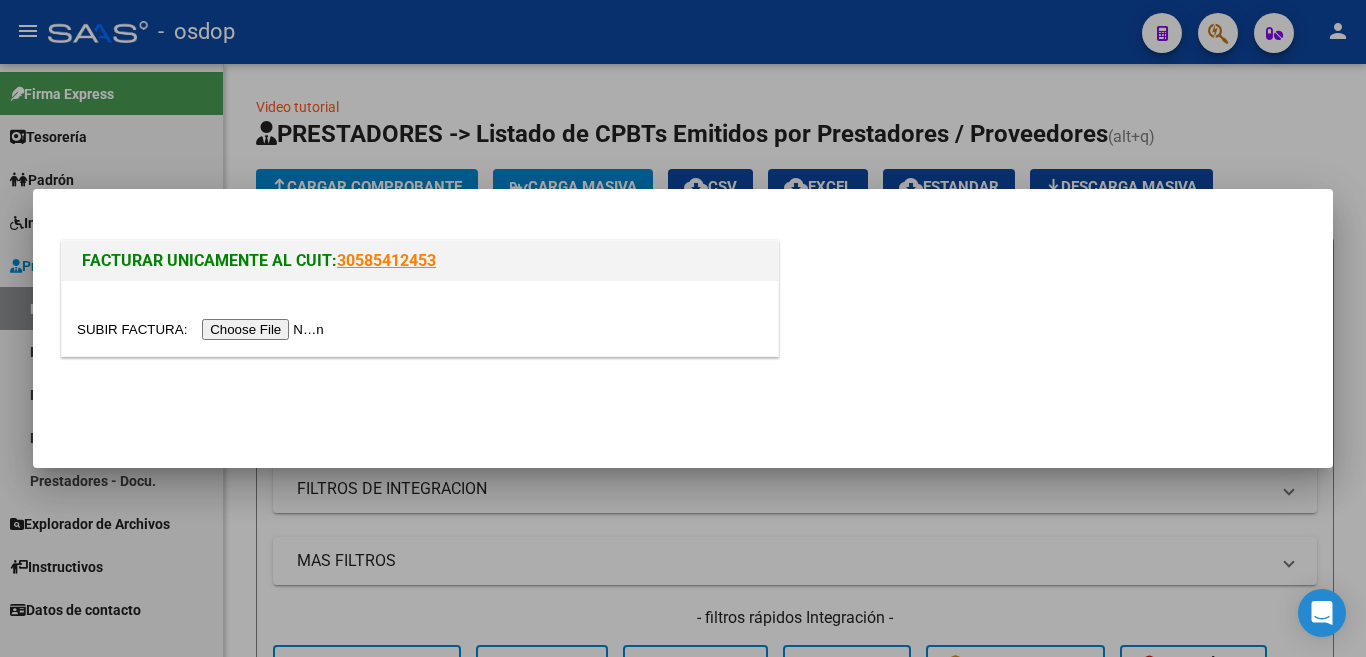 click at bounding box center [203, 329] 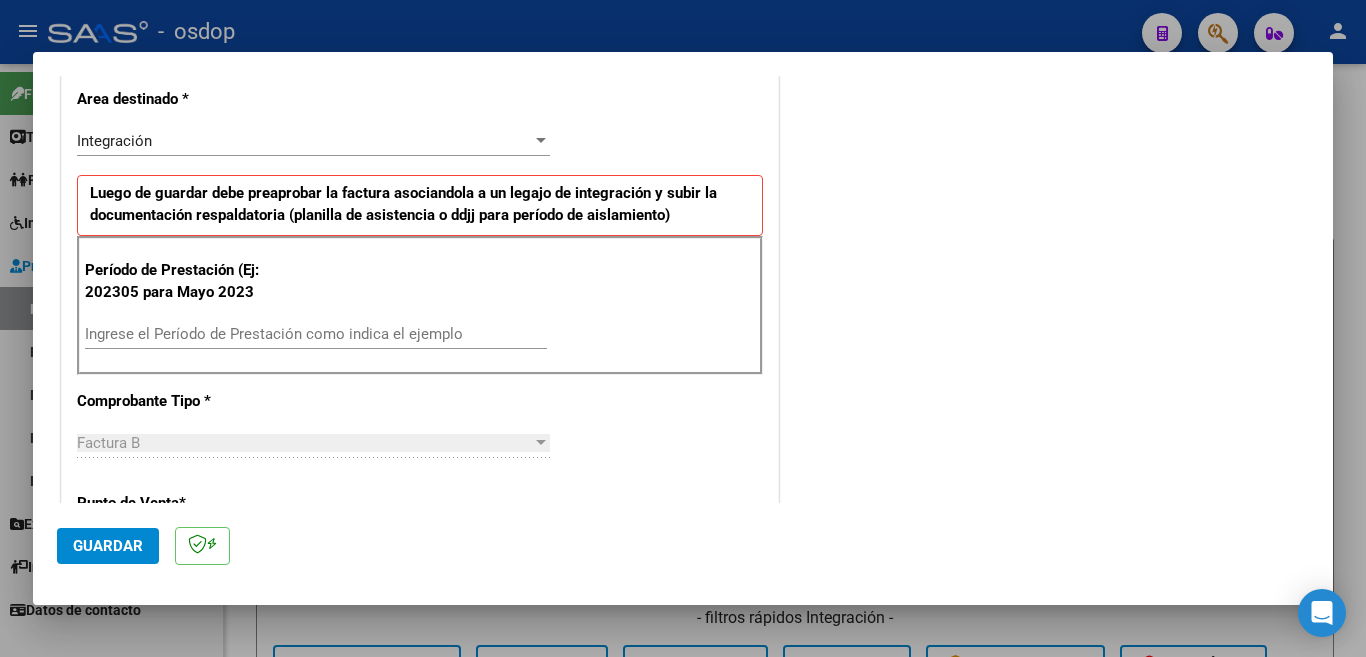 scroll, scrollTop: 500, scrollLeft: 0, axis: vertical 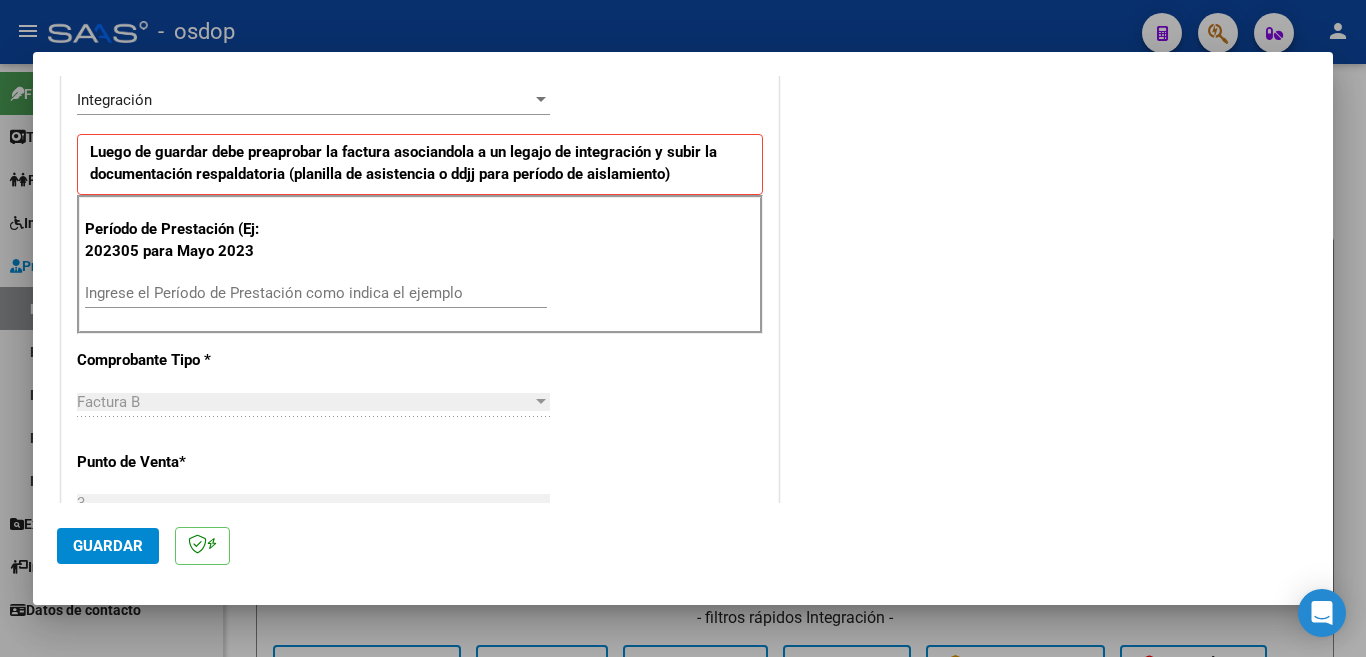 click on "Ingrese el Período de Prestación como indica el ejemplo" at bounding box center [316, 293] 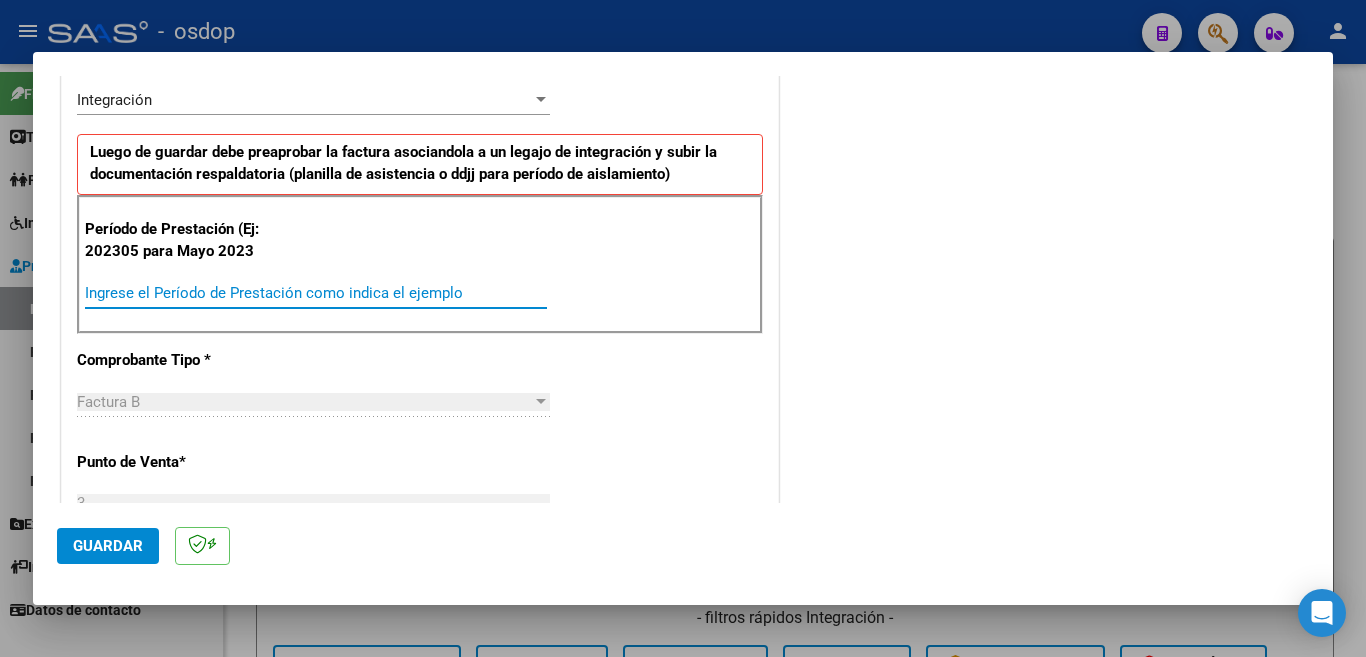 click on "Ingrese el Período de Prestación como indica el ejemplo" at bounding box center [316, 293] 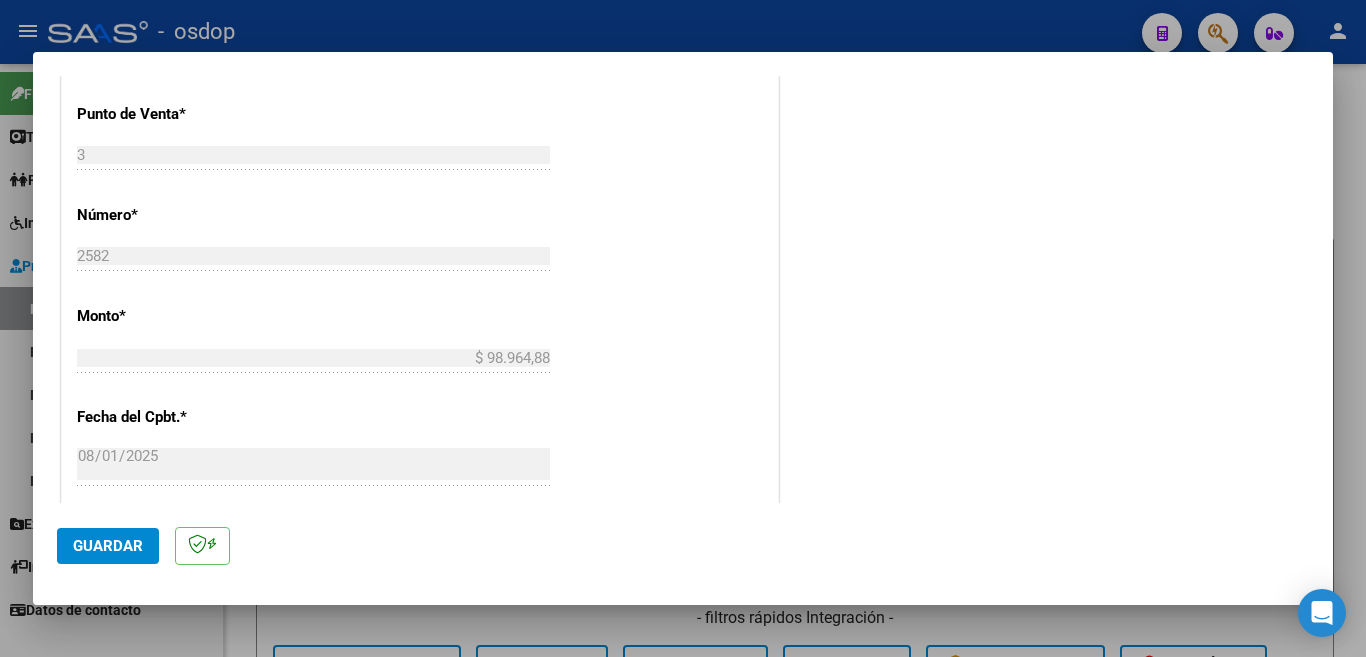 scroll, scrollTop: 1000, scrollLeft: 0, axis: vertical 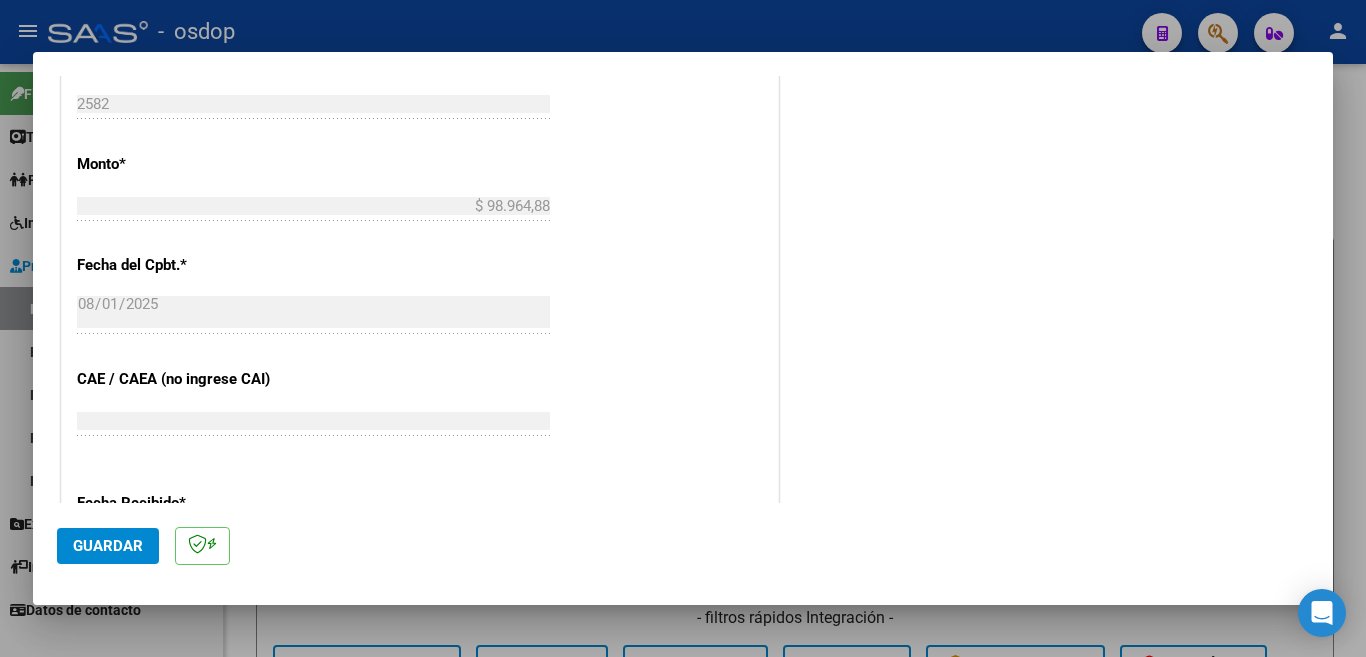 type on "202506" 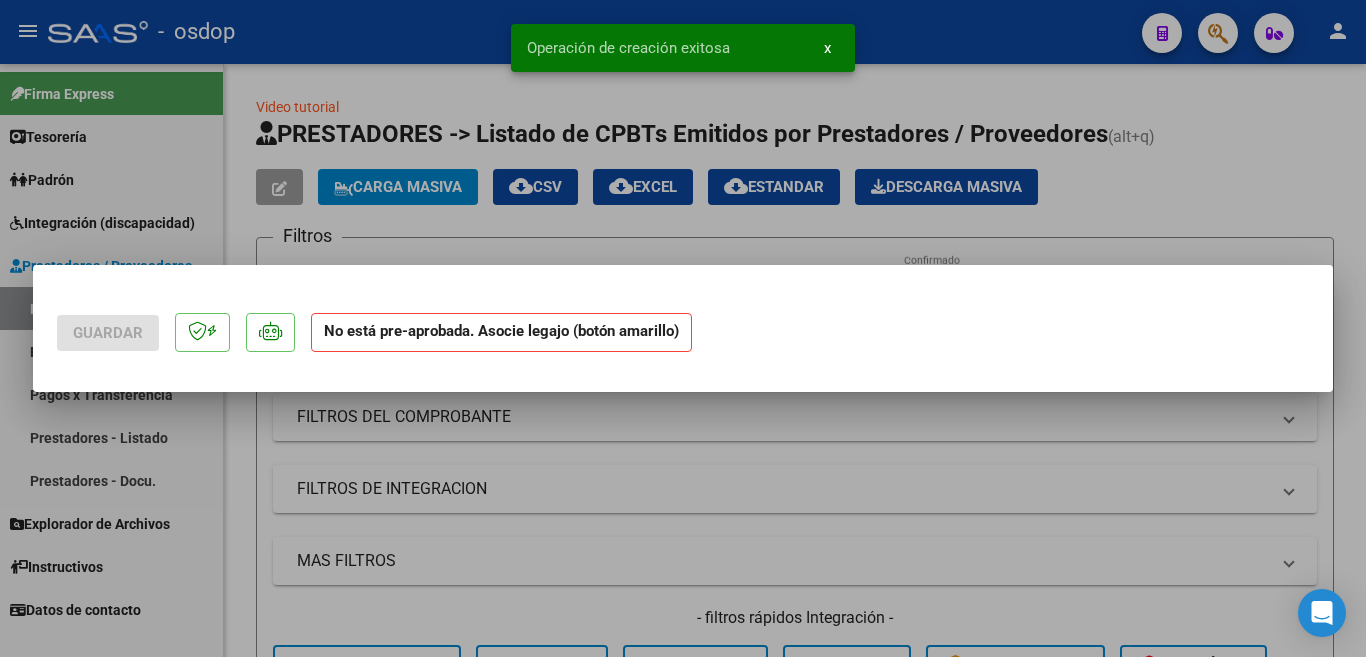 scroll, scrollTop: 0, scrollLeft: 0, axis: both 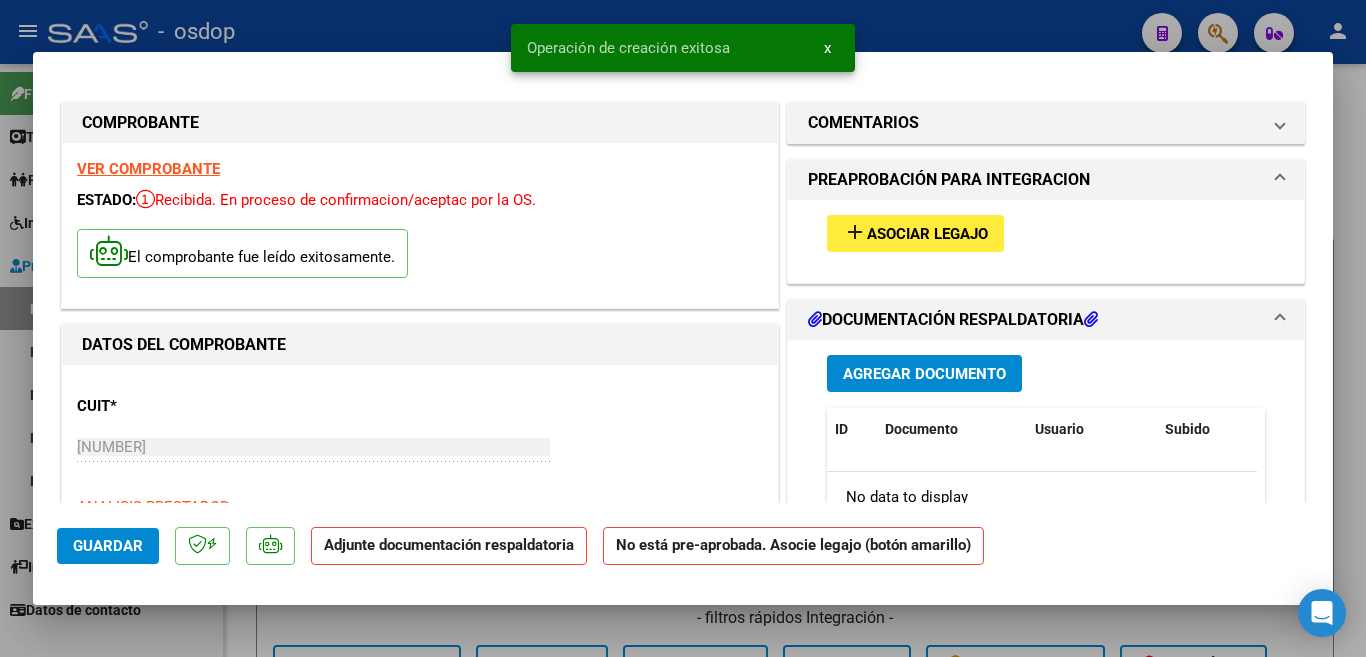 click on "add Asociar Legajo" at bounding box center [915, 233] 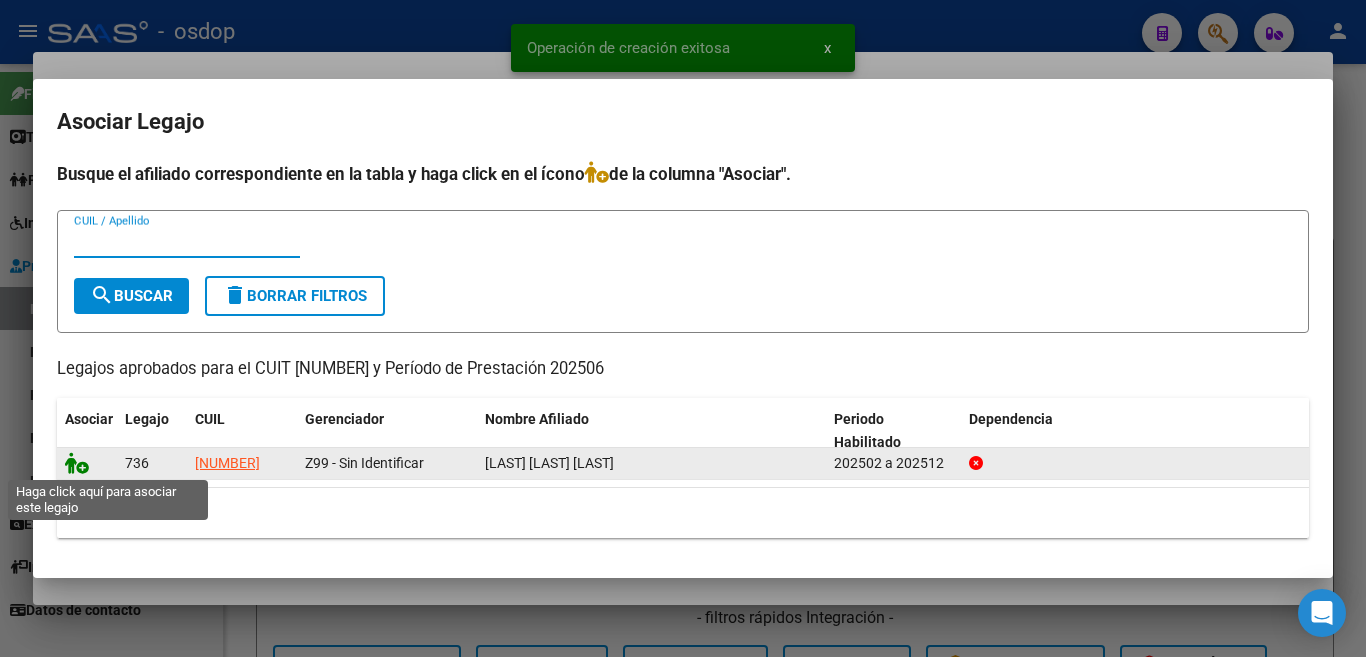 click 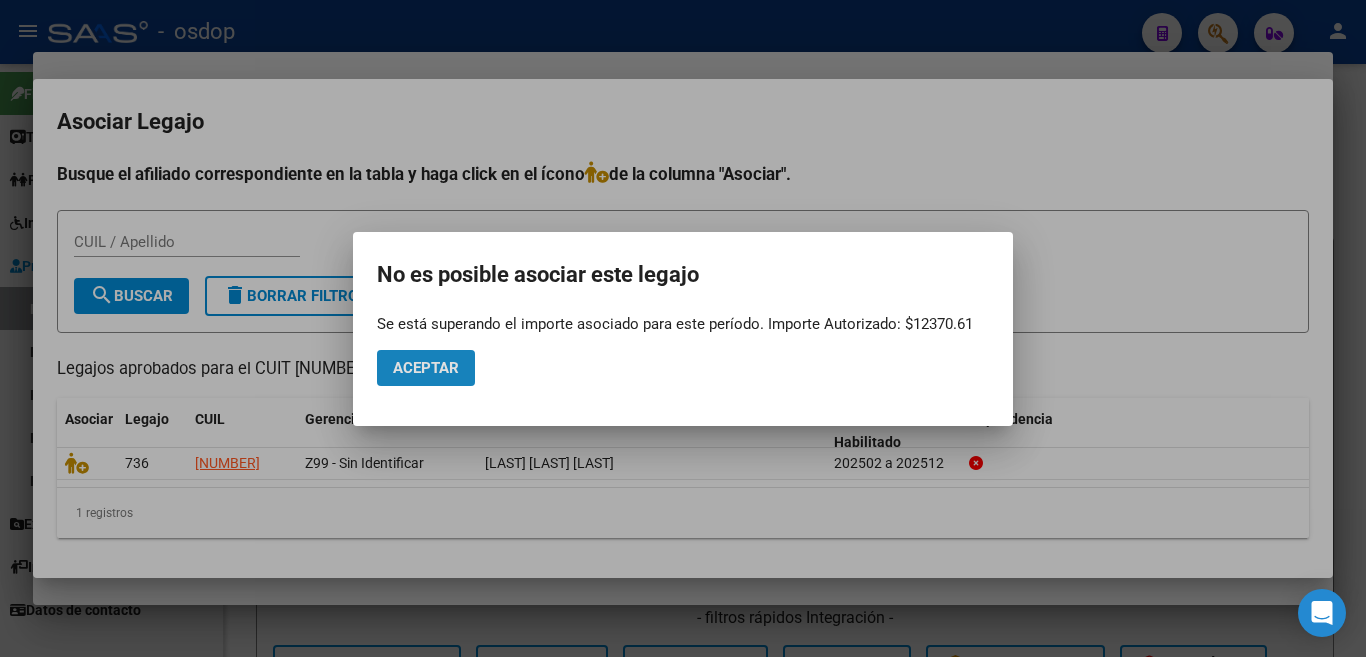 click on "Aceptar" 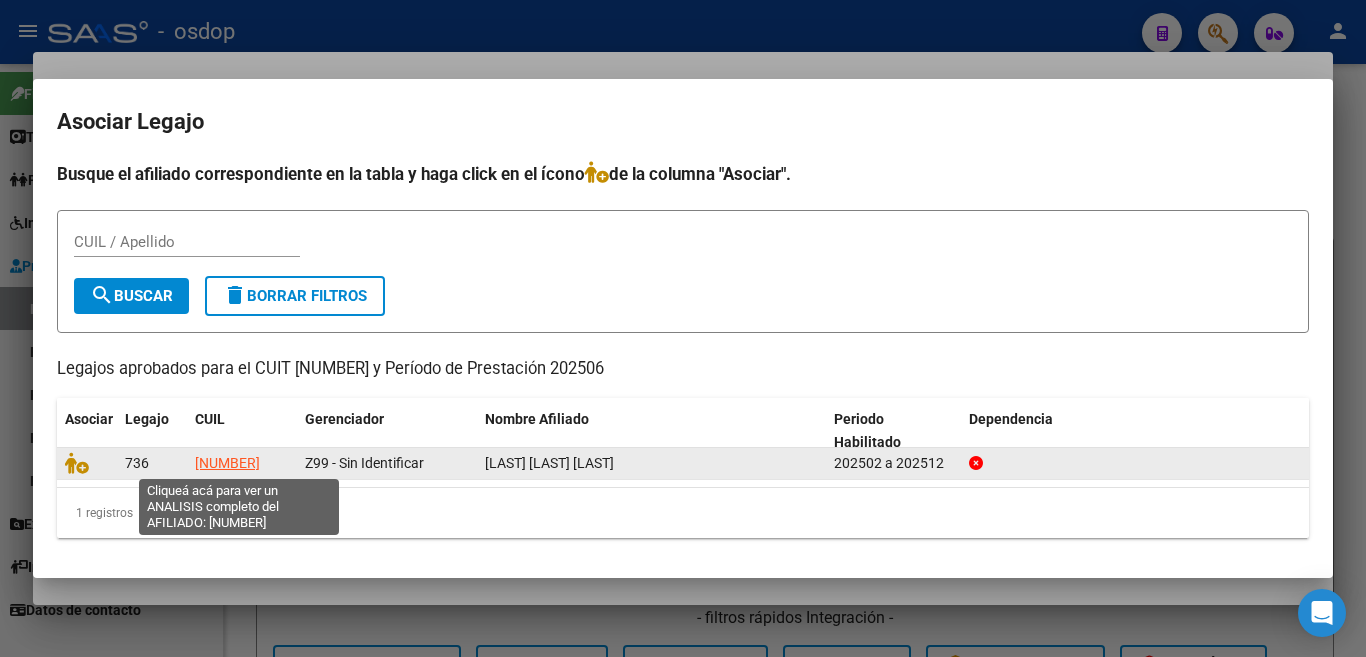 drag, startPoint x: 287, startPoint y: 461, endPoint x: 195, endPoint y: 463, distance: 92.021736 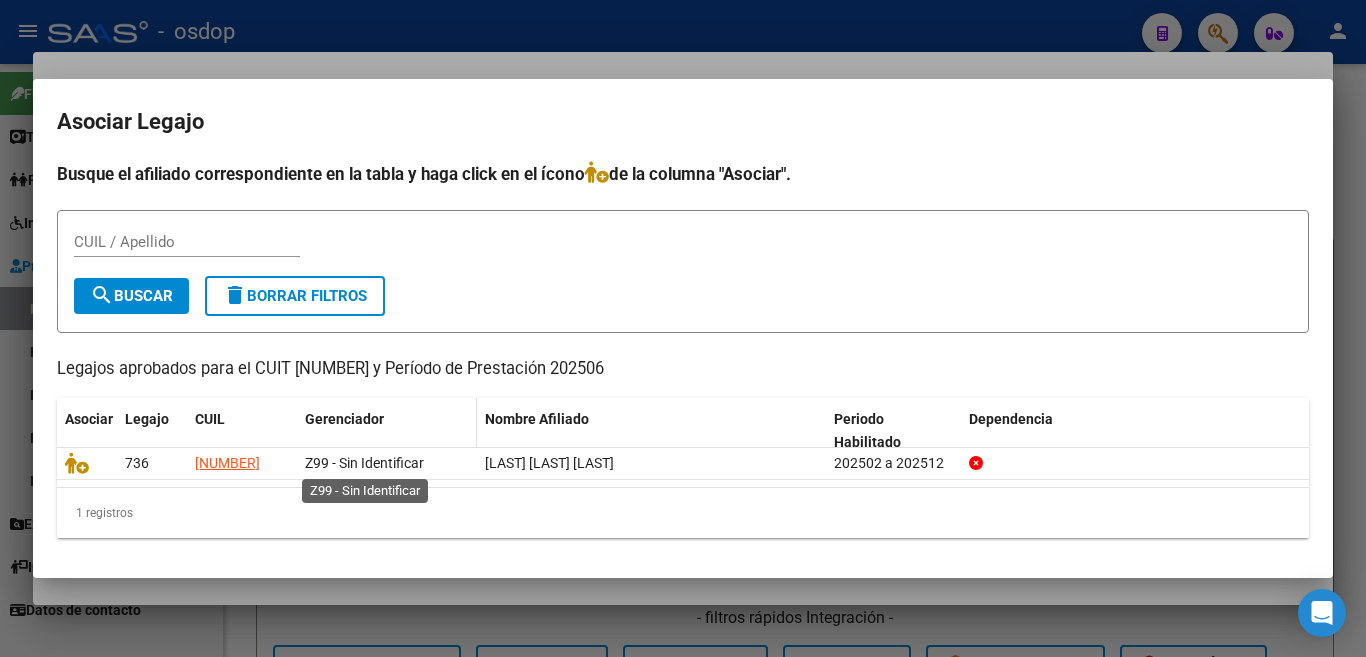 copy on "[NUMBER]" 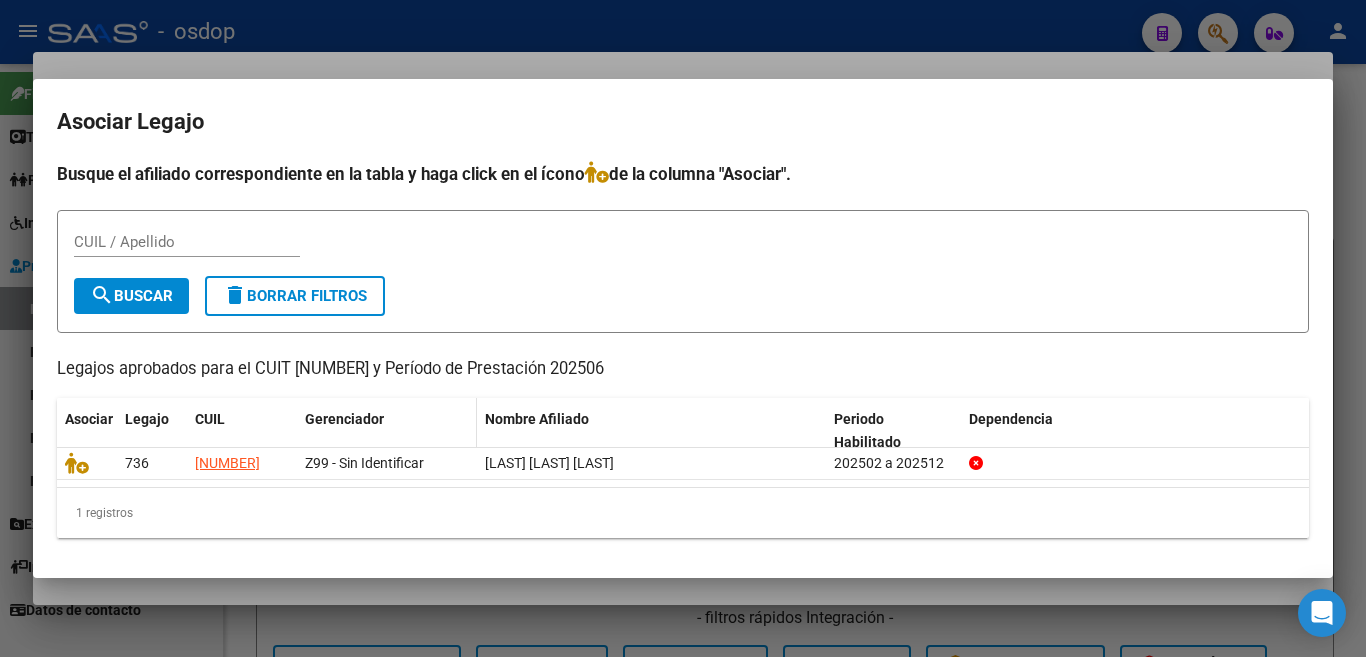 copy on "[NUMBER]" 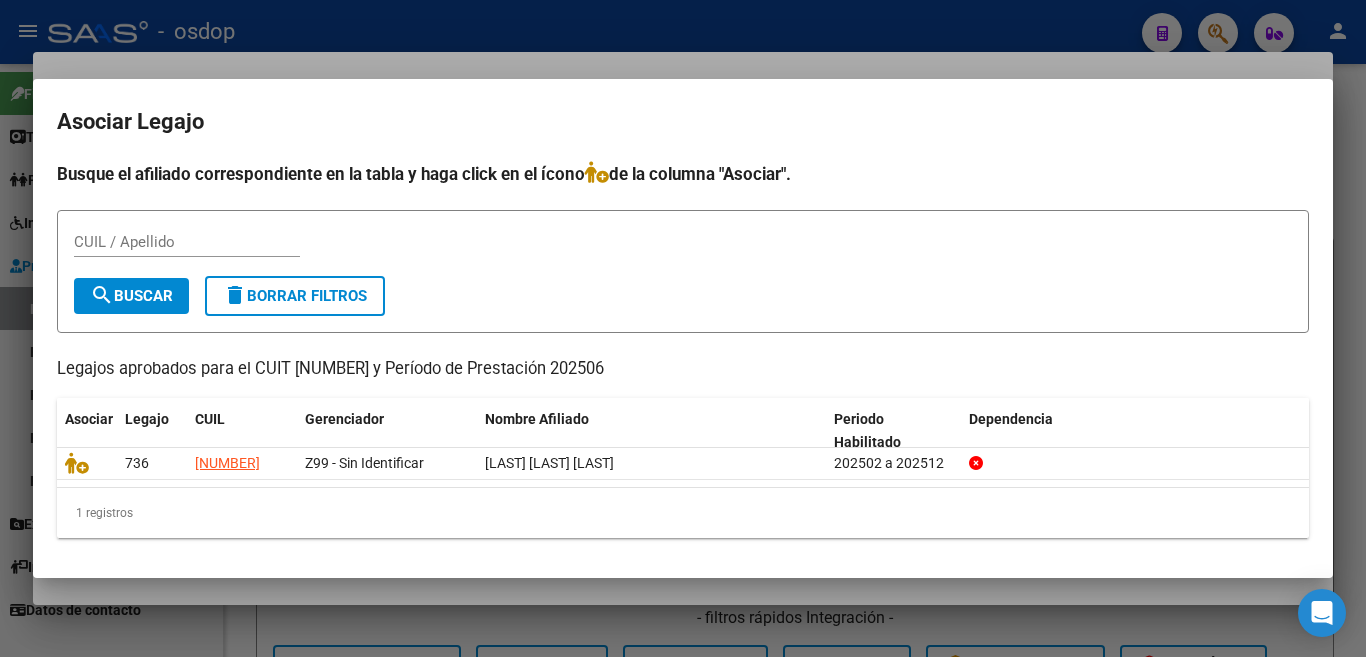 click at bounding box center [683, 328] 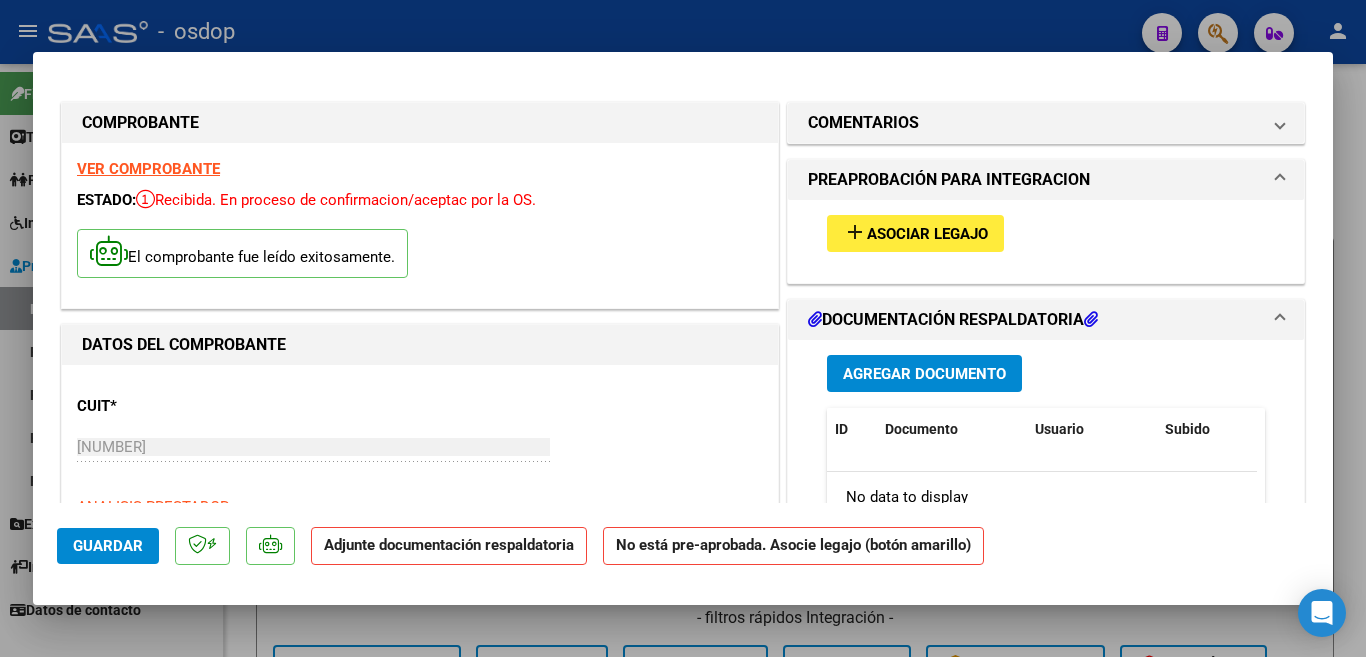 scroll, scrollTop: 300, scrollLeft: 0, axis: vertical 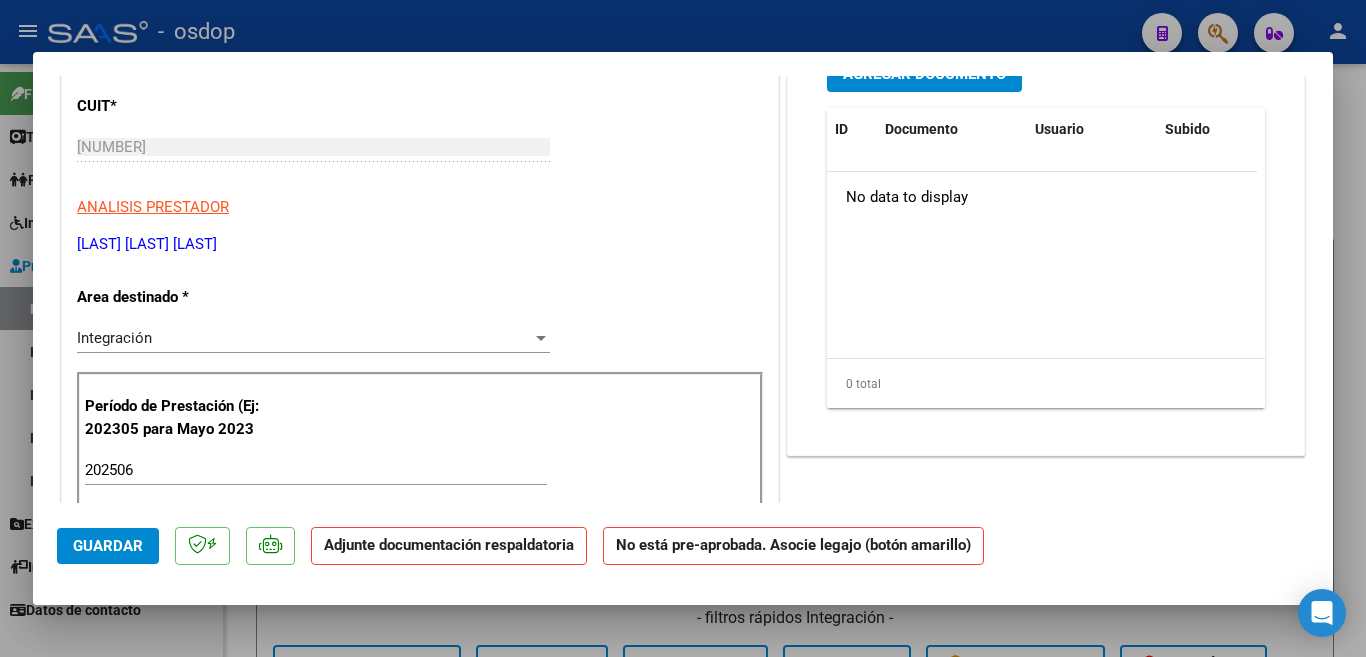 click at bounding box center (683, 328) 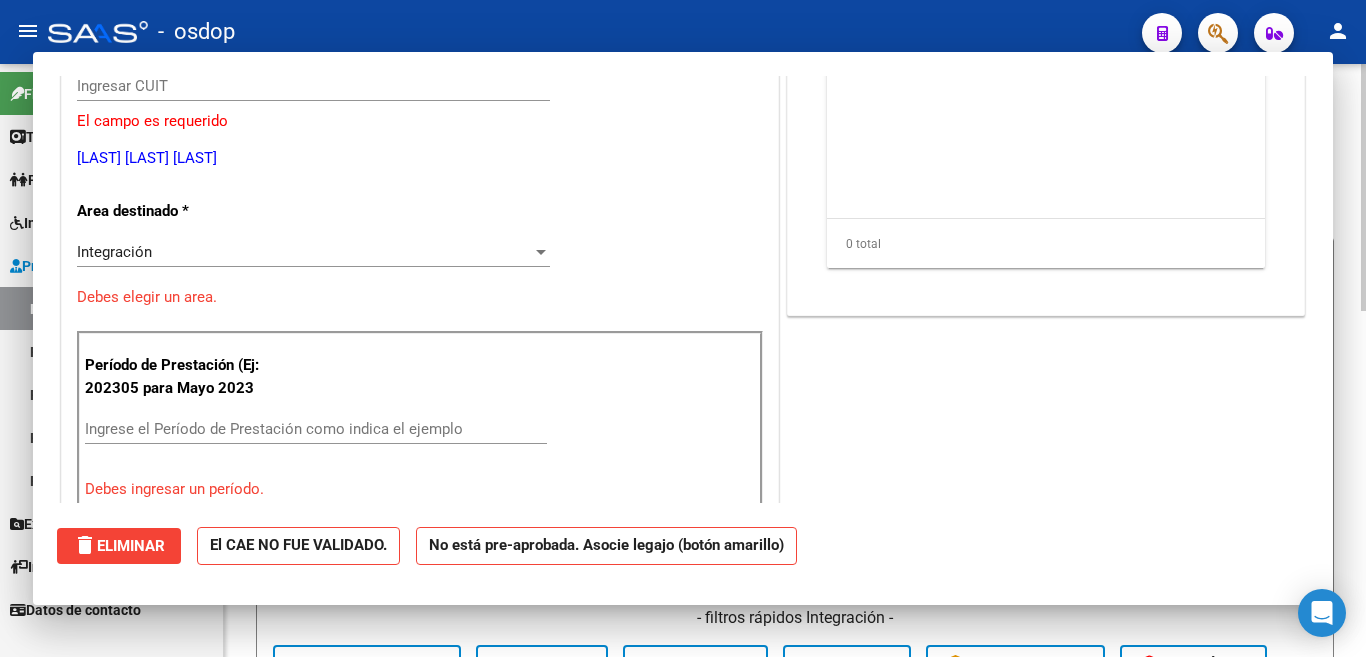 scroll, scrollTop: 0, scrollLeft: 0, axis: both 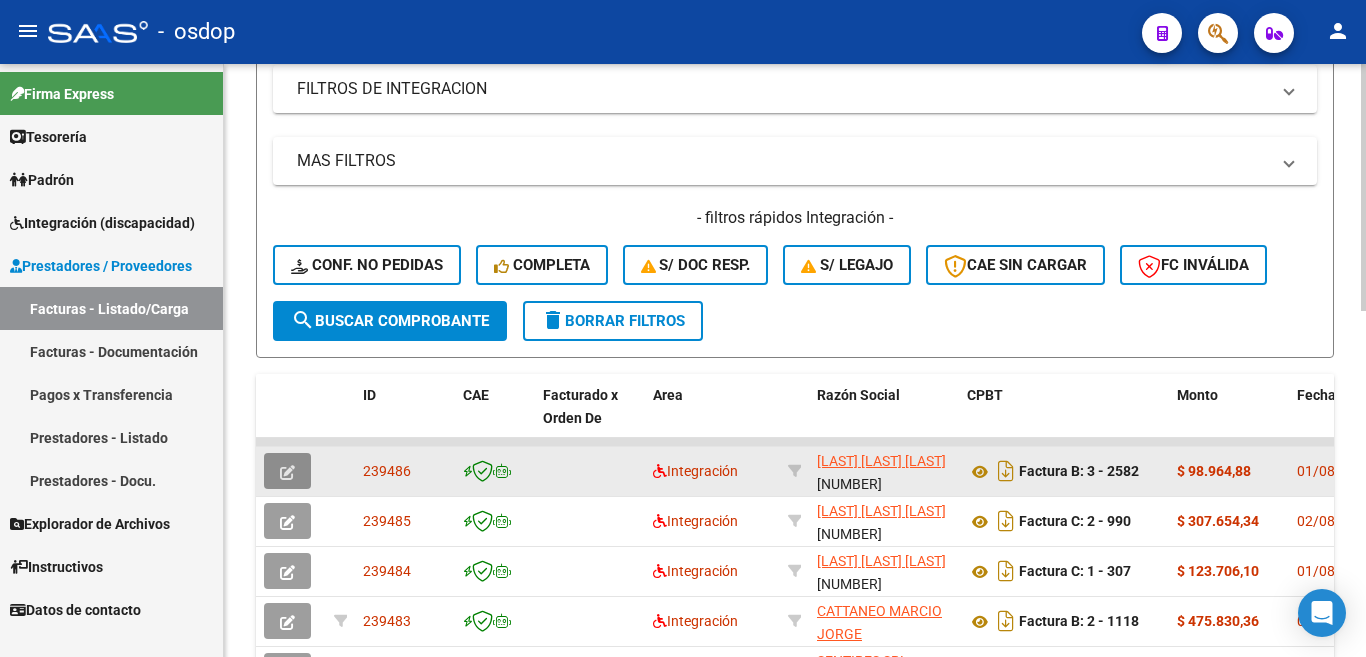 click 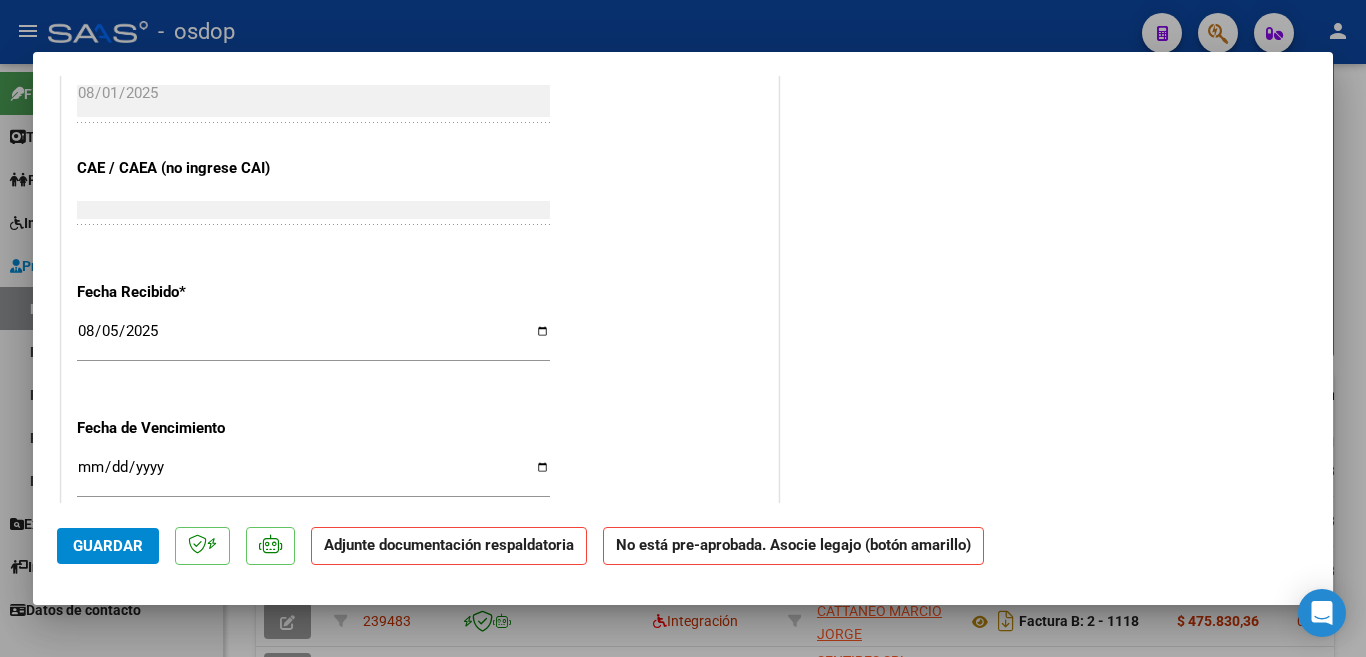 scroll, scrollTop: 1313, scrollLeft: 0, axis: vertical 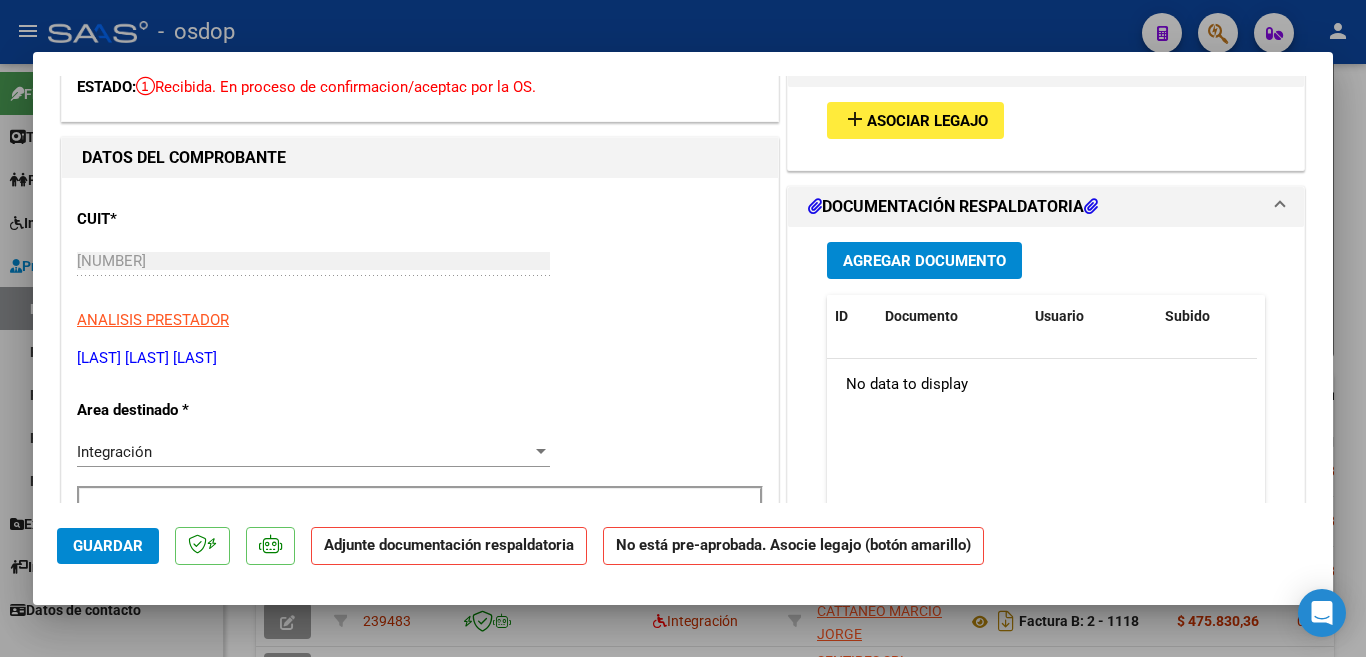 click on "Asociar Legajo" at bounding box center (927, 121) 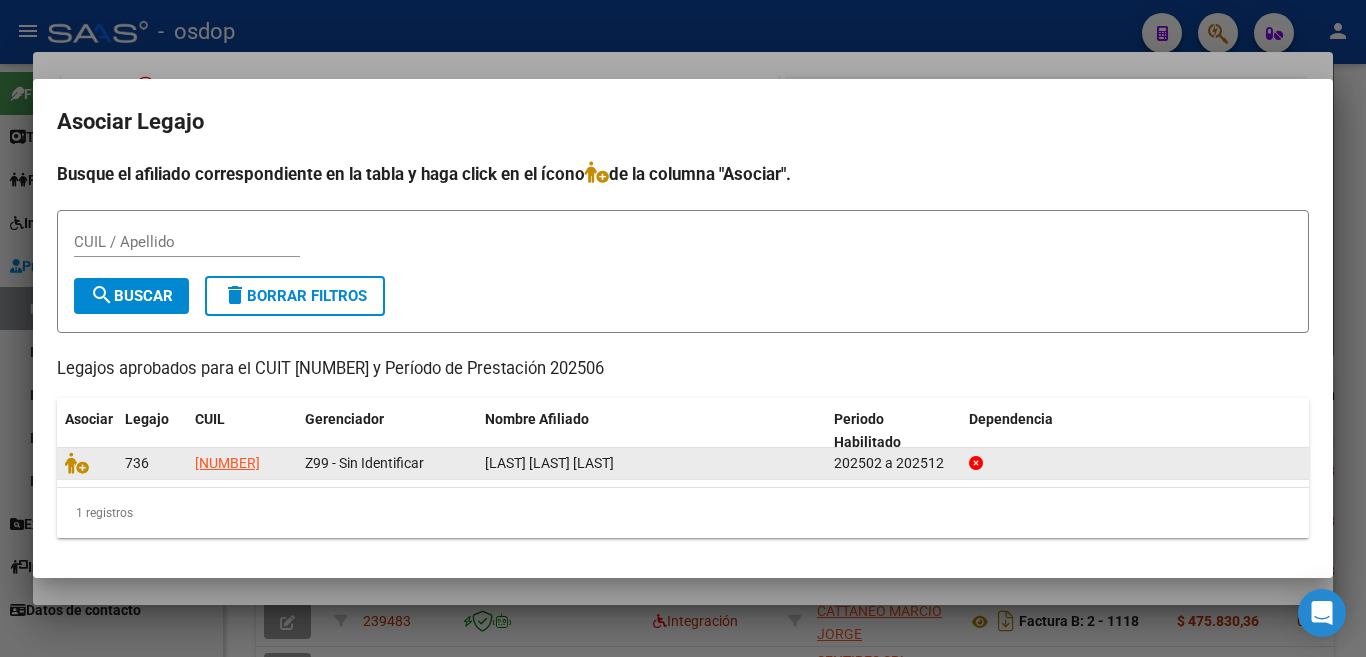 drag, startPoint x: 57, startPoint y: 350, endPoint x: 1063, endPoint y: 461, distance: 1012.1052 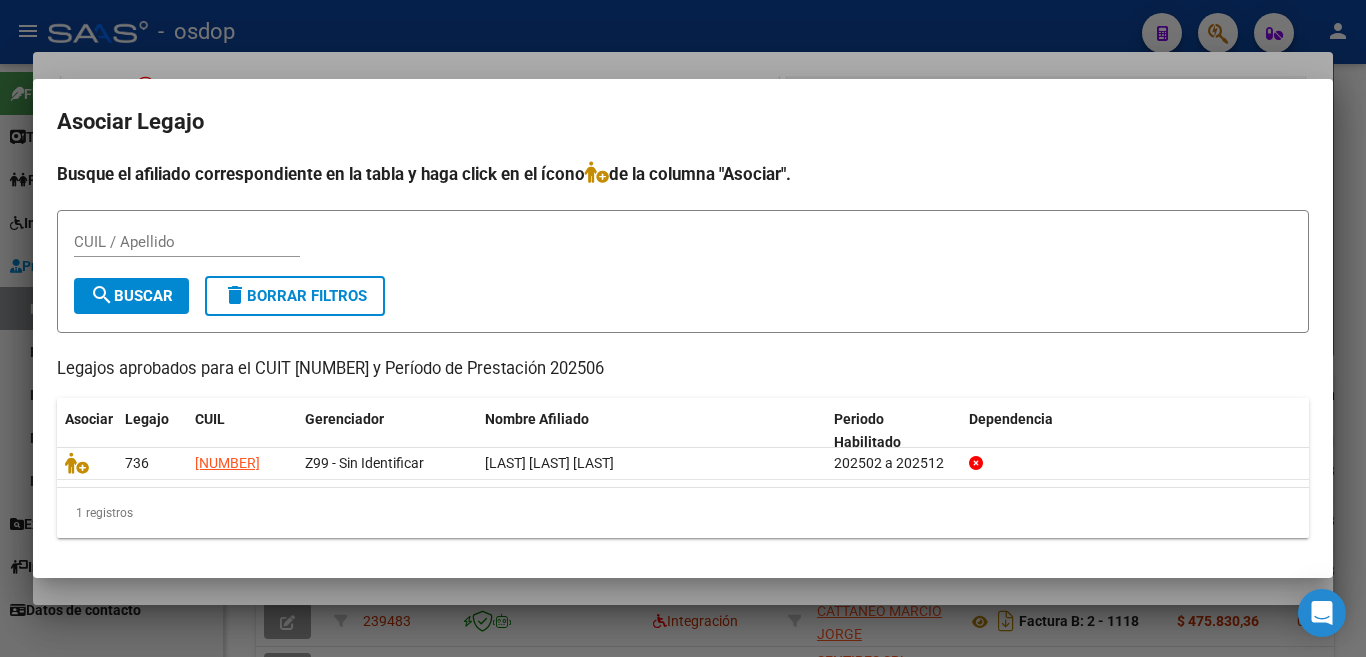 copy on "Legajos aprobados para el CUIT [NUMBER] y Período de Prestación 202506  Asociar Legajo CUIL Gerenciador Nombre Afiliado Periodo Habilitado Dependencia    736 [NUMBER] Z99 - Sin Identificar [LAST] [LAST] [LAST]  202502 a 202512" 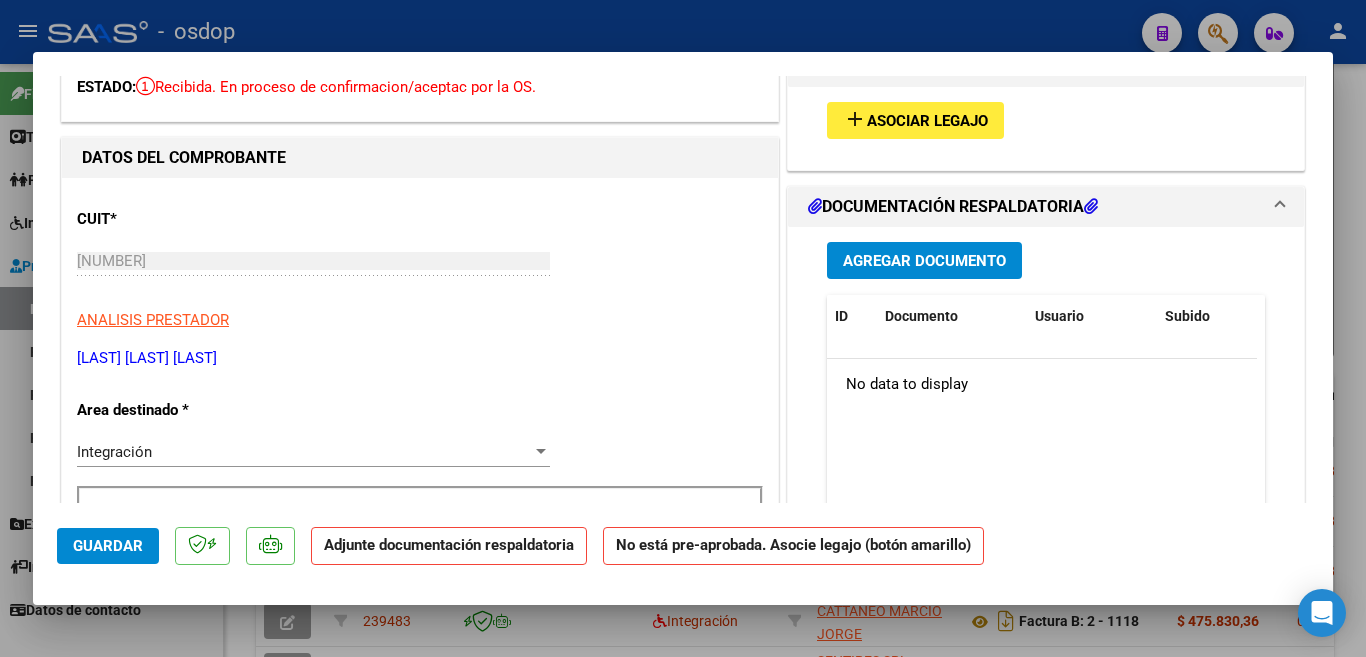drag, startPoint x: 1032, startPoint y: 10, endPoint x: 1026, endPoint y: 30, distance: 20.880613 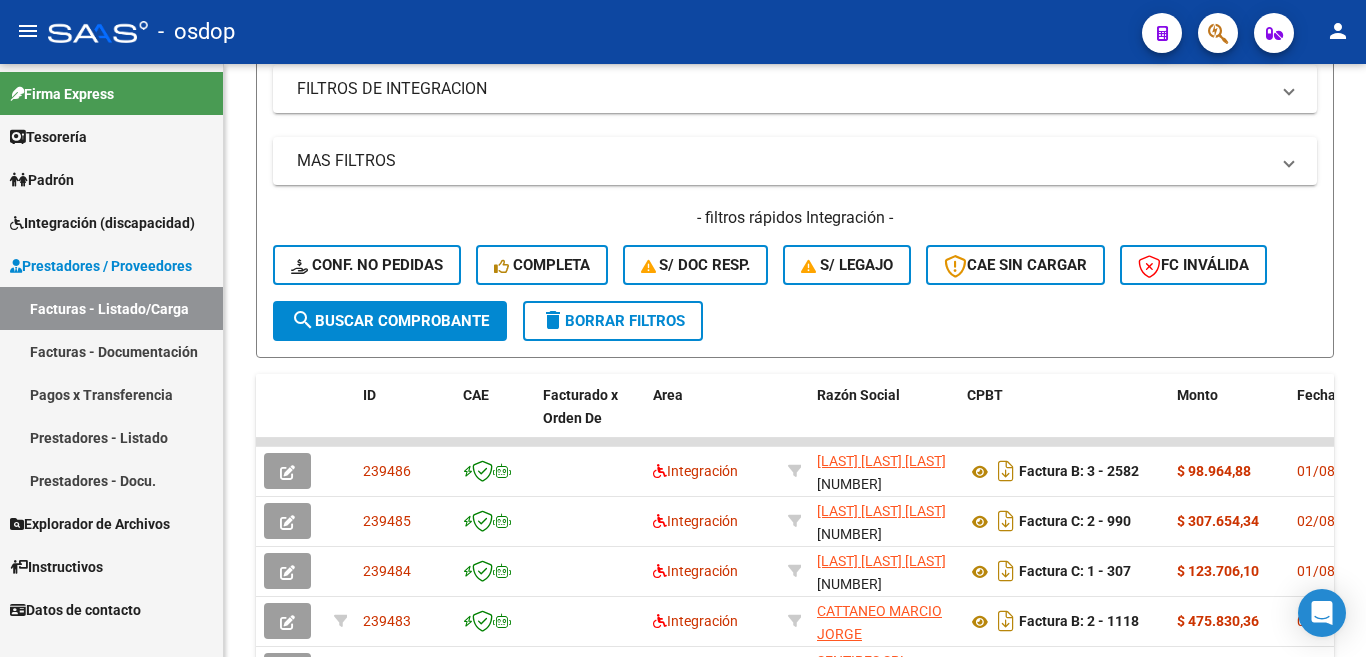 click on "Prestadores / Proveedores" at bounding box center (101, 266) 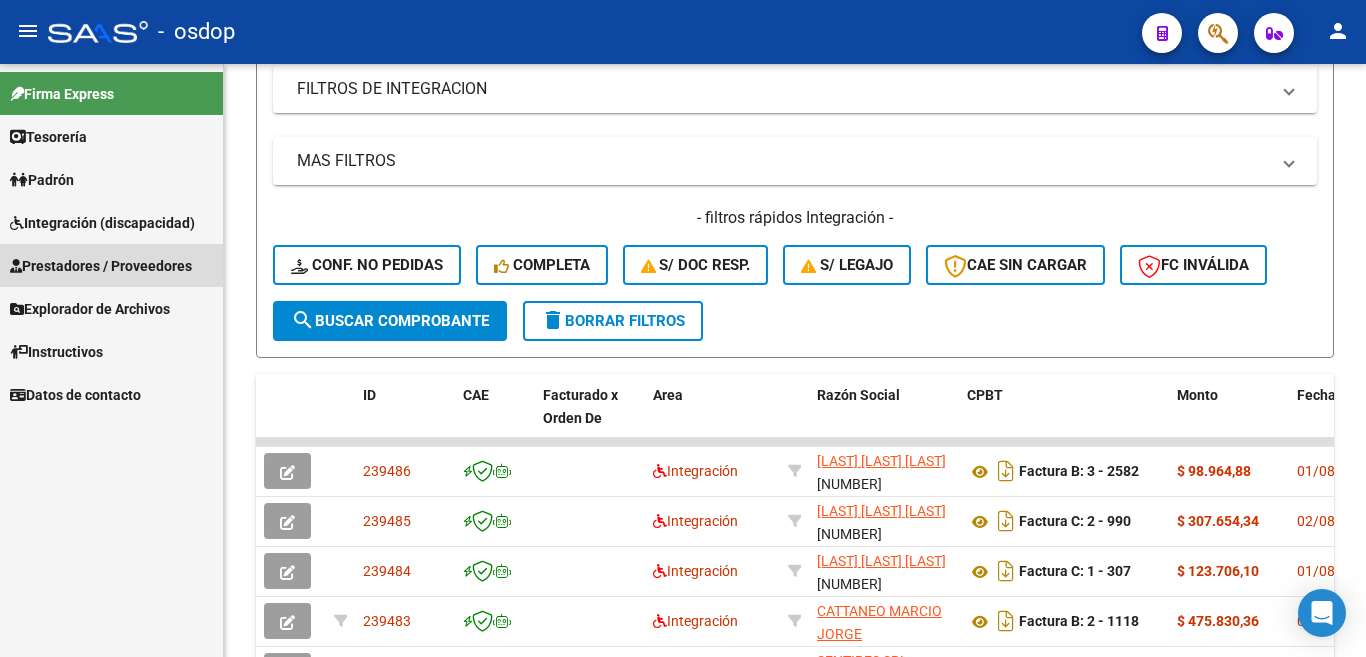 click on "Prestadores / Proveedores" at bounding box center [101, 266] 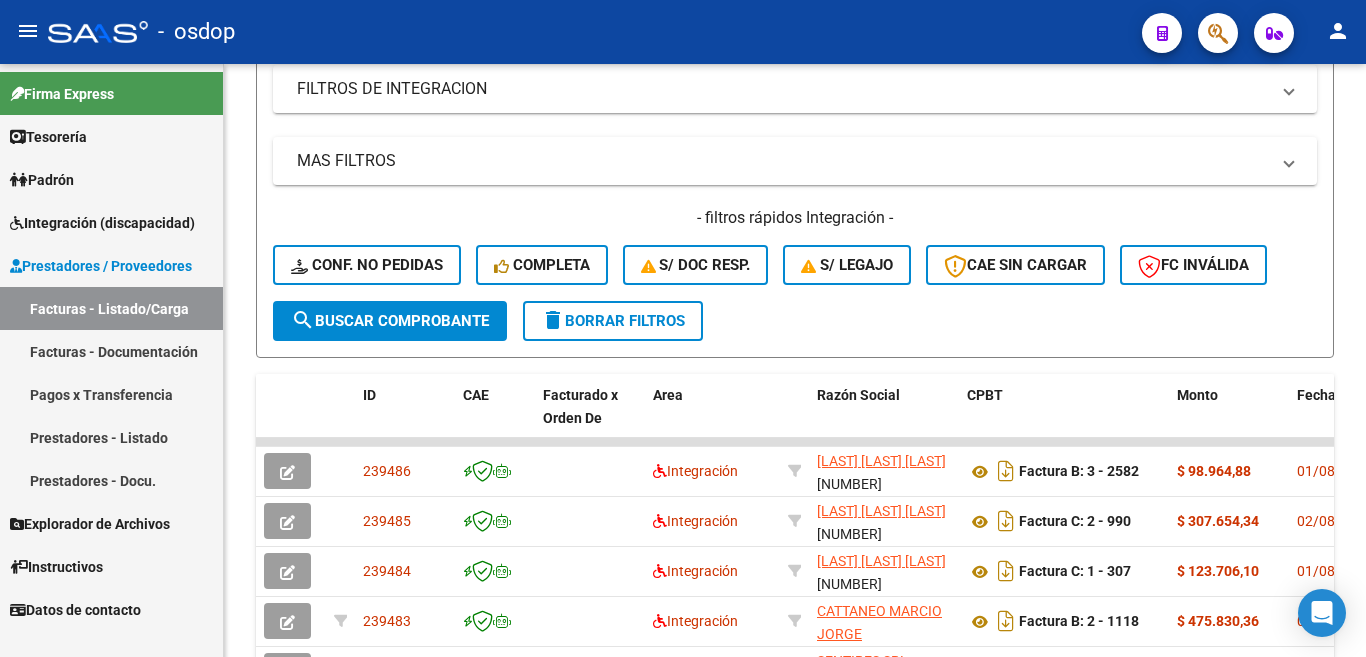 click on "Facturas - Listado/Carga" at bounding box center (111, 308) 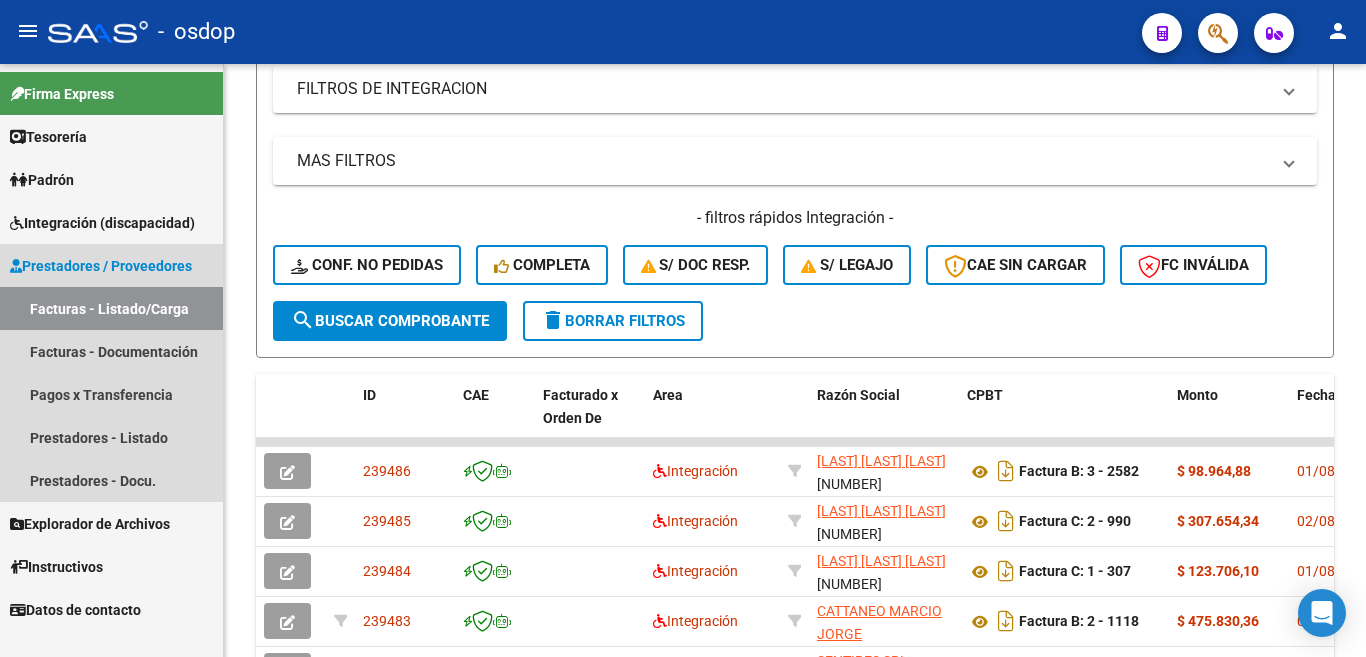 click on "Facturas - Listado/Carga" at bounding box center [111, 308] 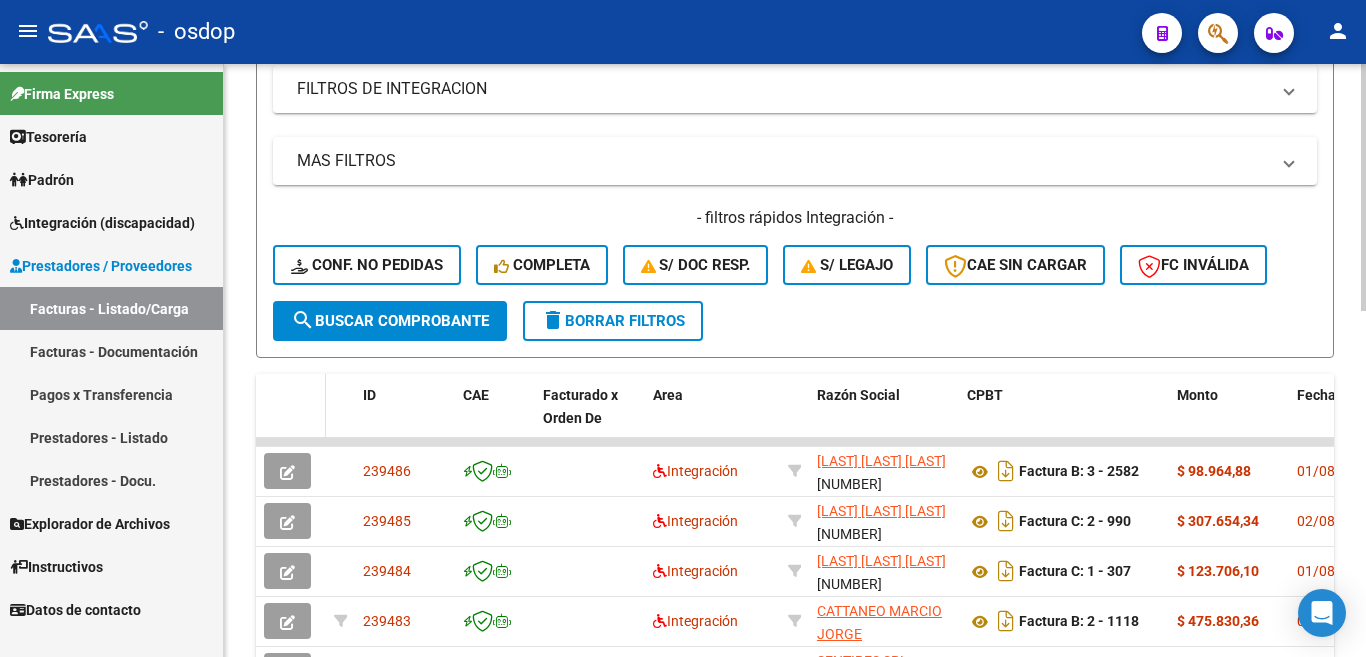 click 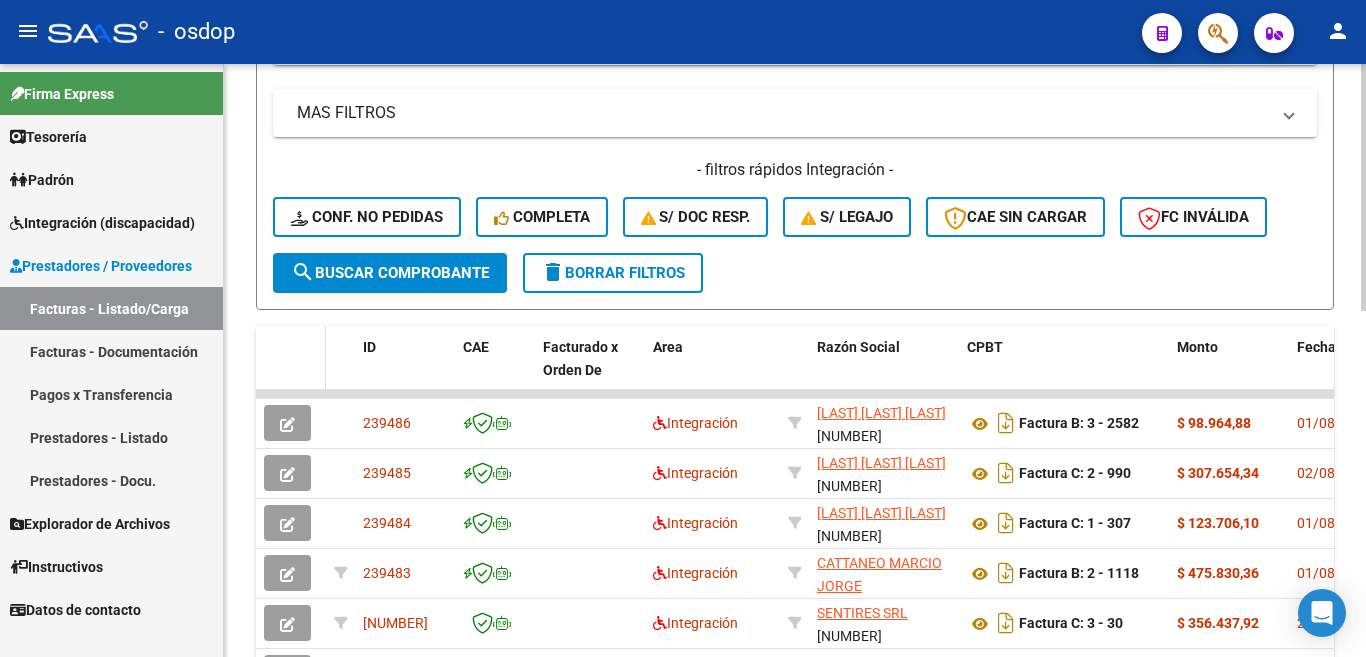 scroll, scrollTop: 0, scrollLeft: 0, axis: both 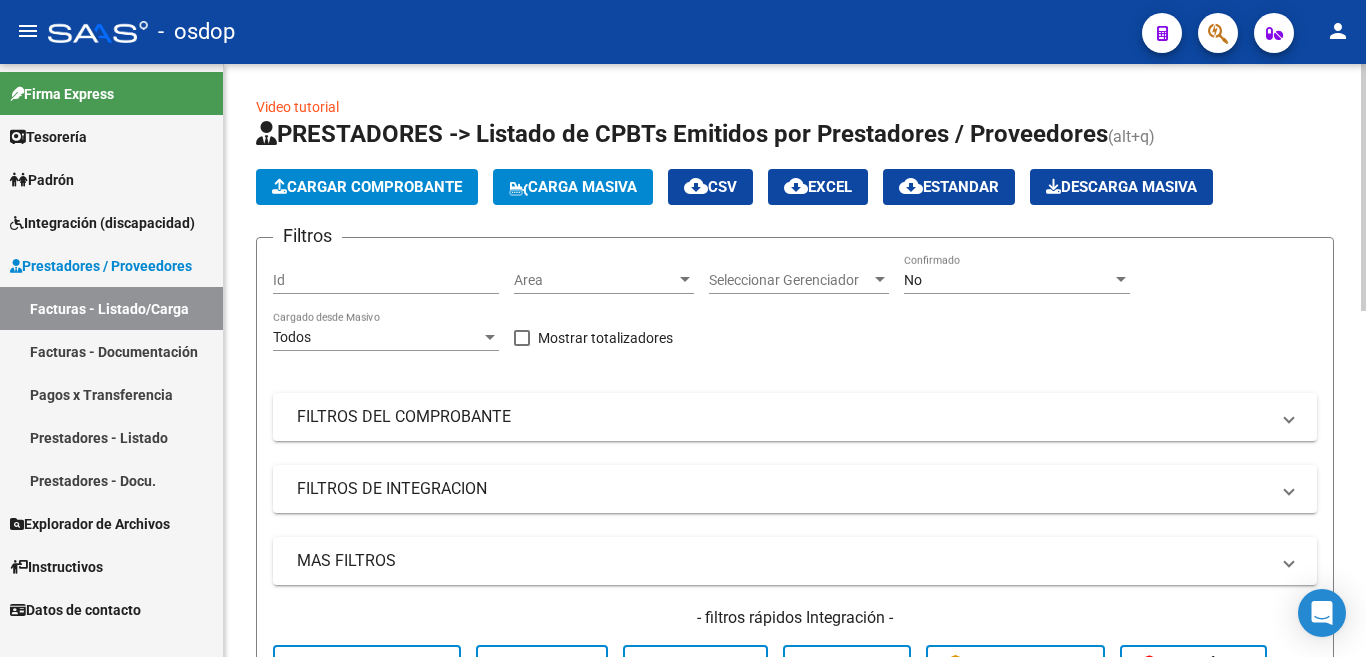 click on "Cargar Comprobante" 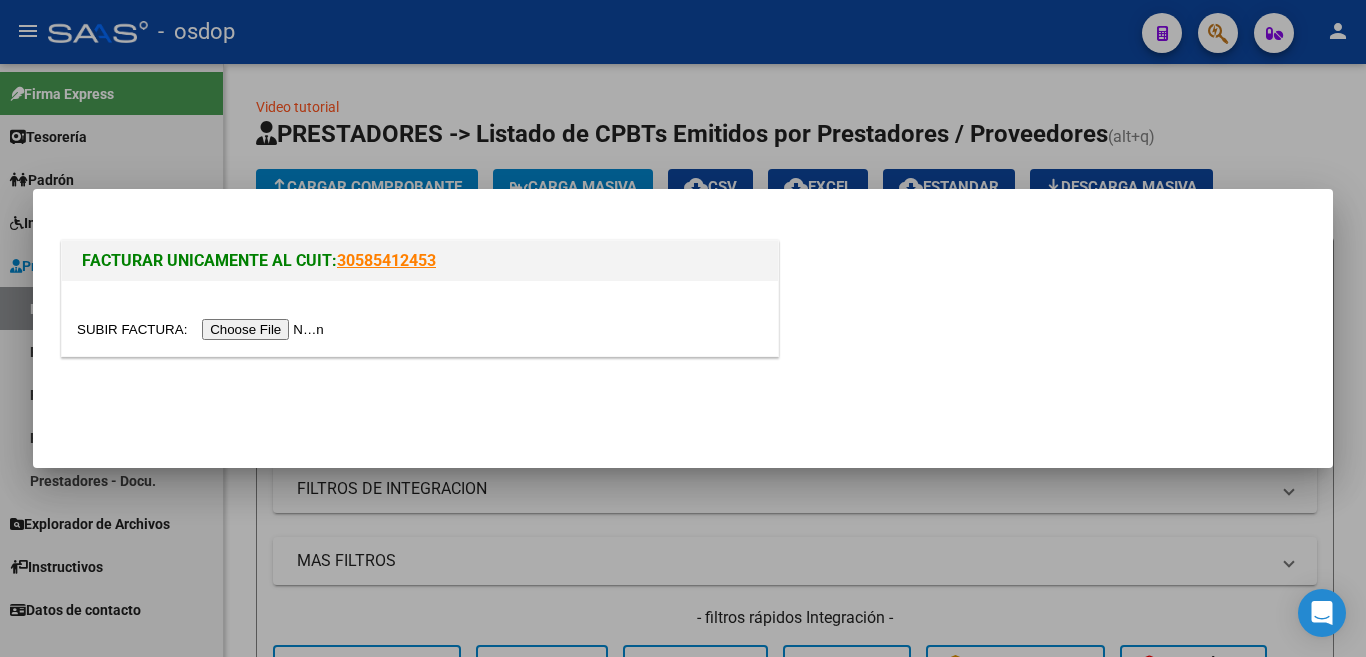 click at bounding box center (203, 329) 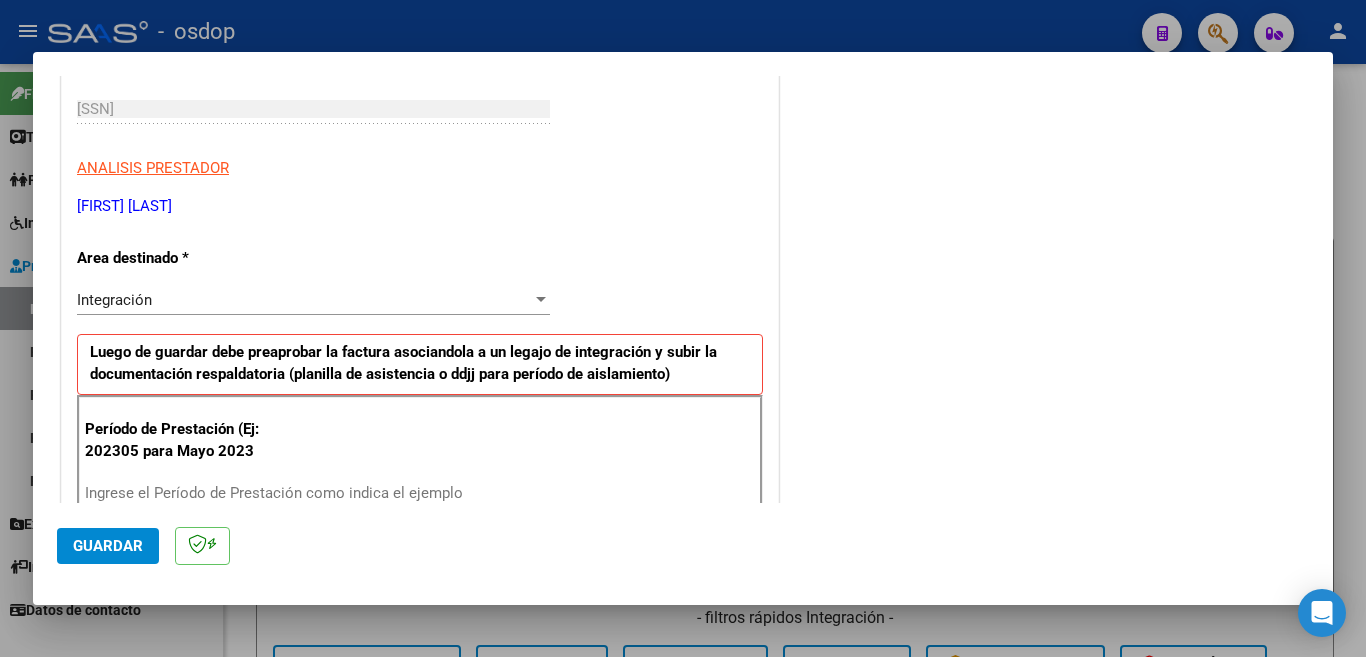 scroll, scrollTop: 400, scrollLeft: 0, axis: vertical 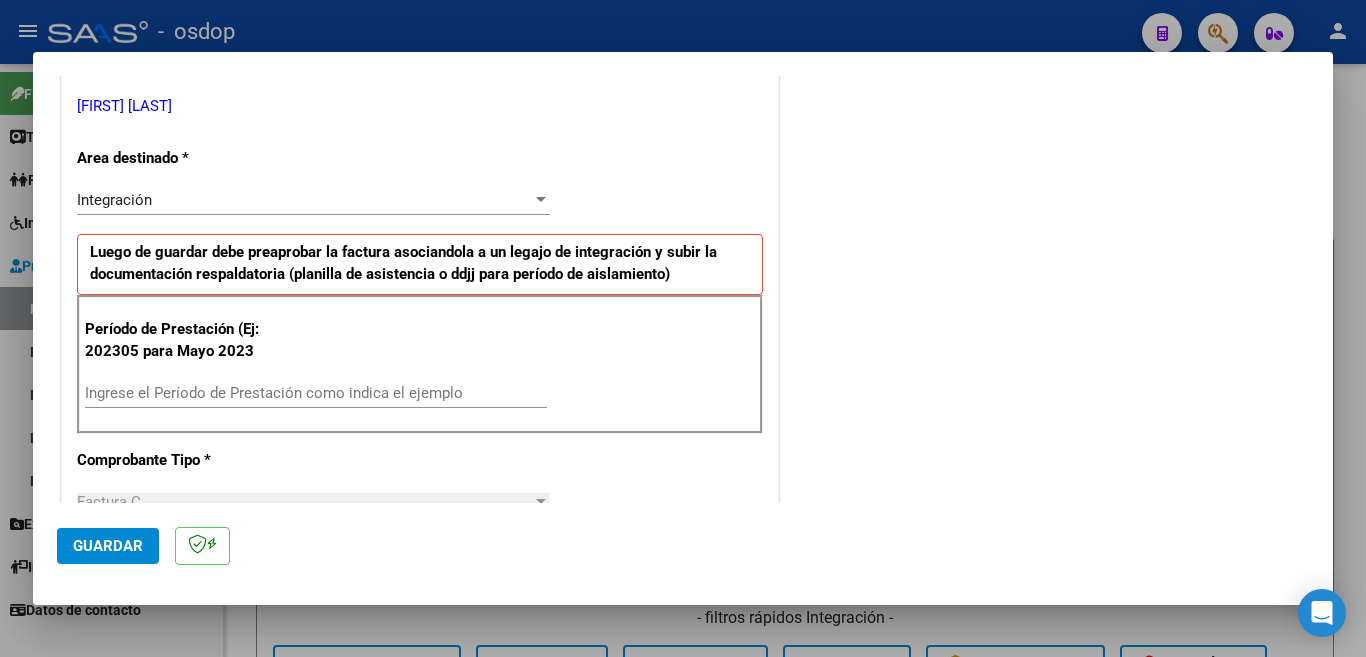 click on "Ingrese el Período de Prestación como indica el ejemplo" at bounding box center [316, 393] 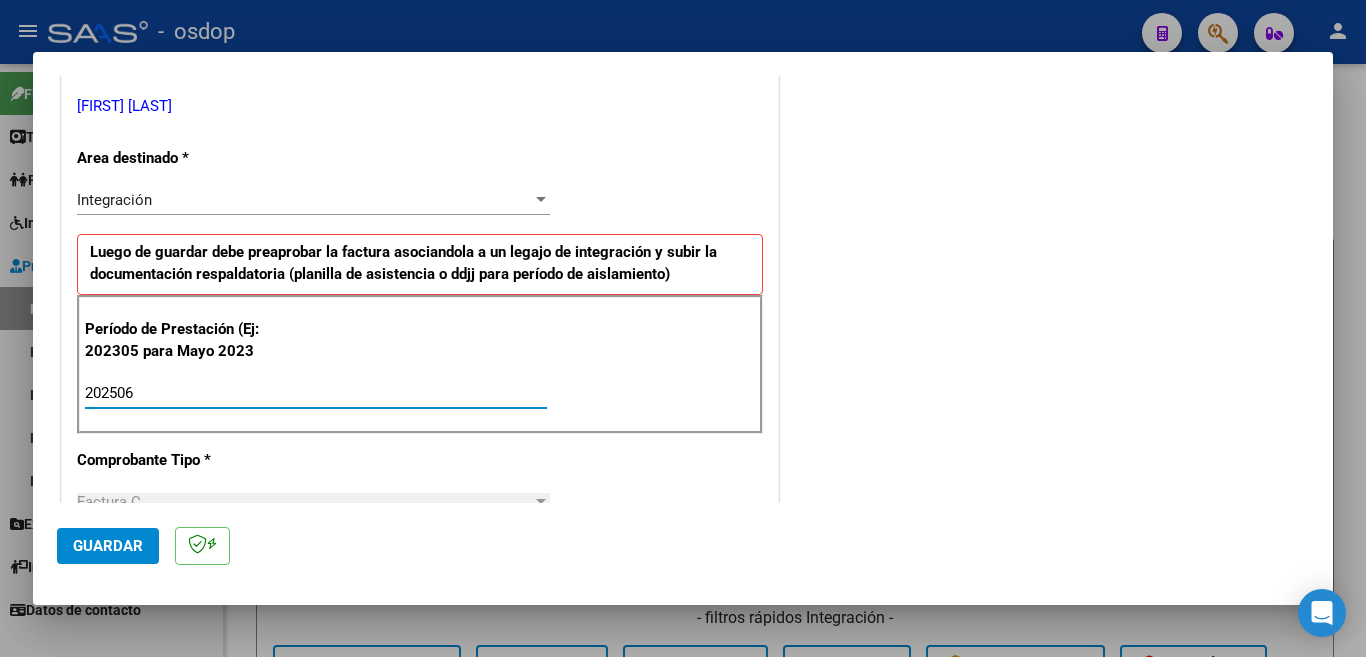 type on "202506" 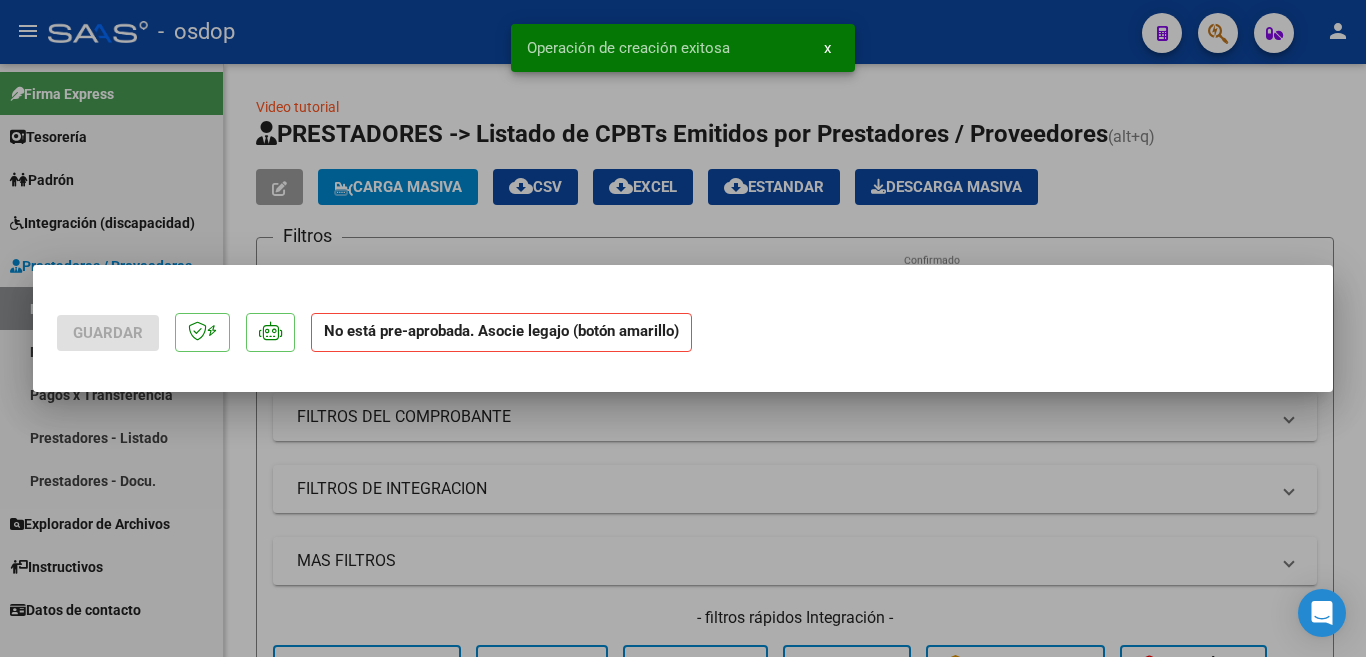 scroll, scrollTop: 0, scrollLeft: 0, axis: both 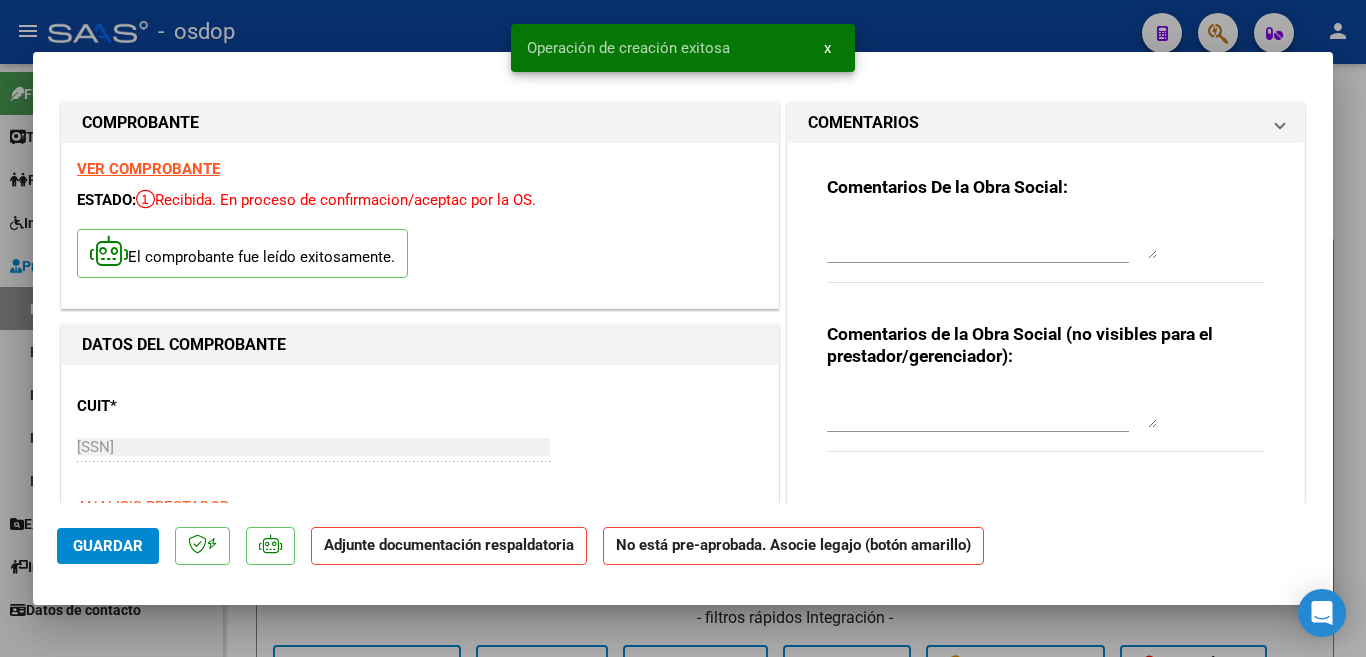 click on "PREAPROBACIÓN PARA INTEGRACION add Asociar Legajo" at bounding box center [1046, 583] 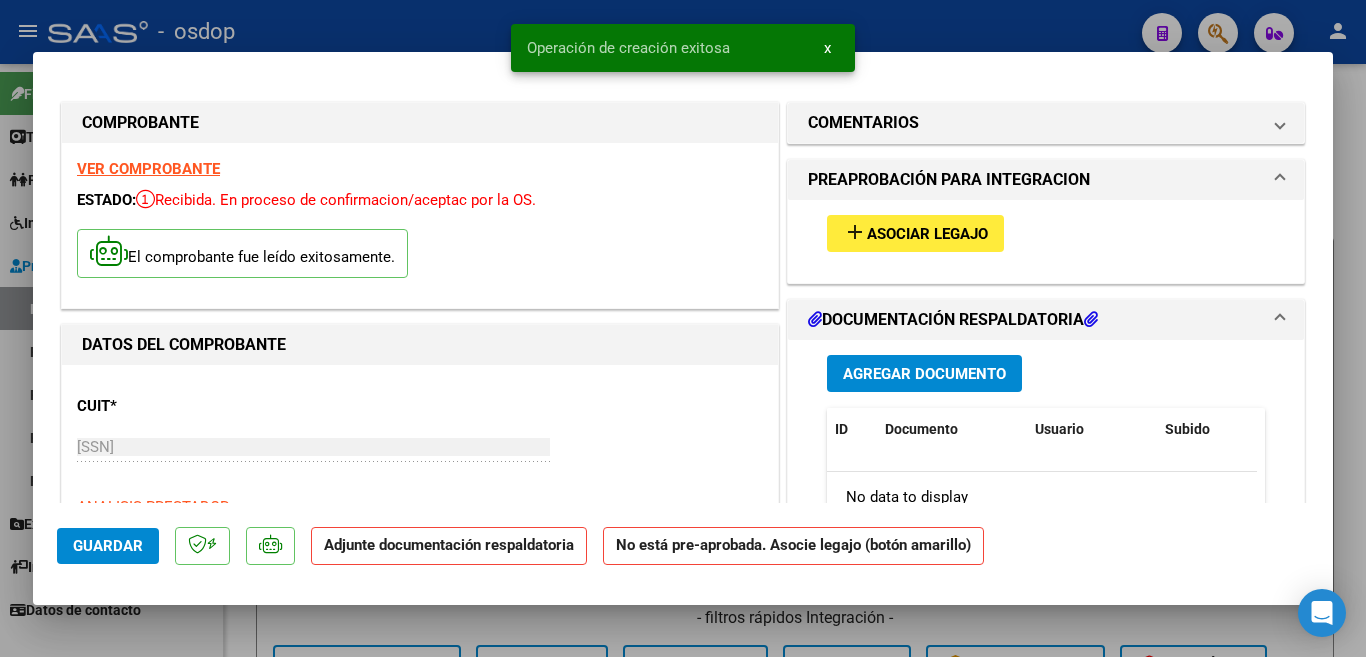 click on "Asociar Legajo" at bounding box center [927, 234] 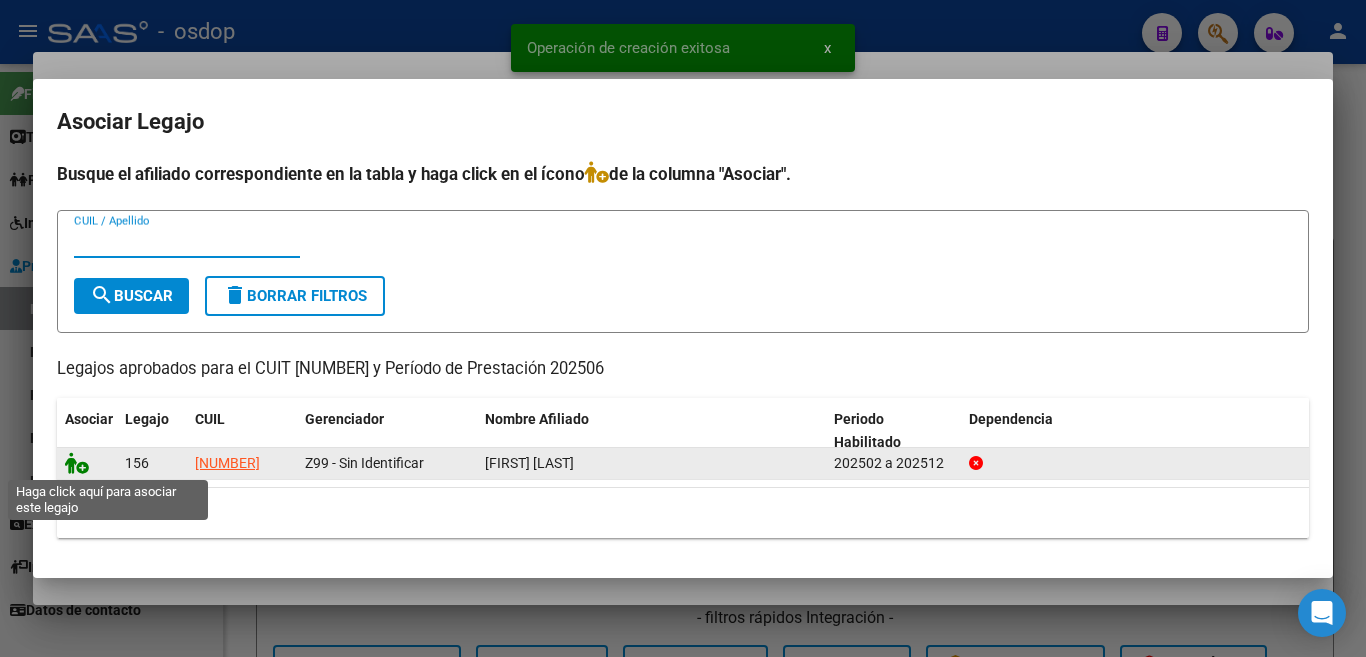 click 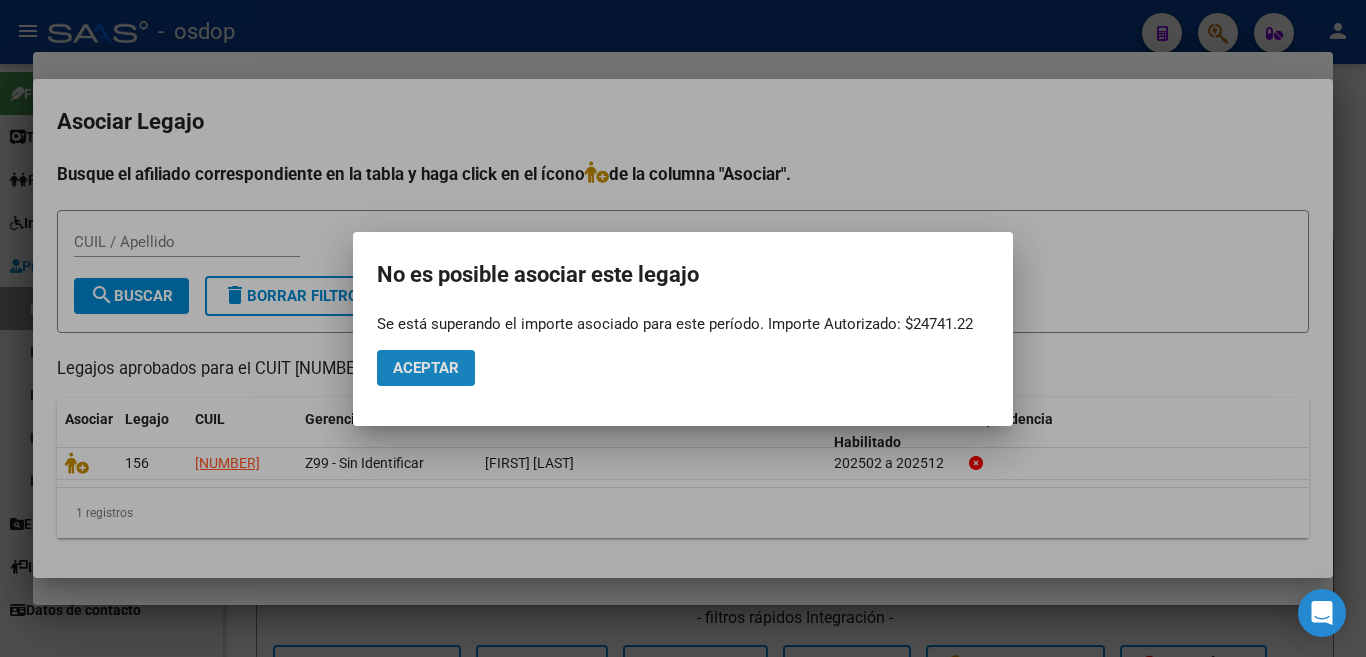 click on "Aceptar" 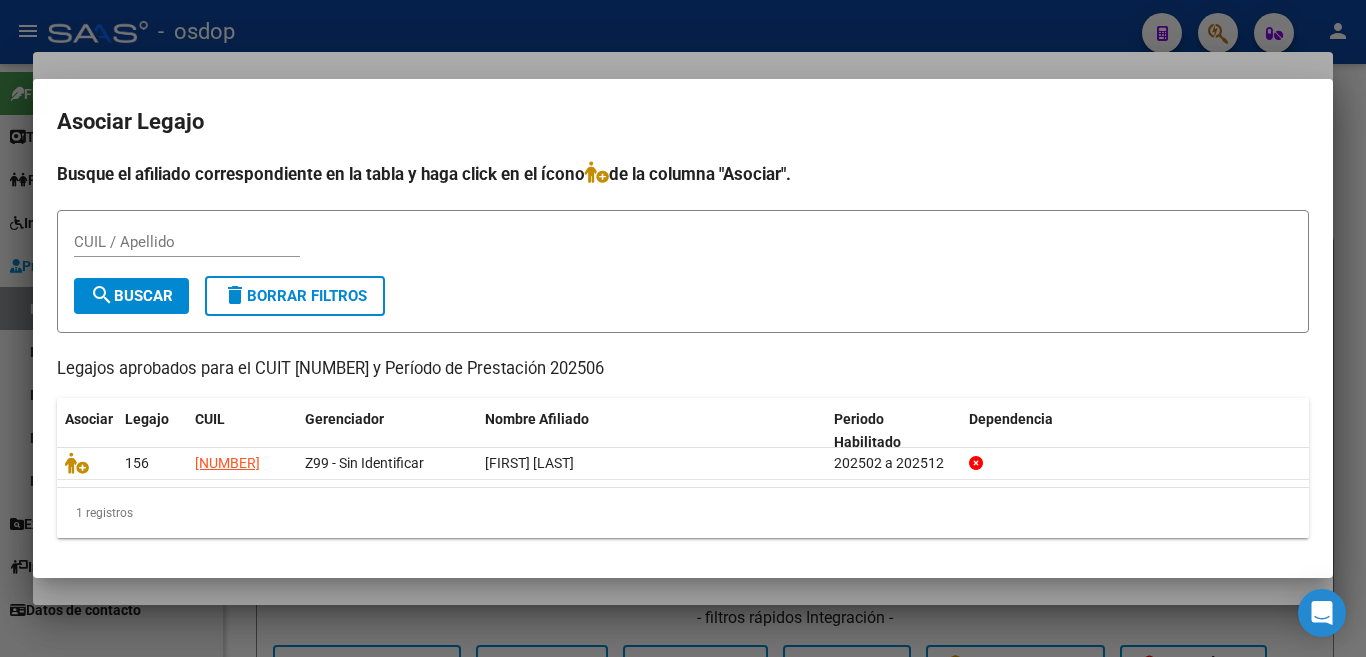 click at bounding box center (683, 328) 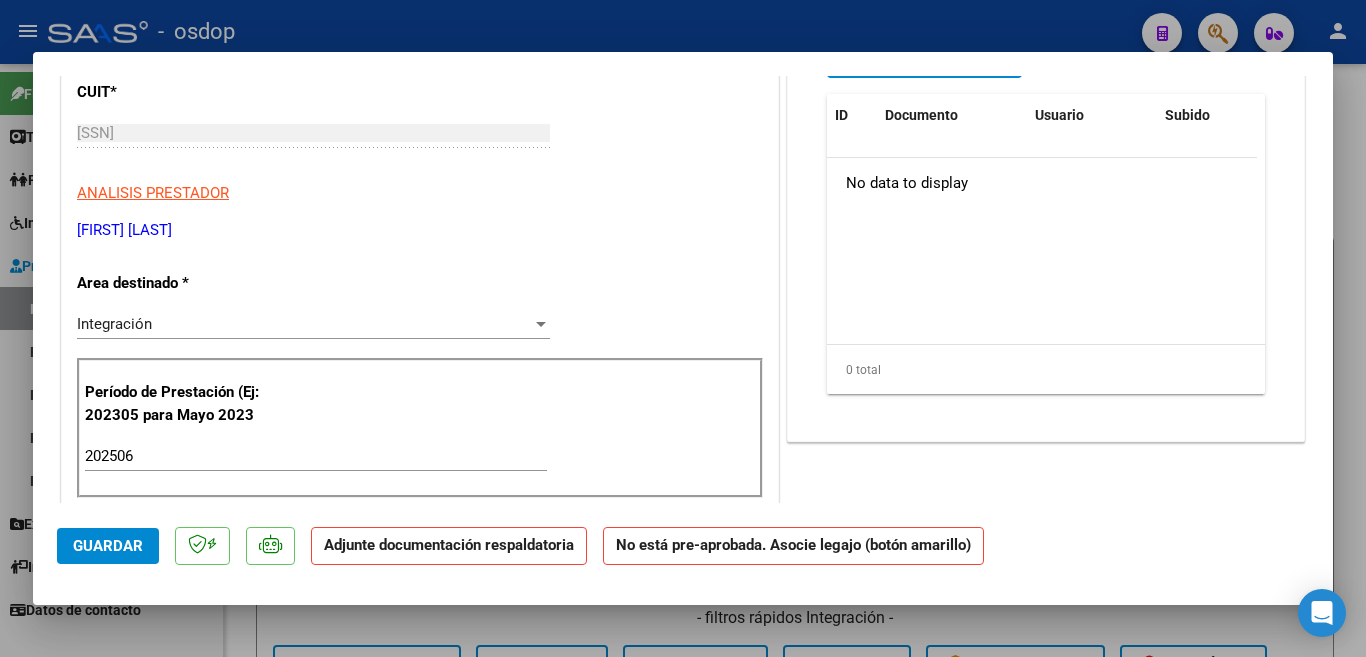 scroll, scrollTop: 286, scrollLeft: 0, axis: vertical 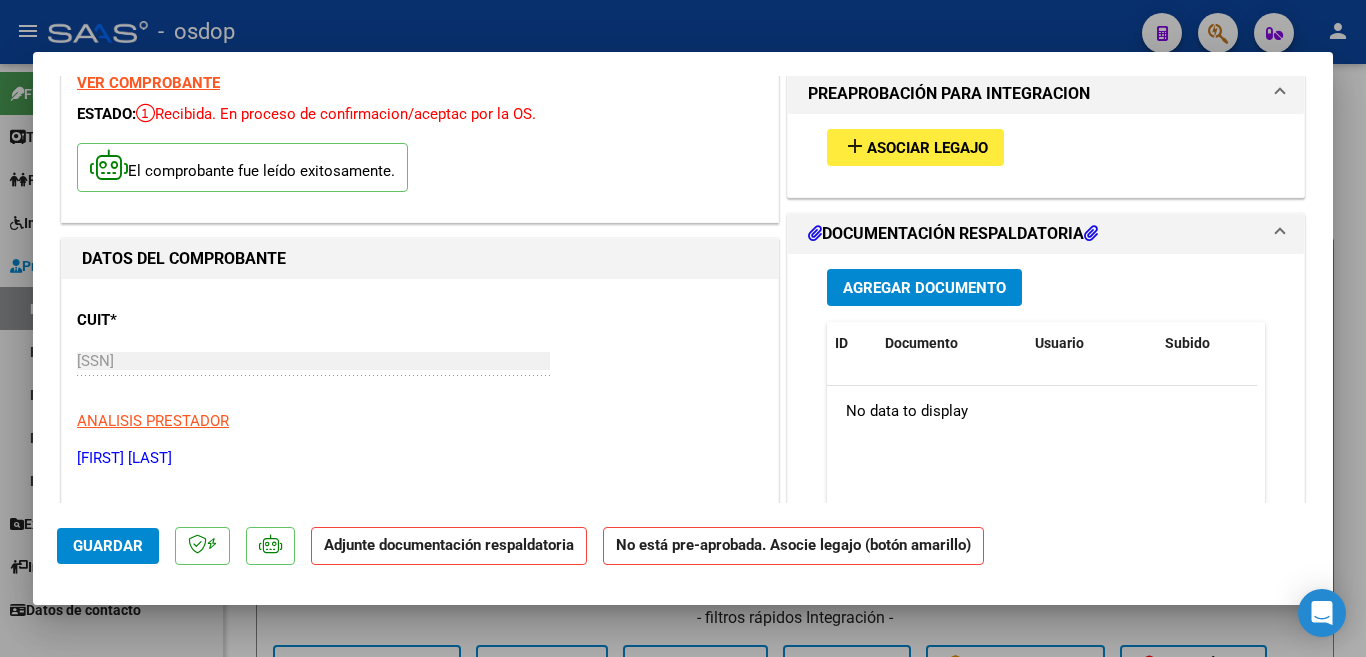 click on "Agregar Documento" at bounding box center [924, 287] 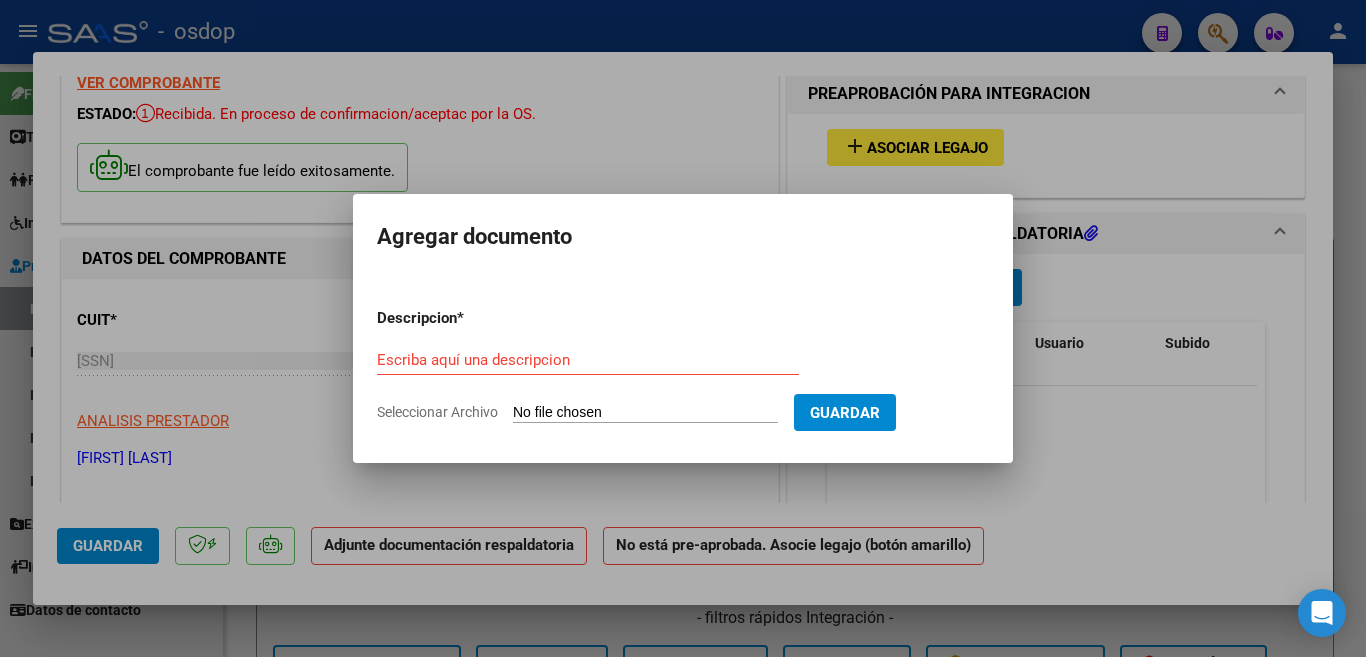 click on "Descripcion  *   Escriba aquí una descripcion  Seleccionar Archivo Guardar" at bounding box center (683, 365) 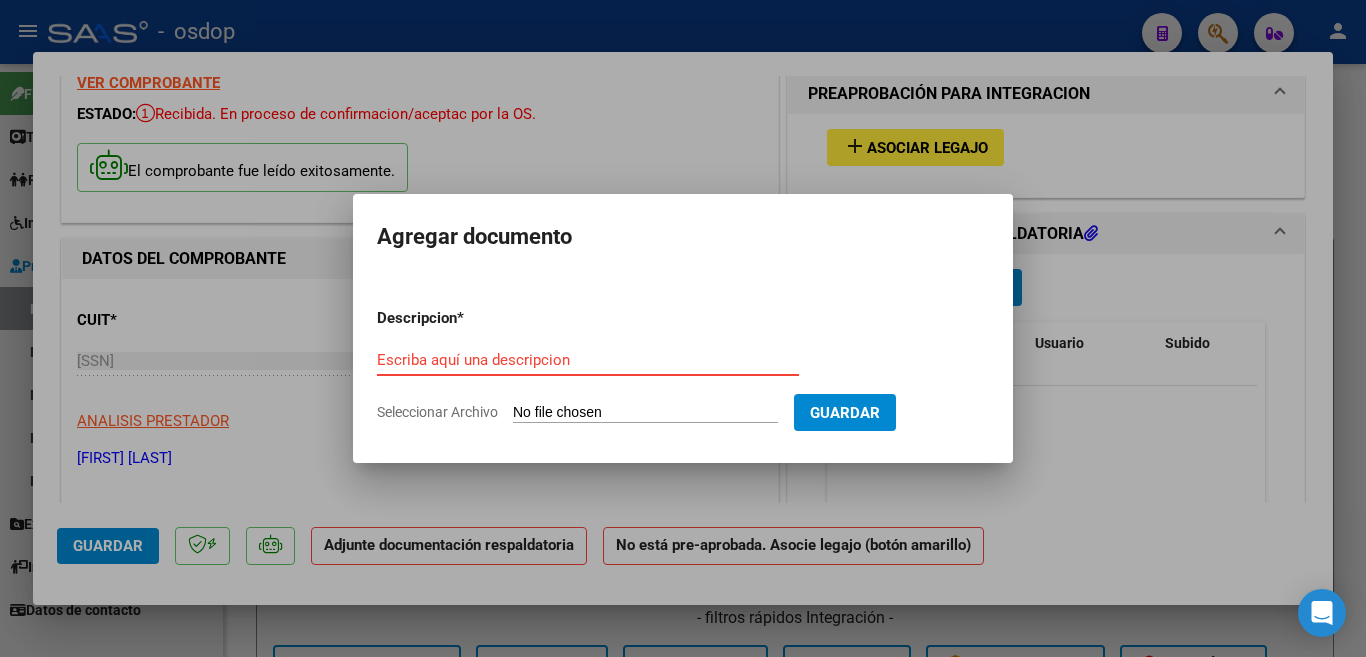 click on "Escriba aquí una descripcion" at bounding box center [588, 360] 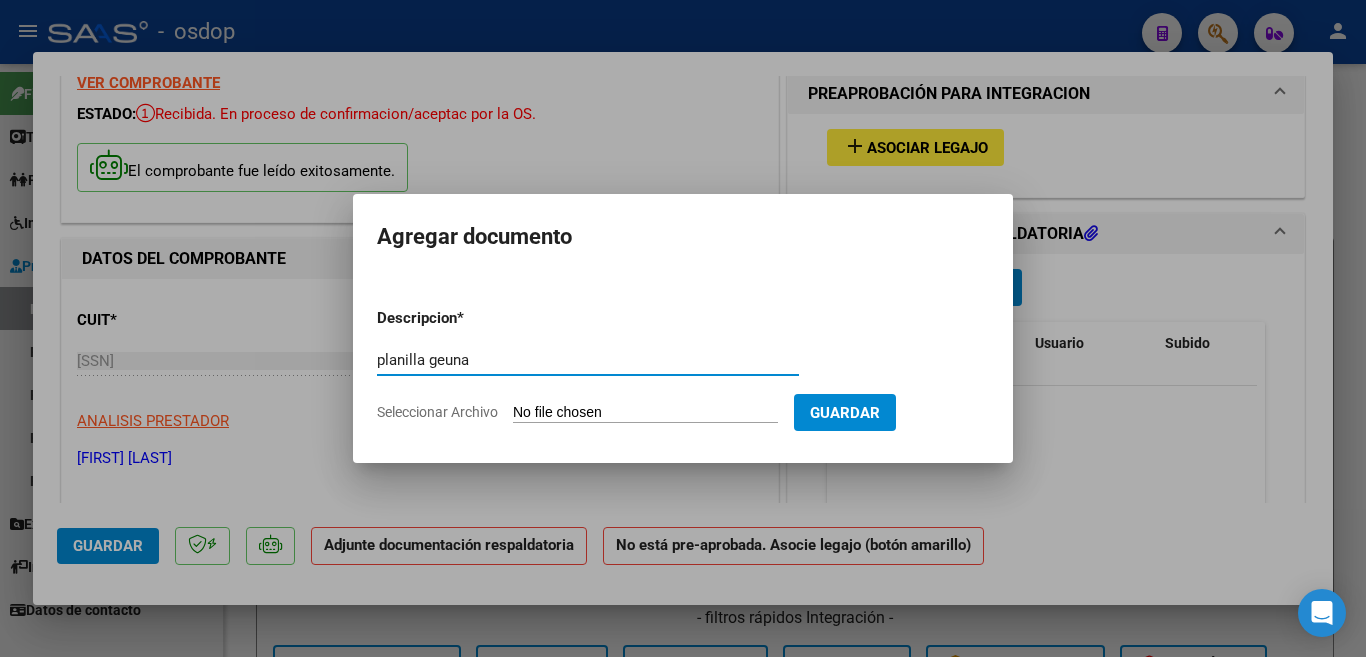 type on "planilla geuna" 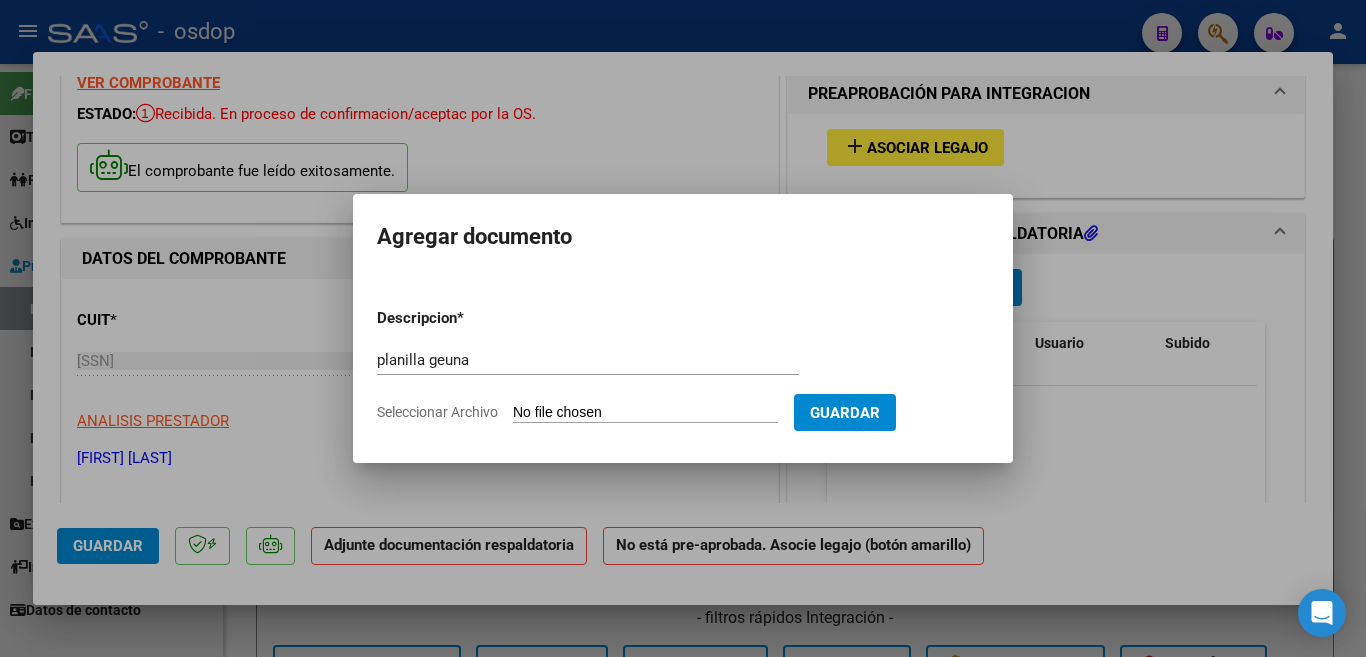 click on "Seleccionar Archivo" at bounding box center (645, 413) 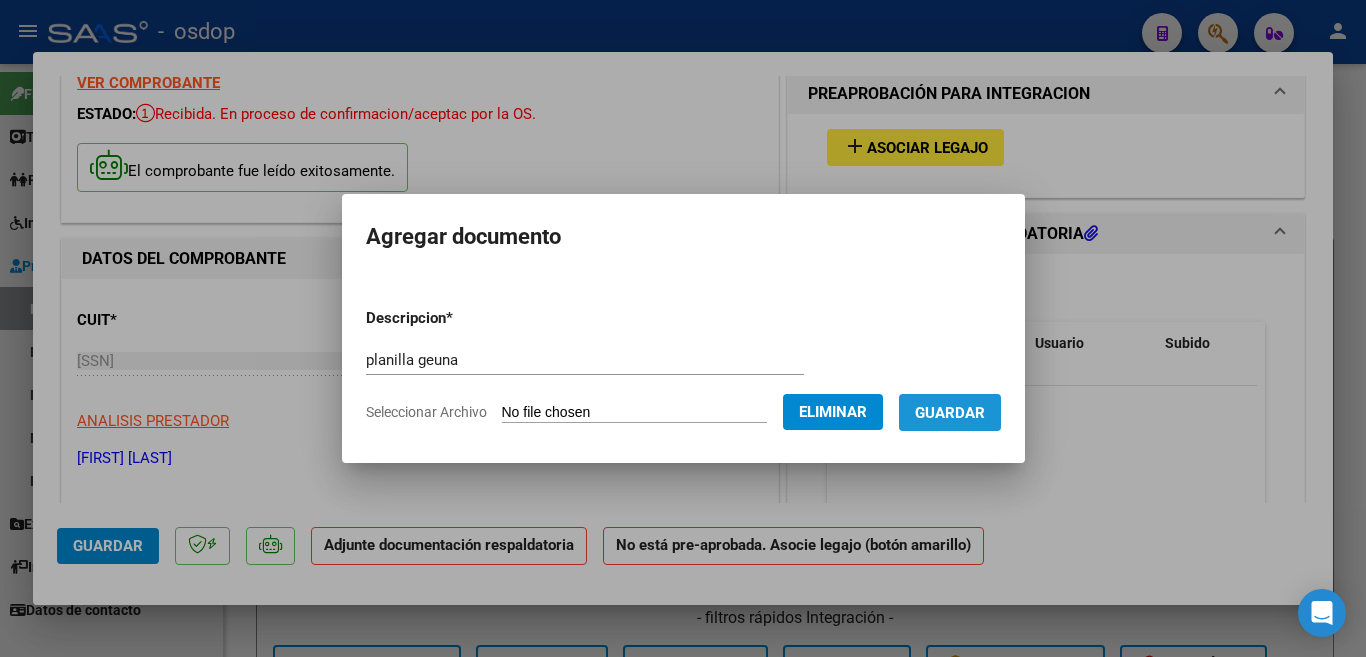 click on "Guardar" at bounding box center [950, 412] 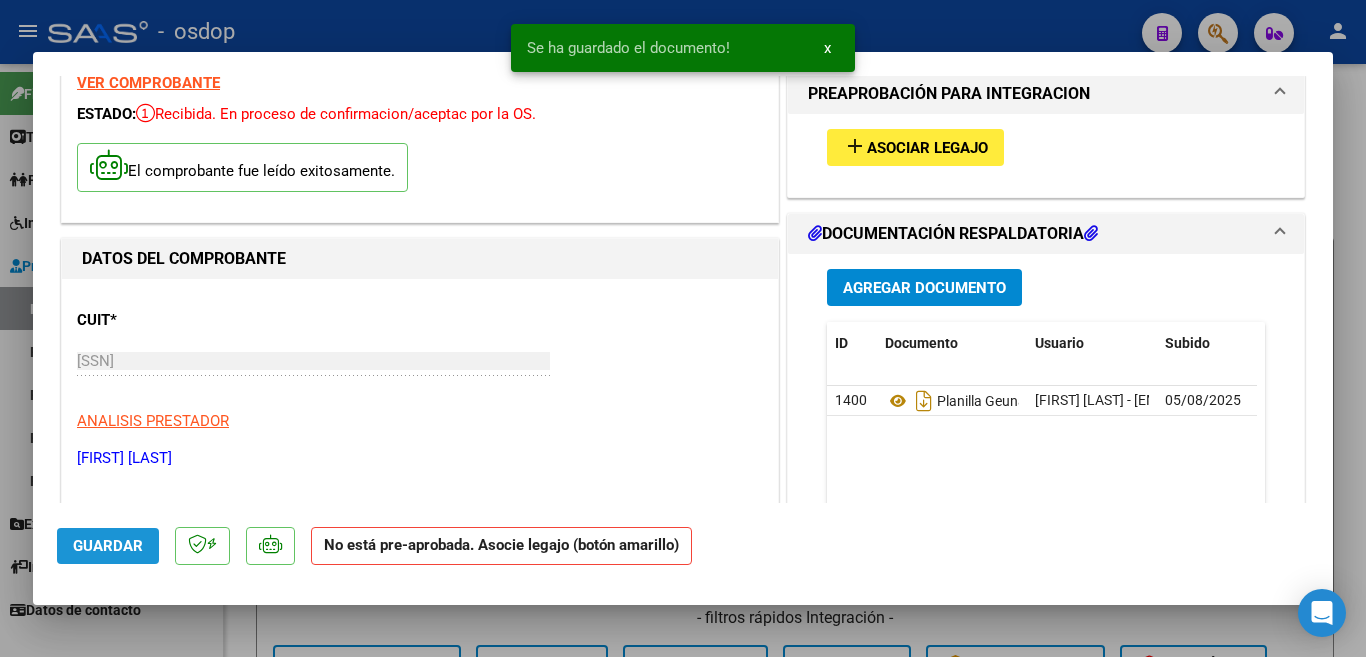 click on "Guardar" 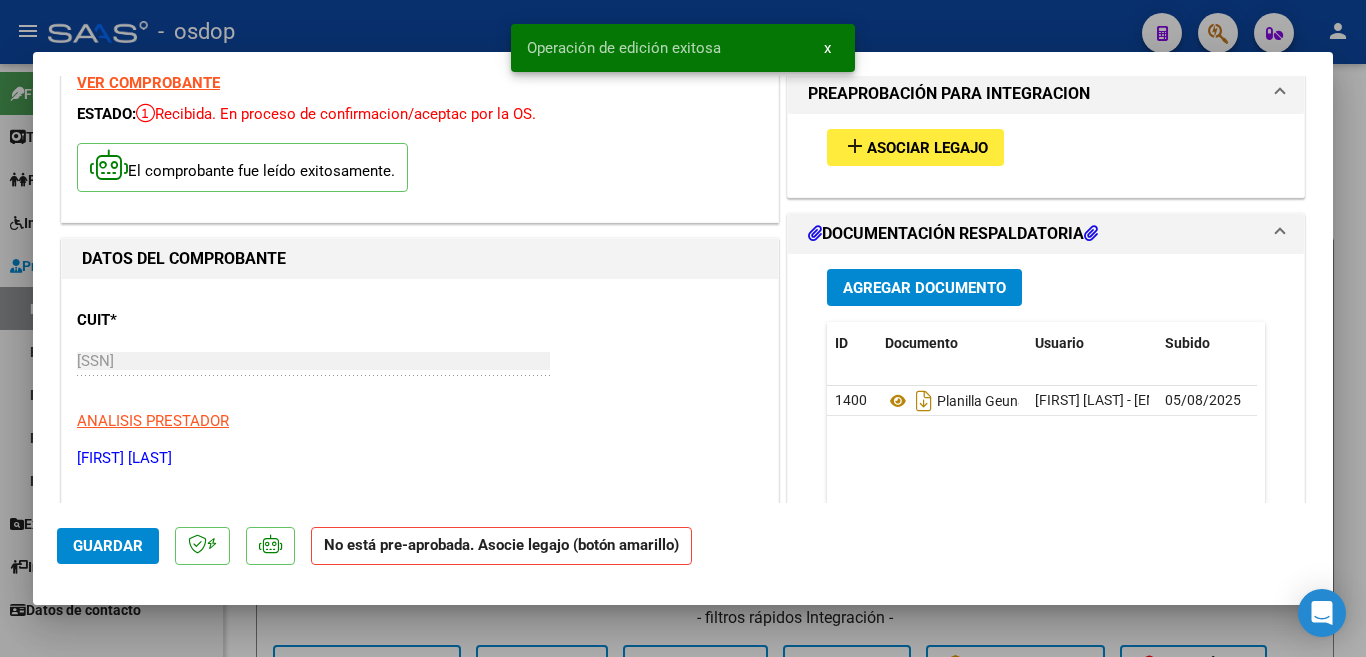 click at bounding box center (683, 328) 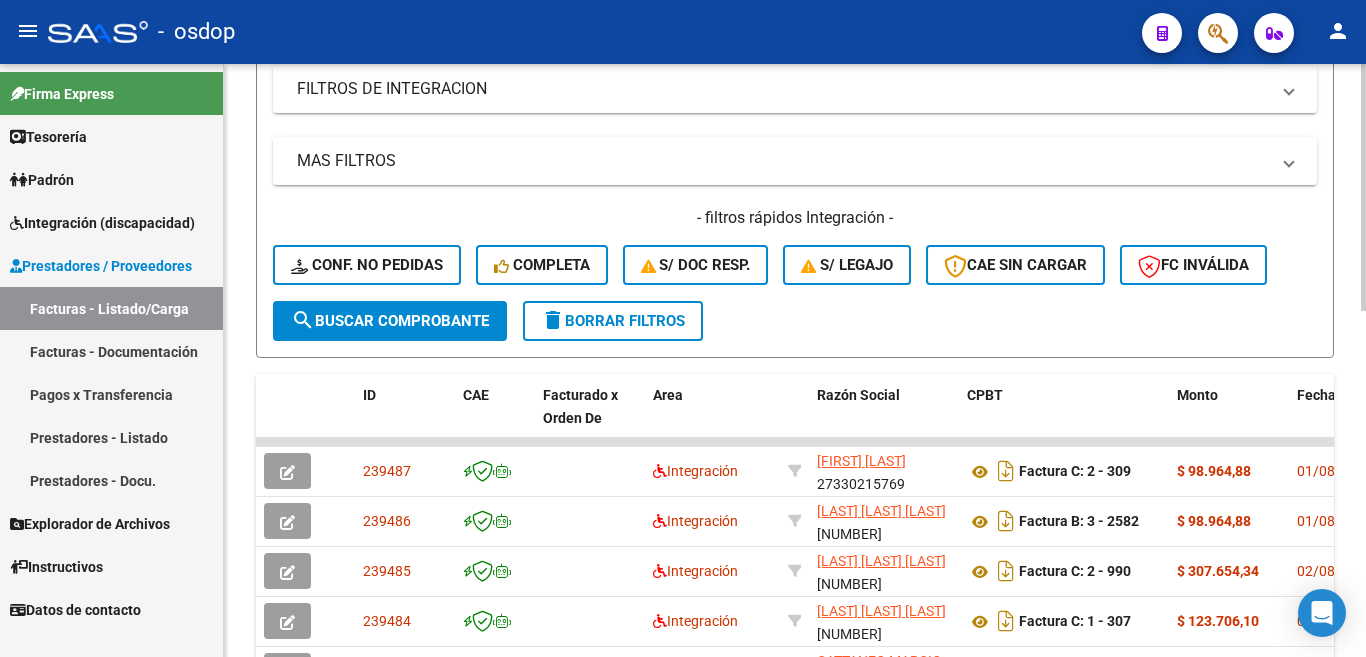 scroll, scrollTop: 500, scrollLeft: 0, axis: vertical 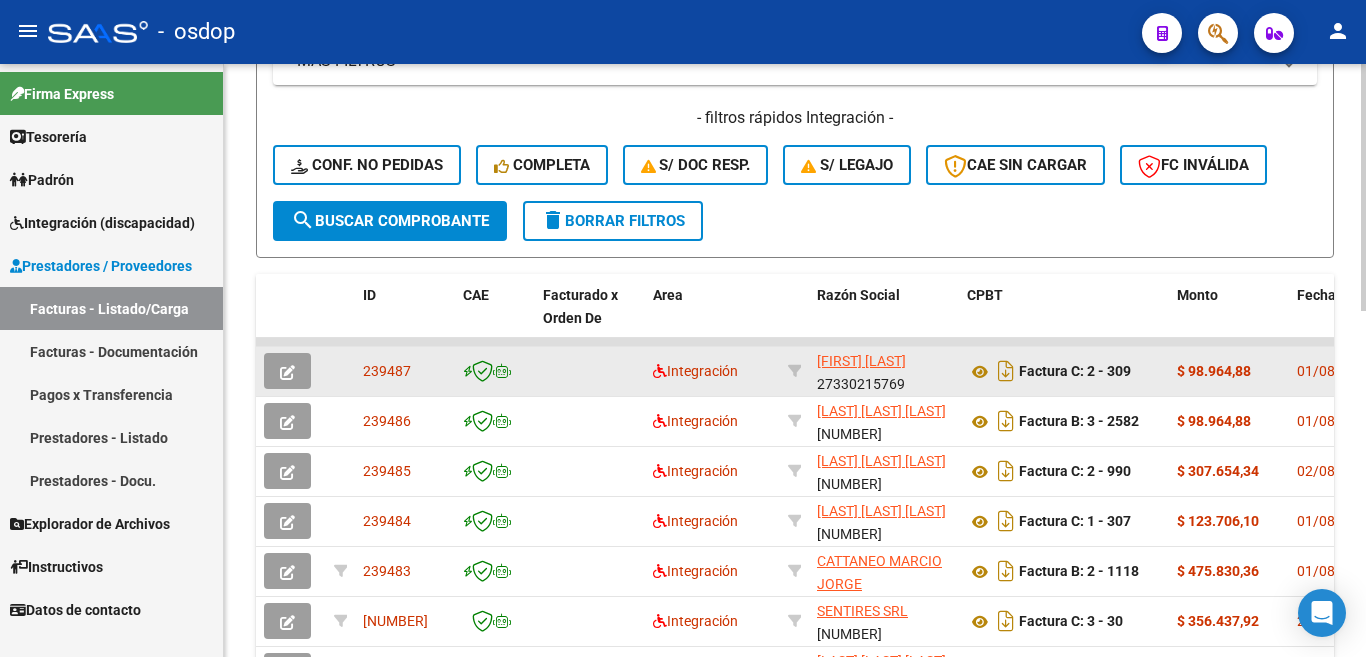 click 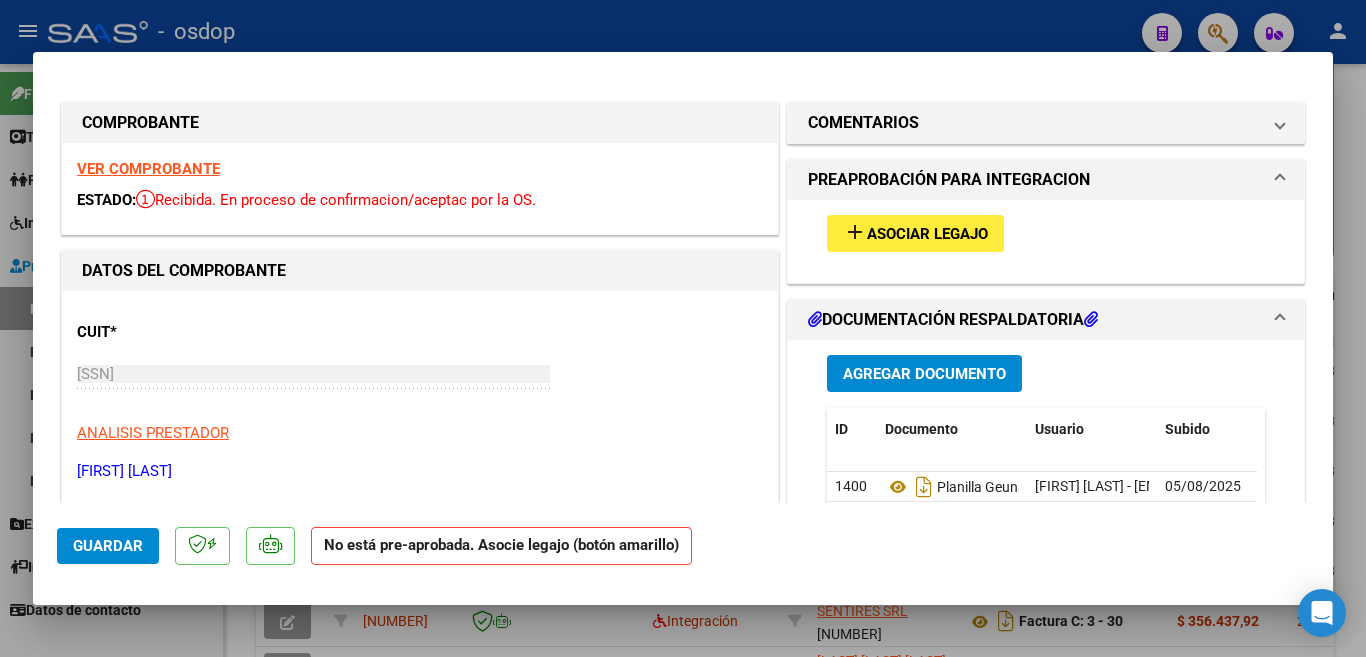 click on "add Asociar Legajo" at bounding box center [915, 233] 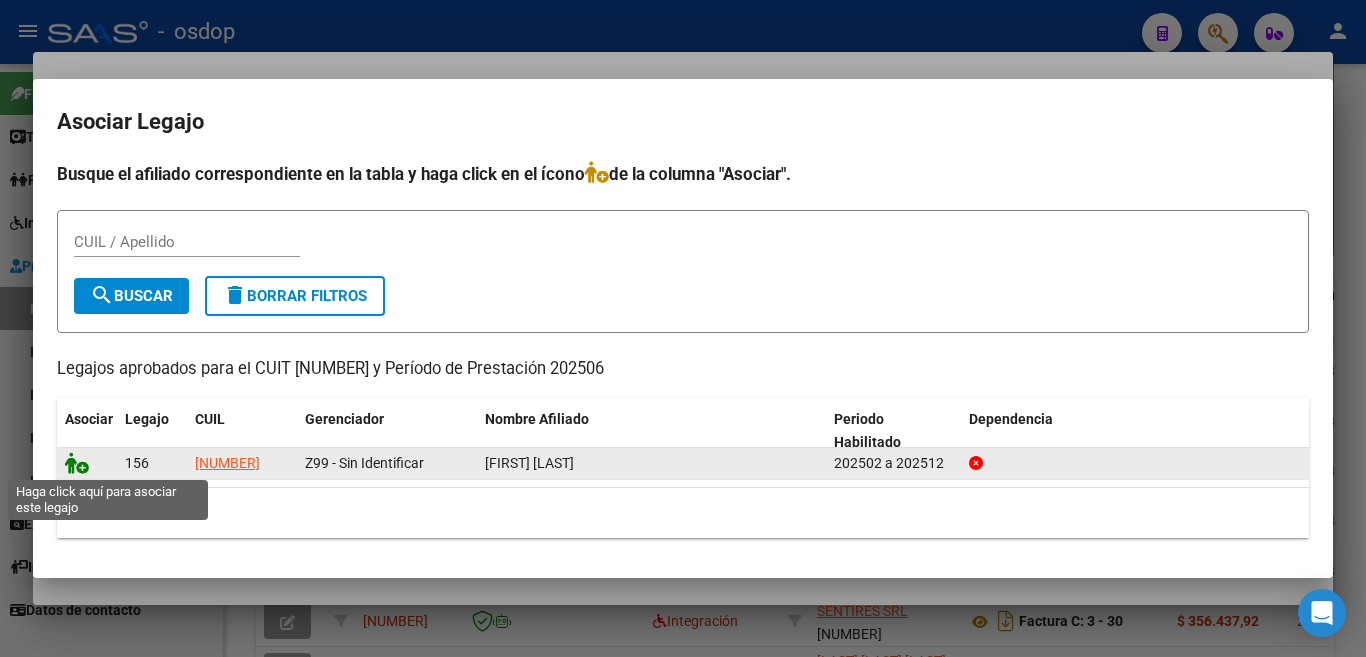 click 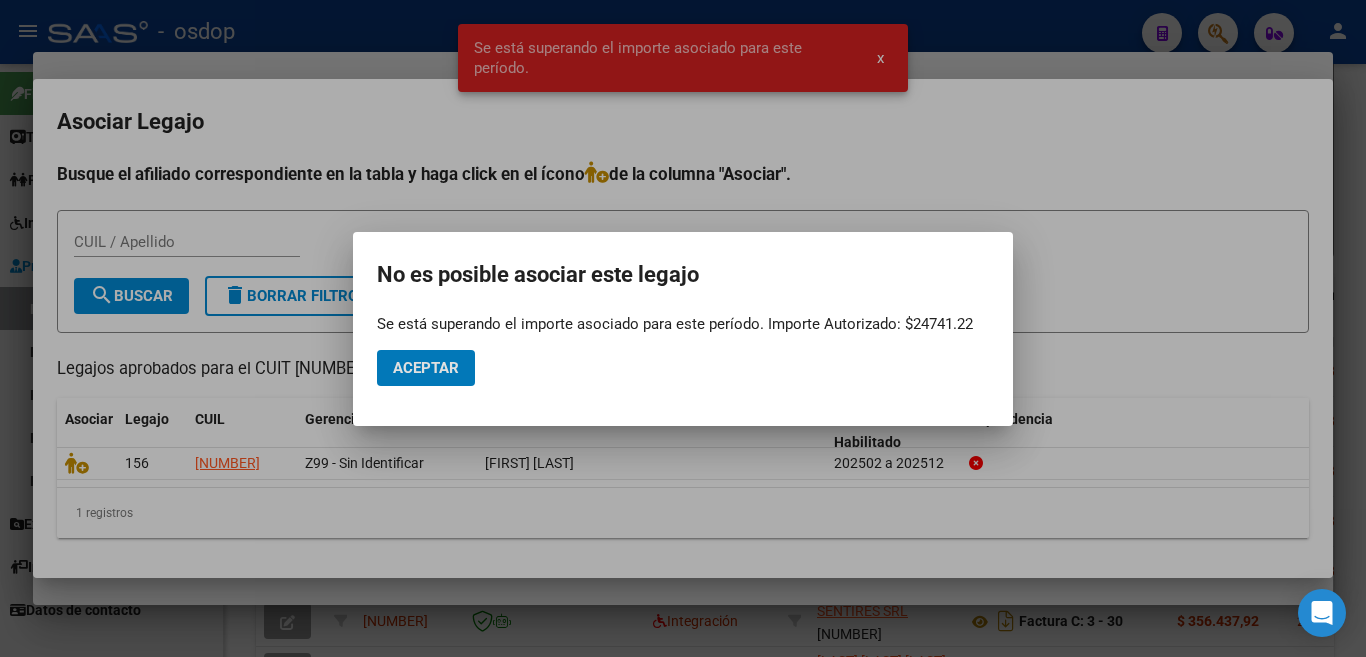 click on "Aceptar" 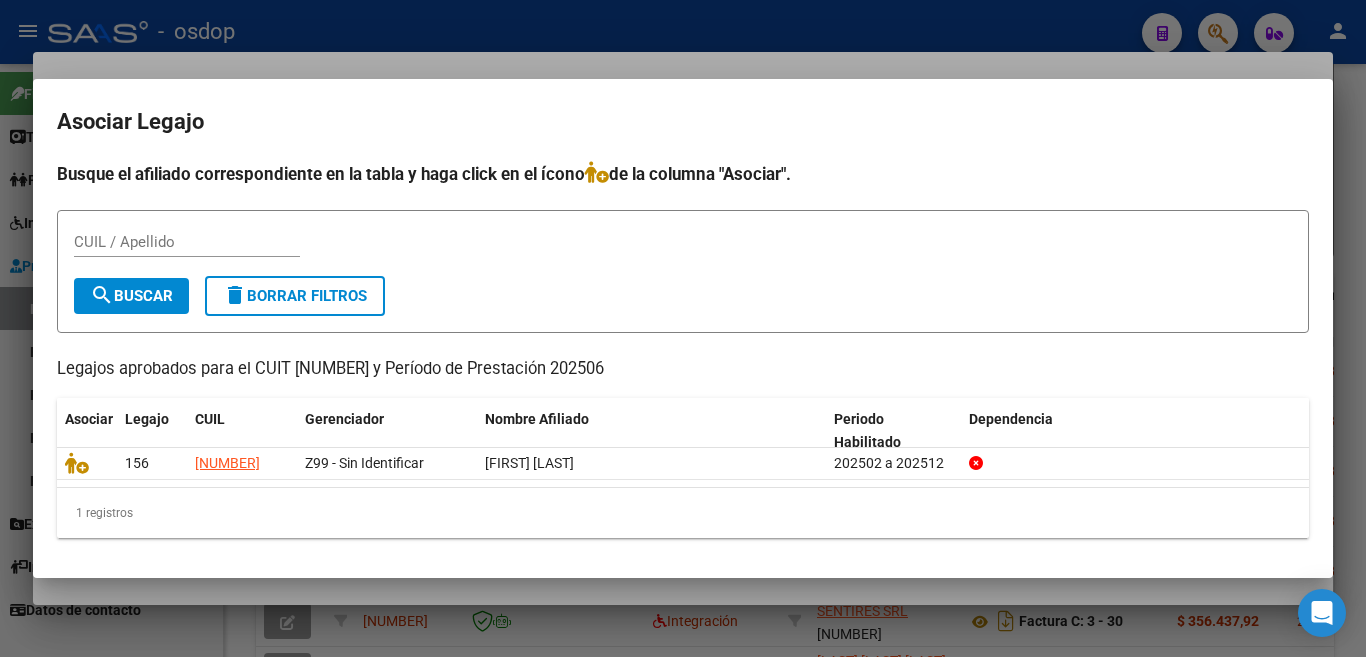 drag, startPoint x: 59, startPoint y: 359, endPoint x: 1038, endPoint y: 503, distance: 989.53375 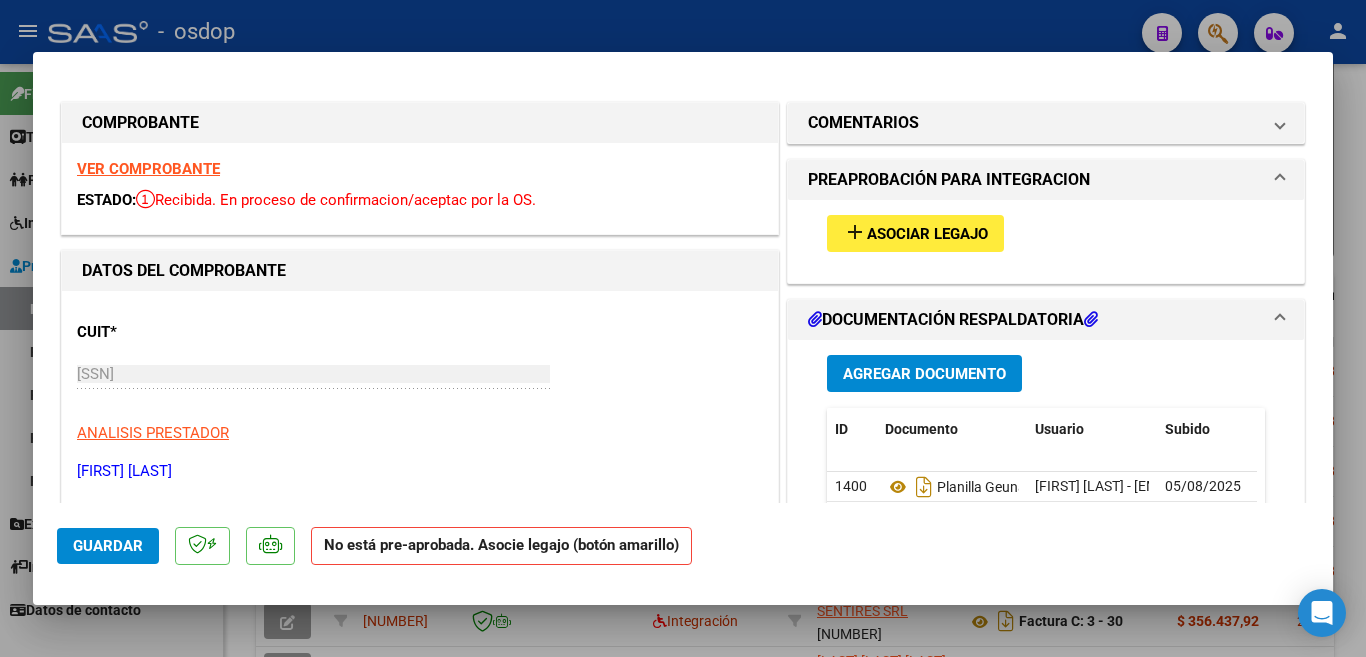 drag, startPoint x: 5, startPoint y: 298, endPoint x: 40, endPoint y: 270, distance: 44.82187 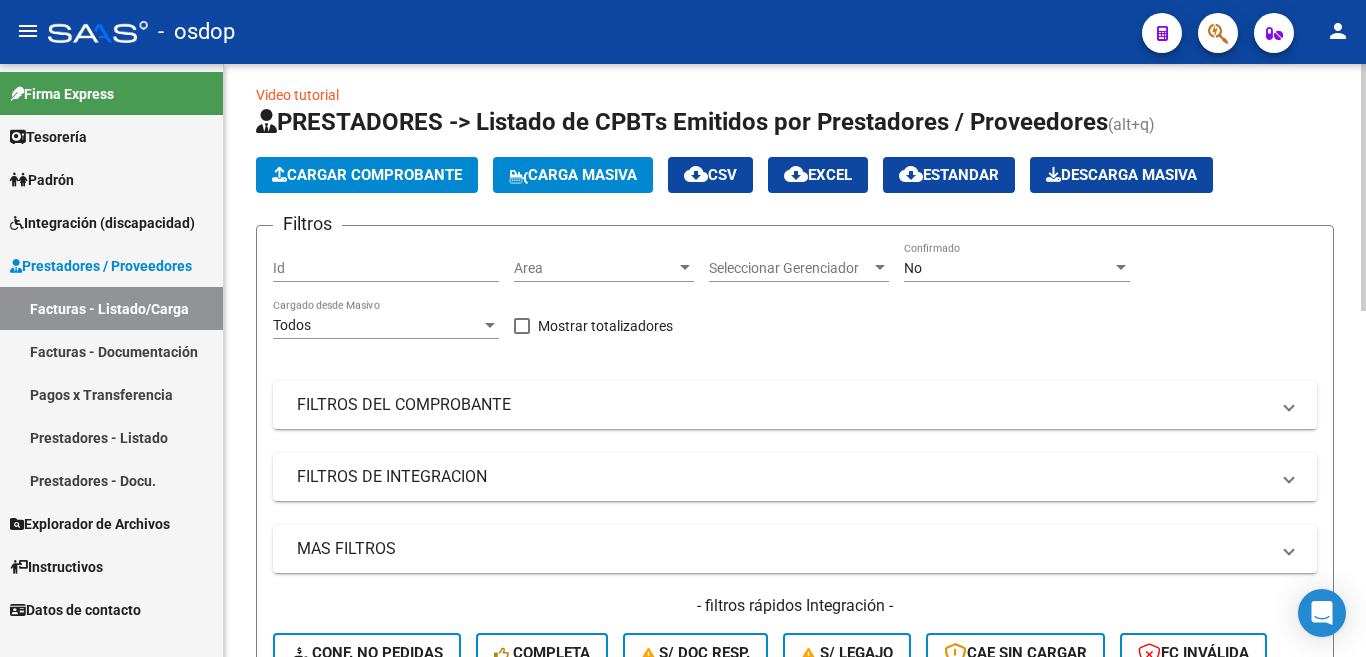 scroll, scrollTop: 0, scrollLeft: 0, axis: both 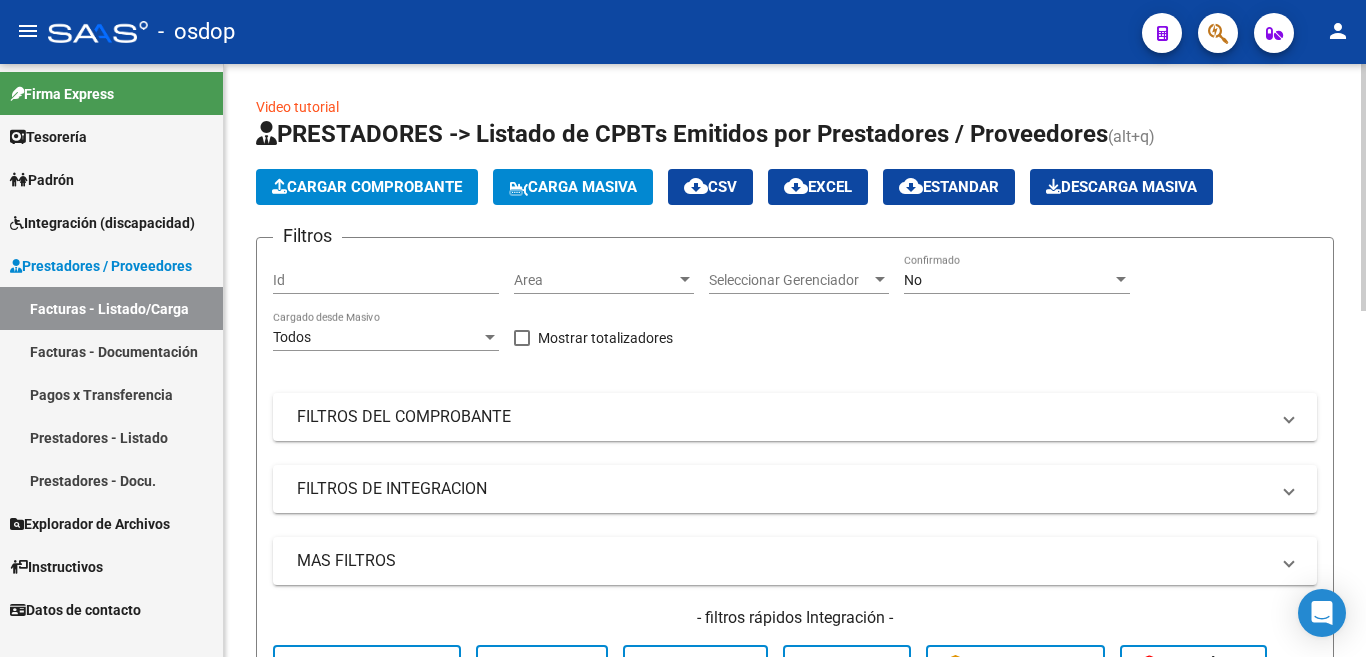 click on "PRESTADORES -> Listado de CPBTs Emitidos por Prestadores / Proveedores (alt+q)   Cargar Comprobante
Carga Masiva  cloud_download  CSV  cloud_download  EXCEL  cloud_download  Estandar   Descarga Masiva
Filtros Id Area Area Seleccionar Gerenciador Seleccionar Gerenciador No Confirmado Todos Cargado desde Masivo   Mostrar totalizadores   FILTROS DEL COMPROBANTE  Comprobante Tipo Comprobante Tipo Start date – End date Fec. Comprobante Desde / Hasta Días Emisión Desde(cant. días) Días Emisión Hasta(cant. días) CUIT / Razón Social Pto. Venta Nro. Comprobante Código SSS CAE Válido CAE Válido Todos Cargado Módulo Hosp. Todos Tiene facturacion Apócrifa Hospital Refes  FILTROS DE INTEGRACION  Todos Cargado en Para Enviar SSS Período De Prestación Campos del Archivo de Rendición Devuelto x SSS (dr_envio) Todos Rendido x SSS (dr_envio) Tipo de Registro Tipo de Registro Período Presentación Período Presentación Campos del Legajo Asociado (preaprobación) Afiliado Legajo (cuil/nombre) Todos –" 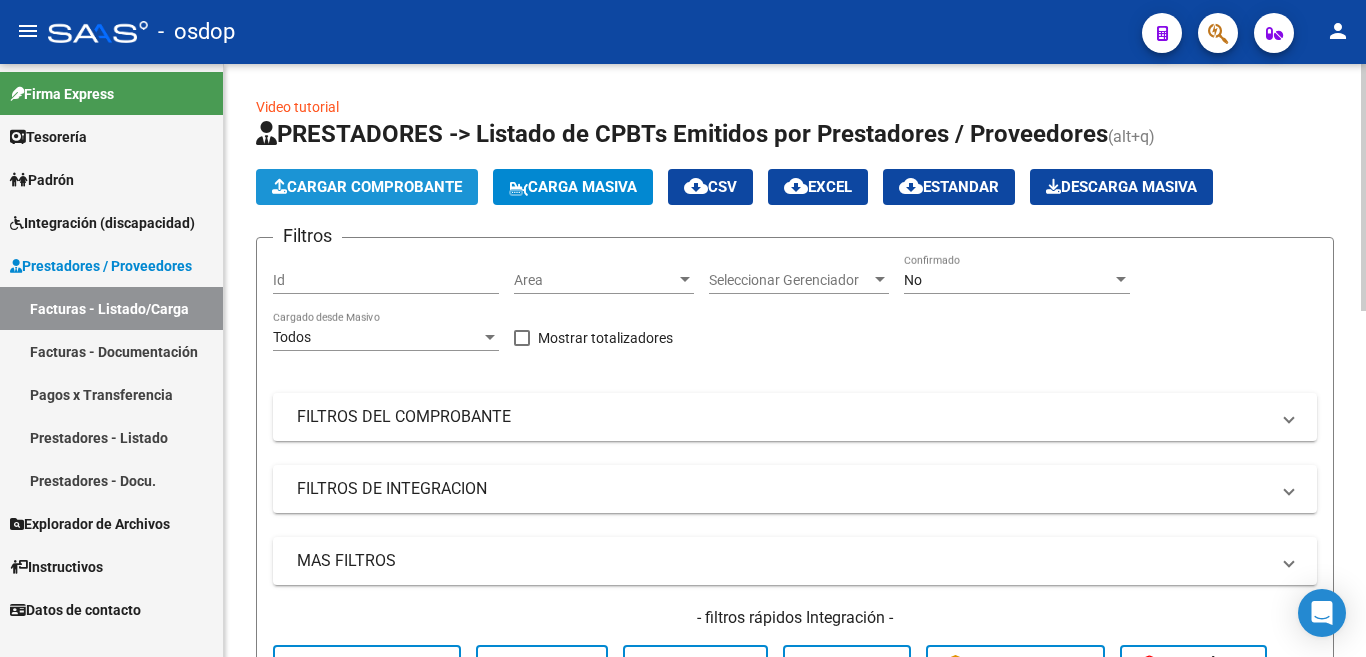 click on "Cargar Comprobante" 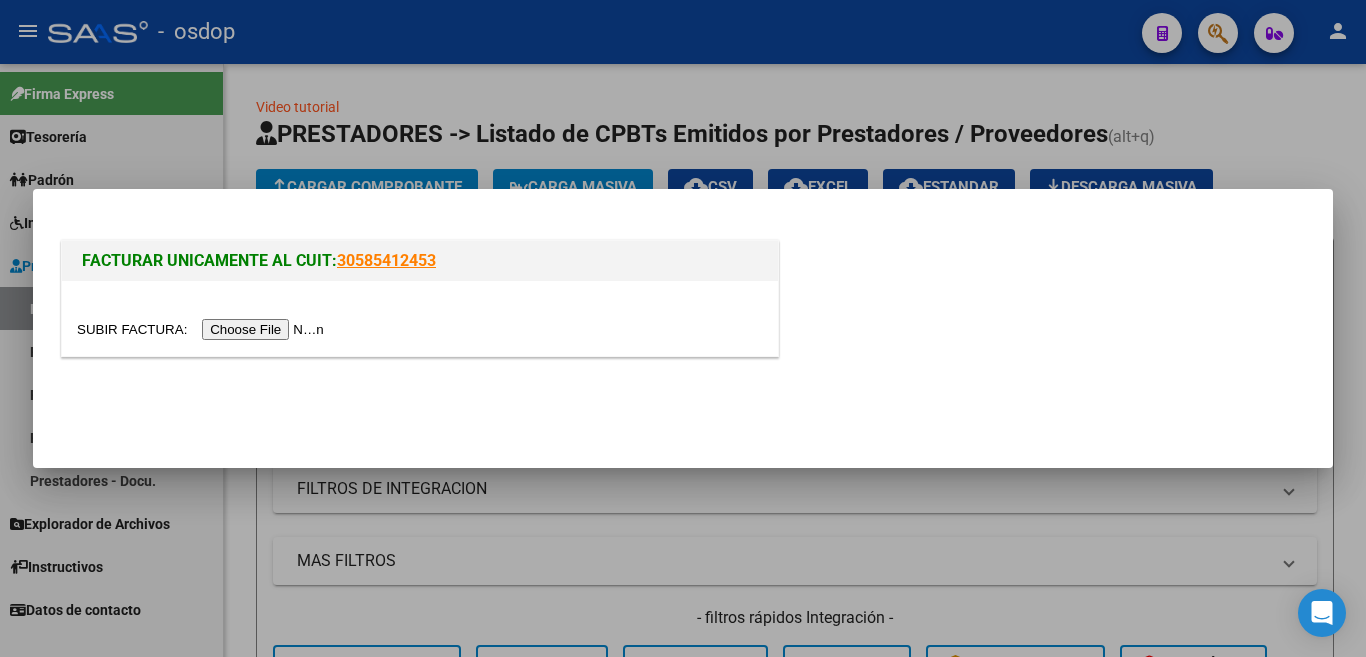 click at bounding box center (203, 329) 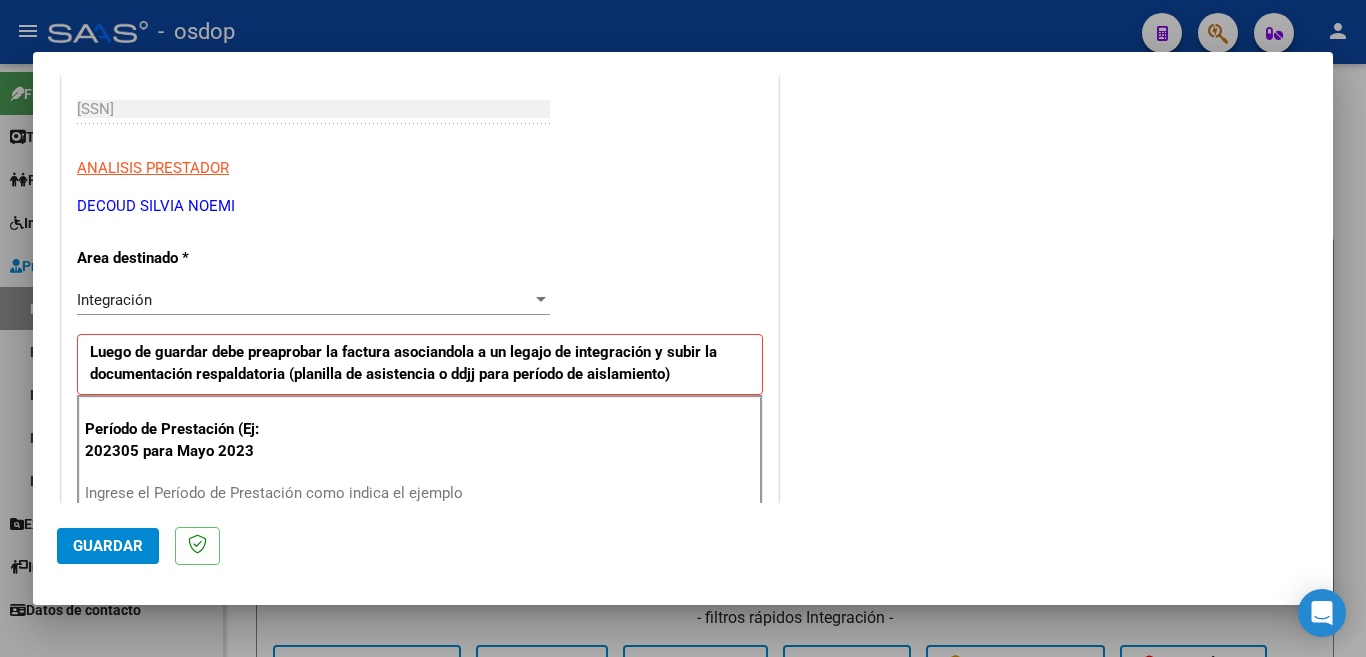 scroll, scrollTop: 400, scrollLeft: 0, axis: vertical 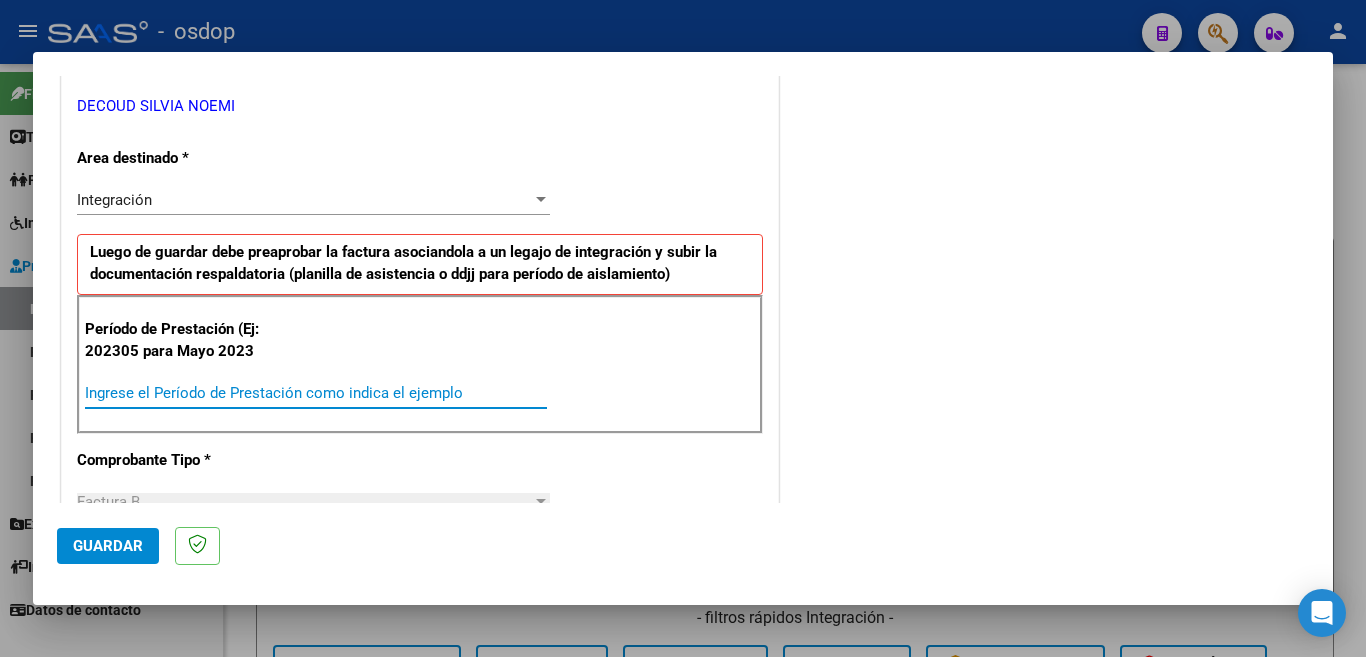 click on "Ingrese el Período de Prestación como indica el ejemplo" at bounding box center [316, 393] 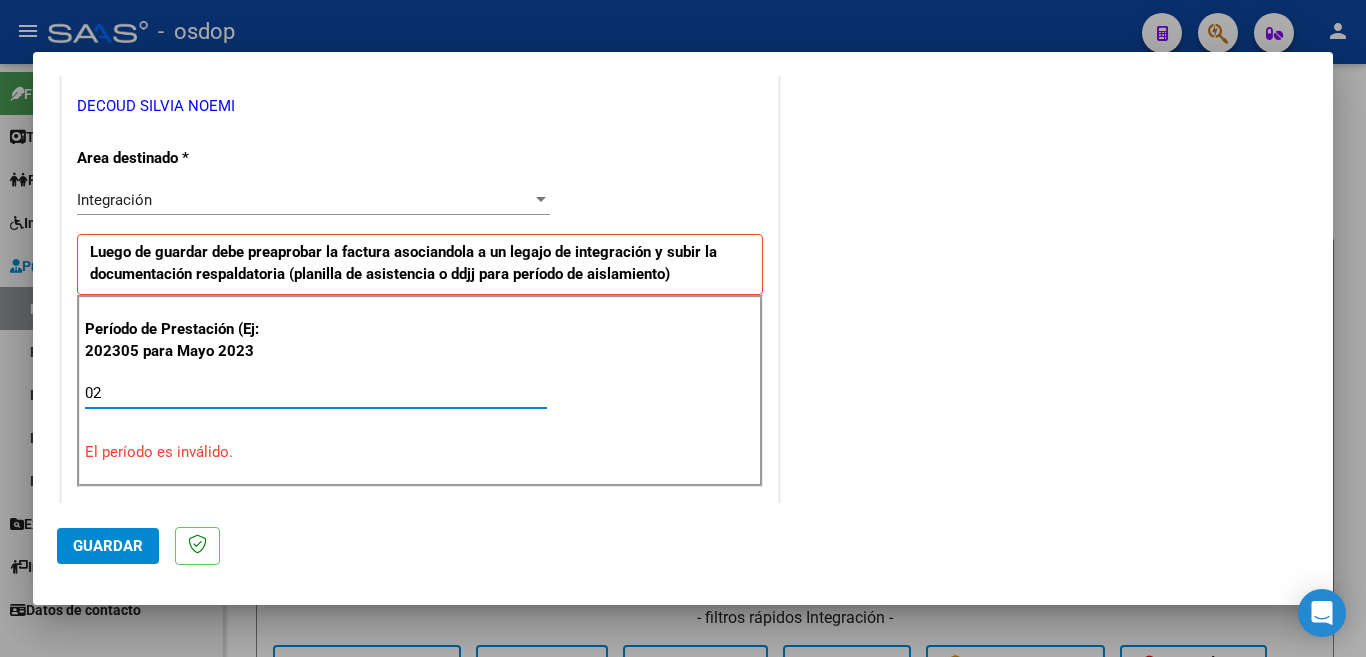 type on "0" 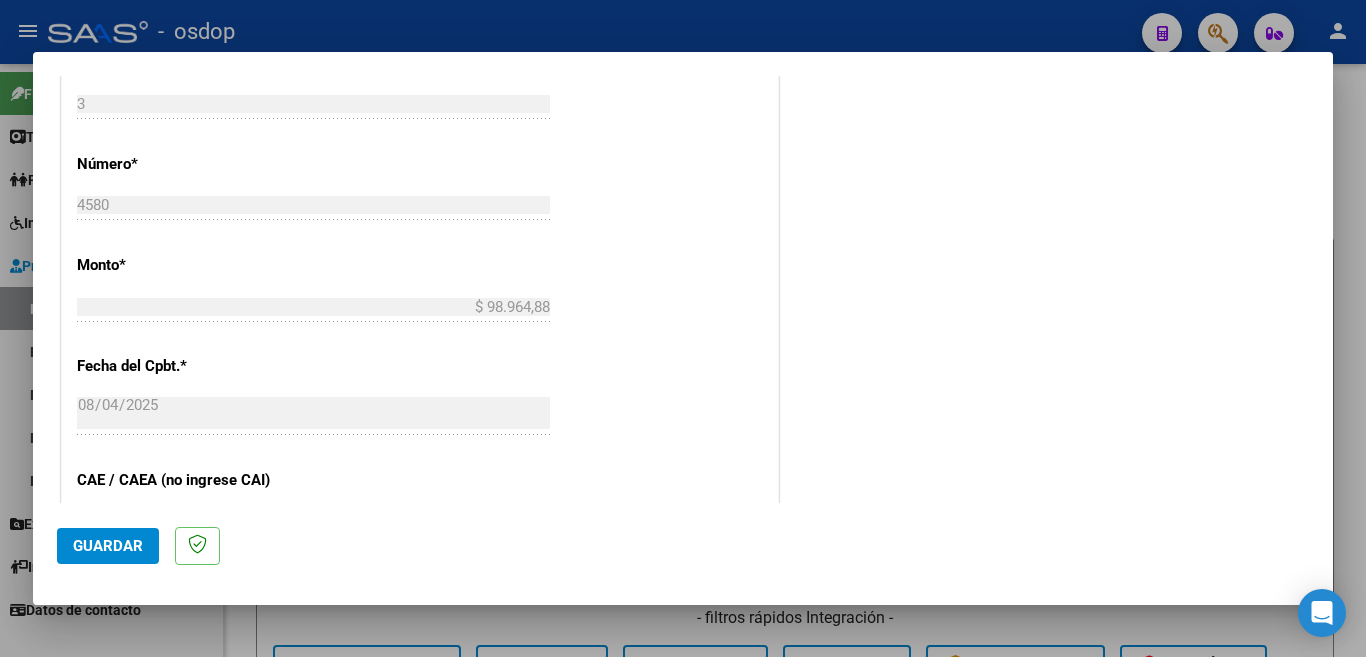 scroll, scrollTop: 900, scrollLeft: 0, axis: vertical 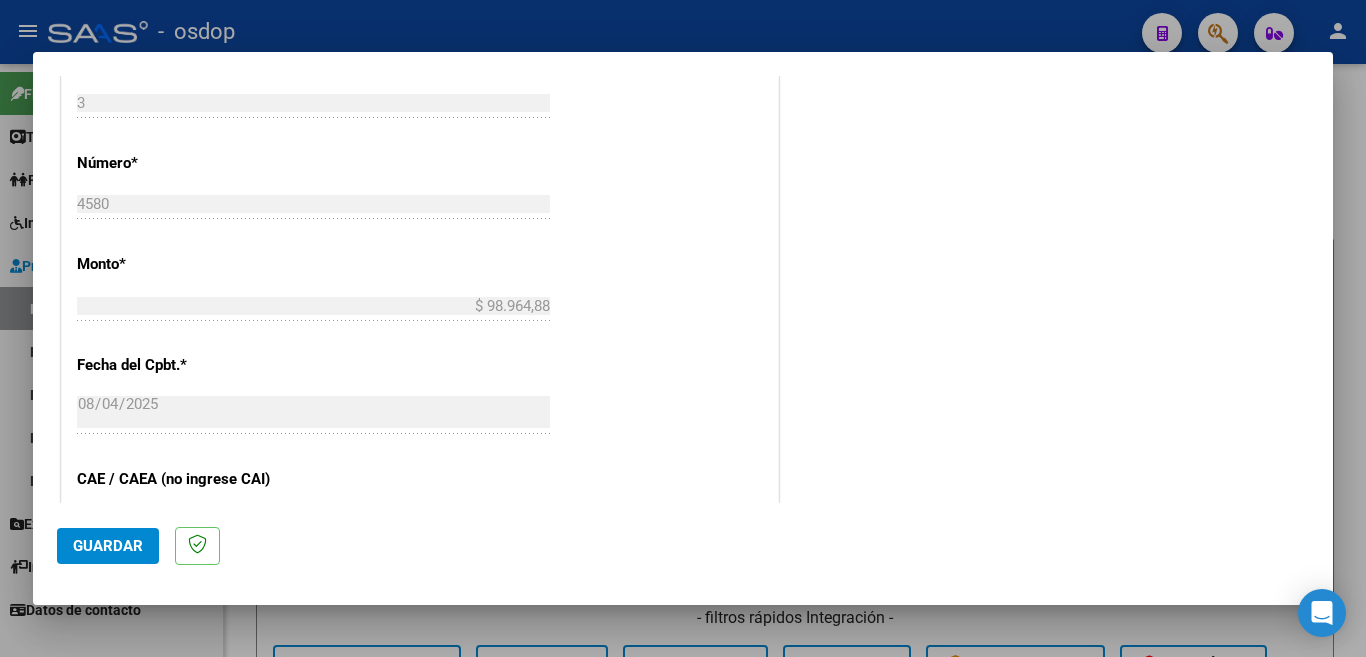 type on "202506" 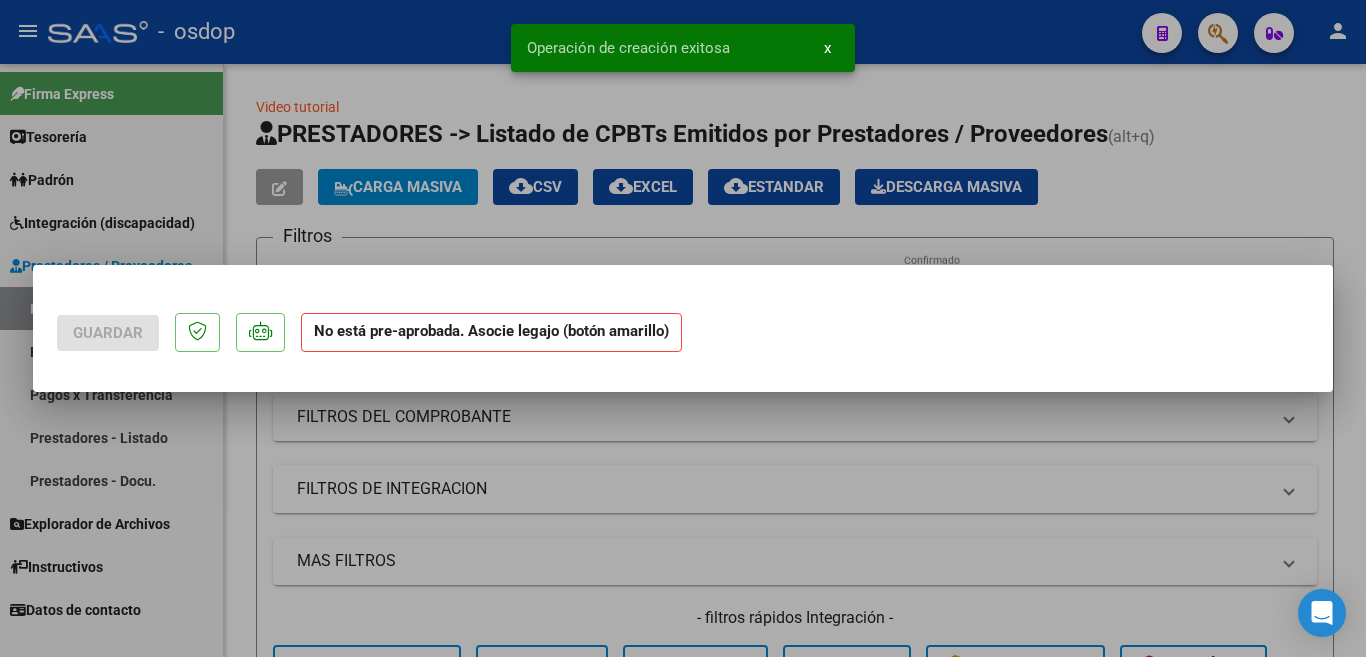 scroll, scrollTop: 0, scrollLeft: 0, axis: both 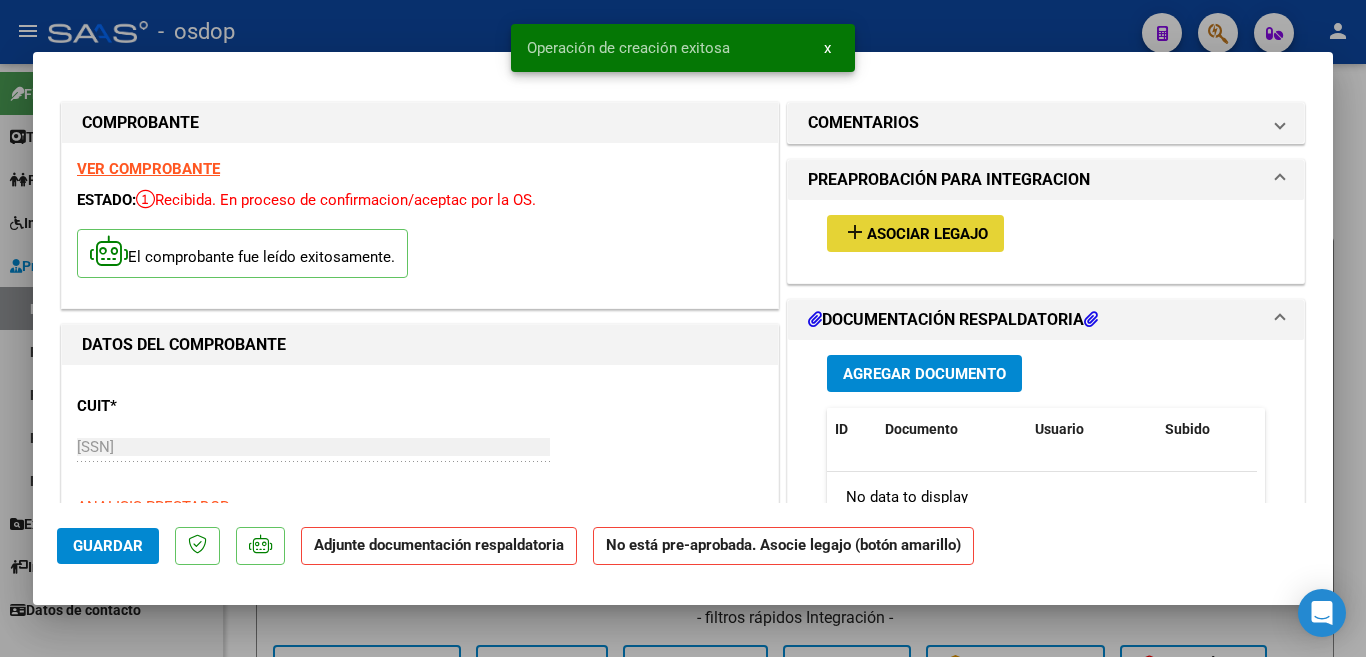 click on "Asociar Legajo" at bounding box center (927, 234) 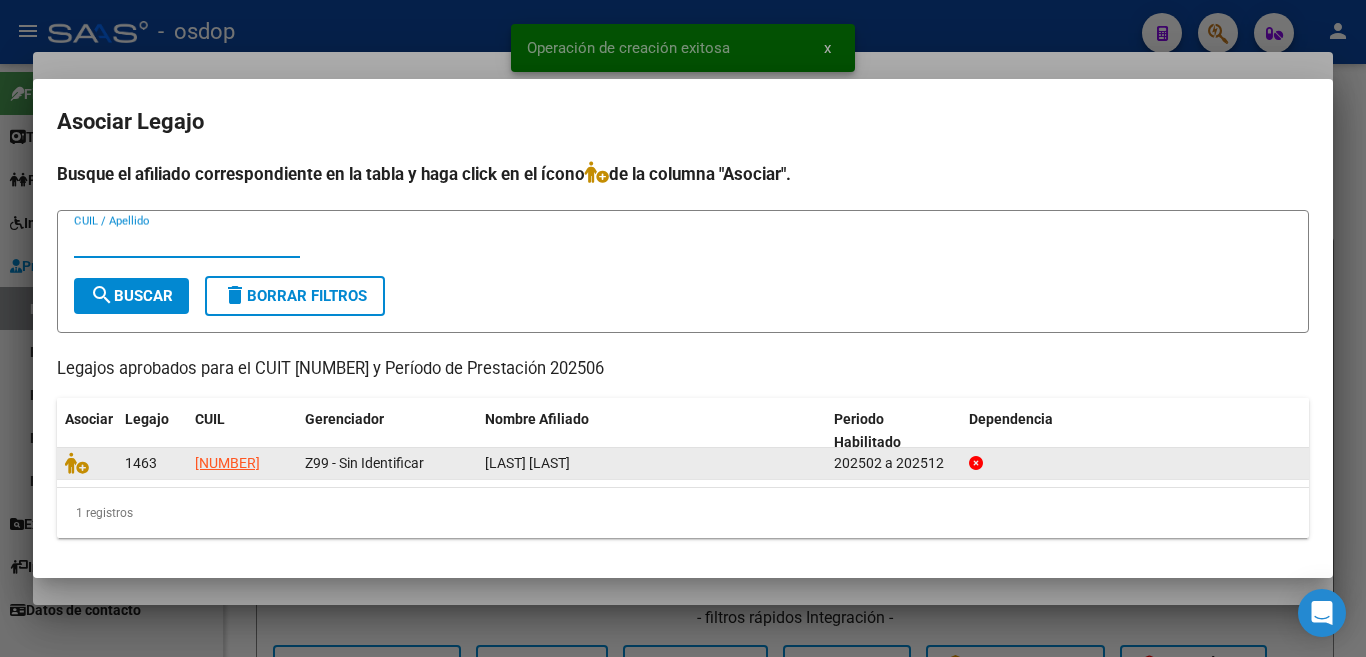 click 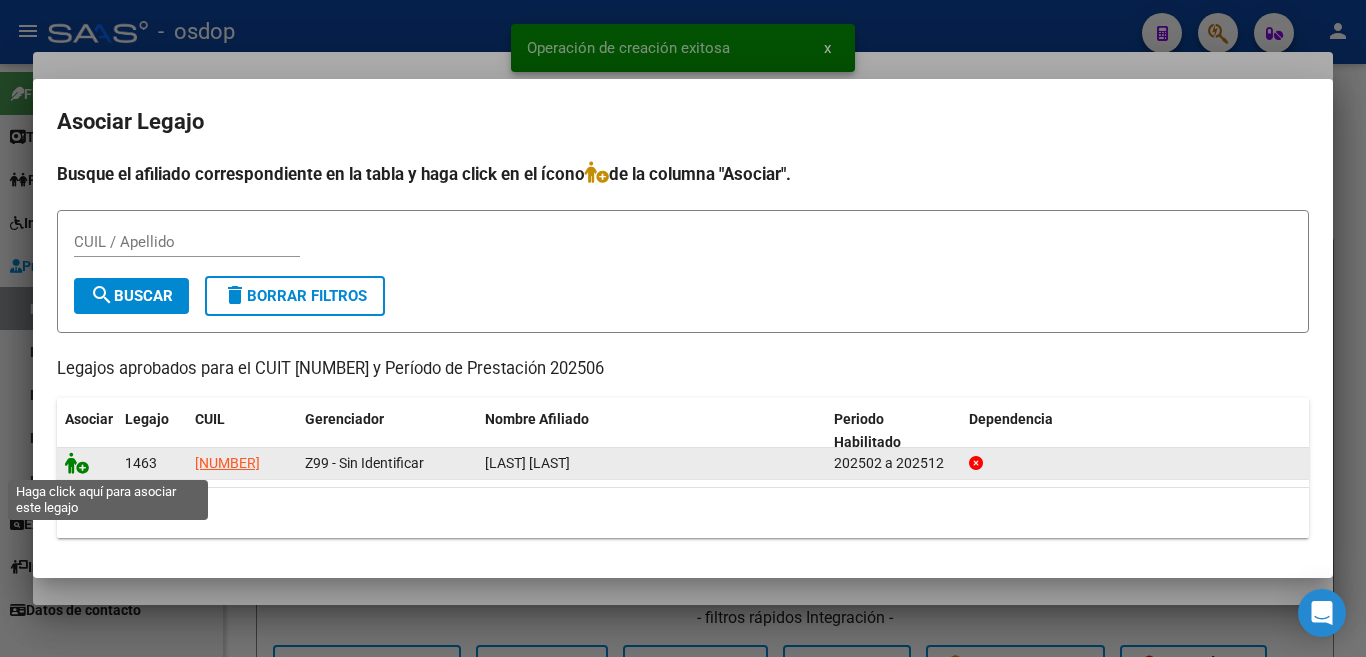 click 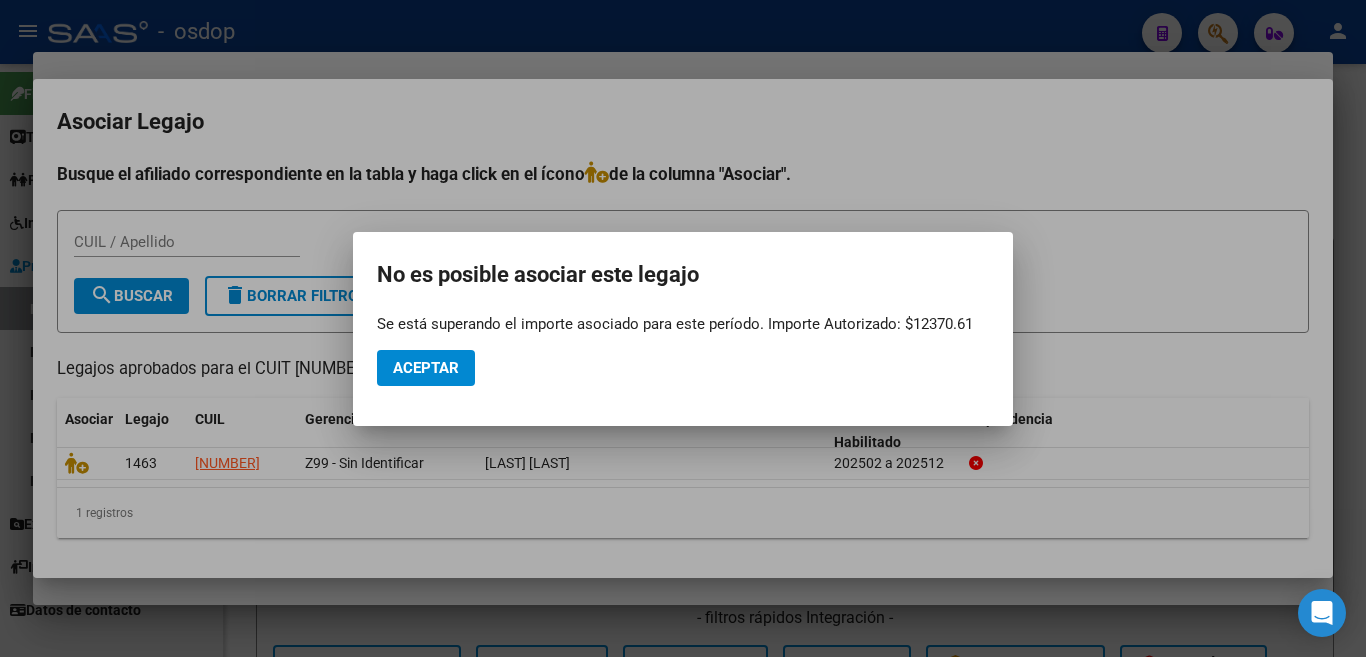 drag, startPoint x: 368, startPoint y: 319, endPoint x: 950, endPoint y: 334, distance: 582.19324 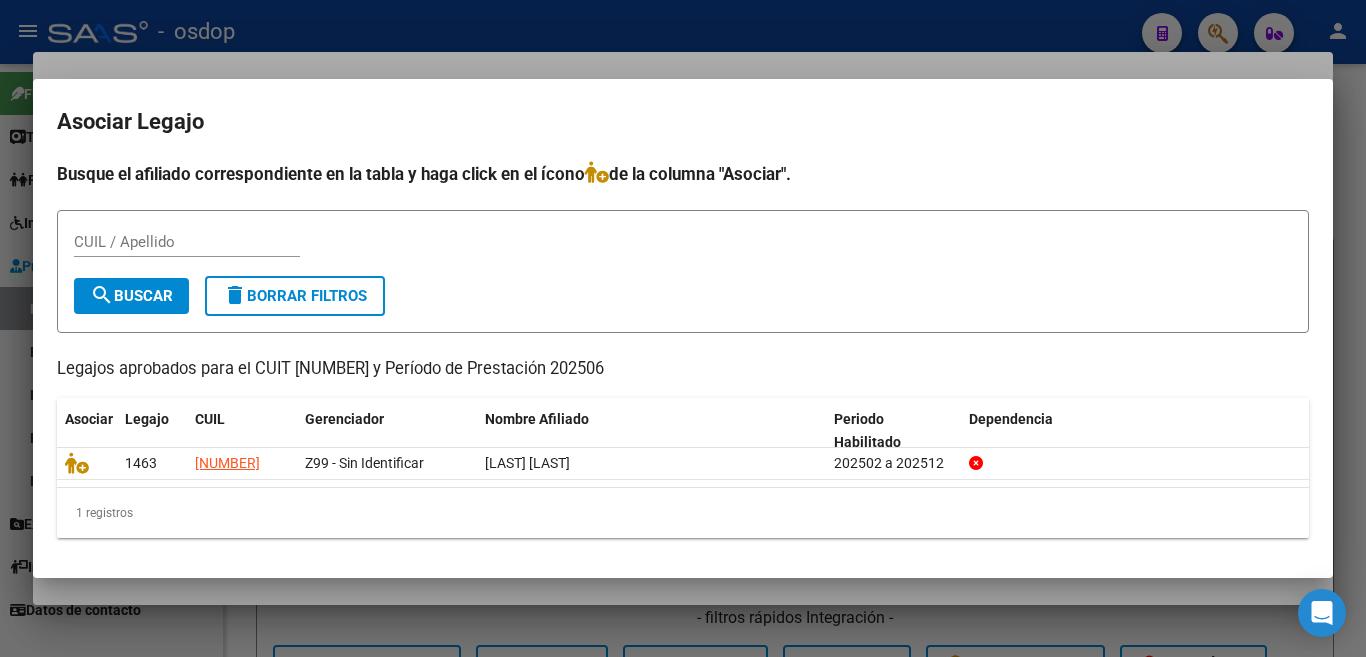 click at bounding box center [683, 328] 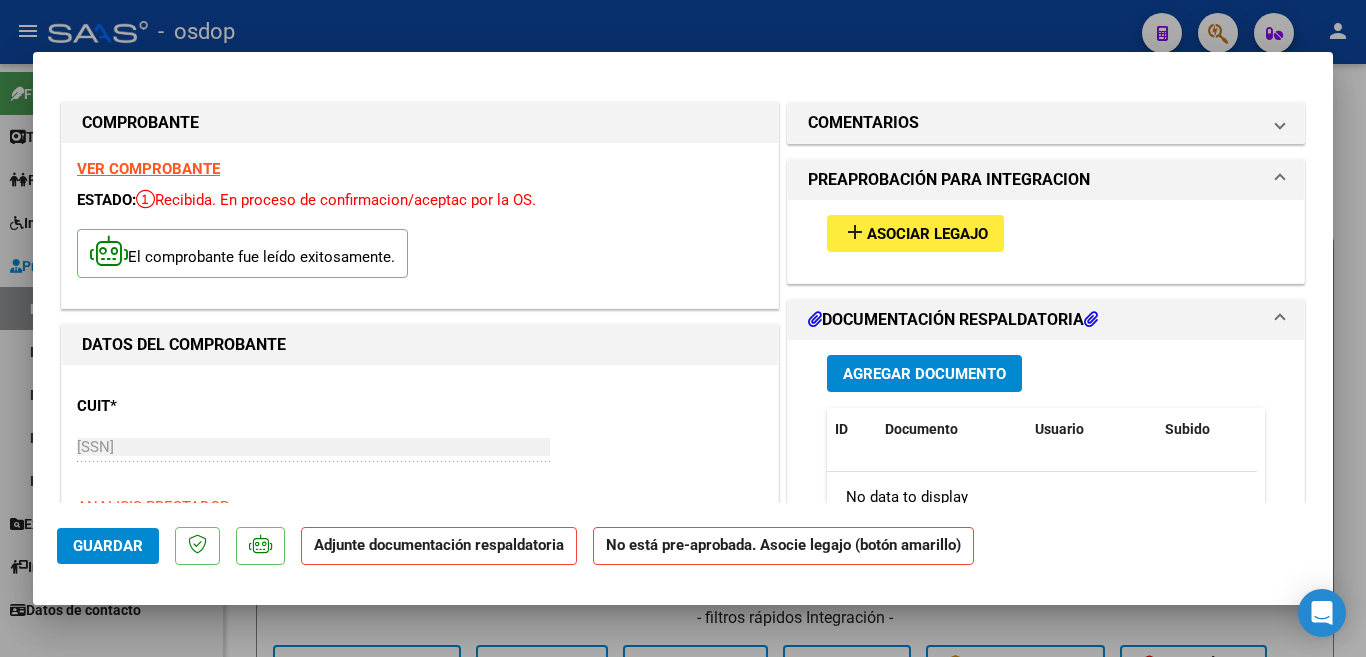 click at bounding box center (683, 328) 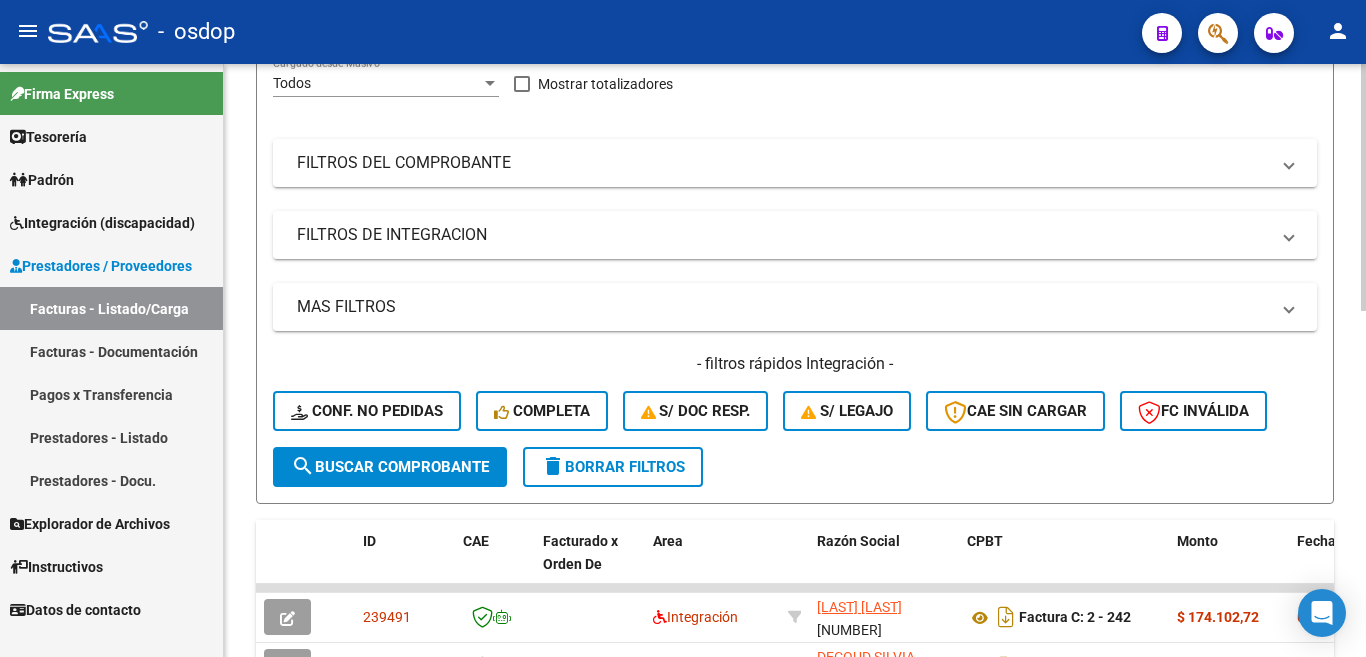 scroll, scrollTop: 300, scrollLeft: 0, axis: vertical 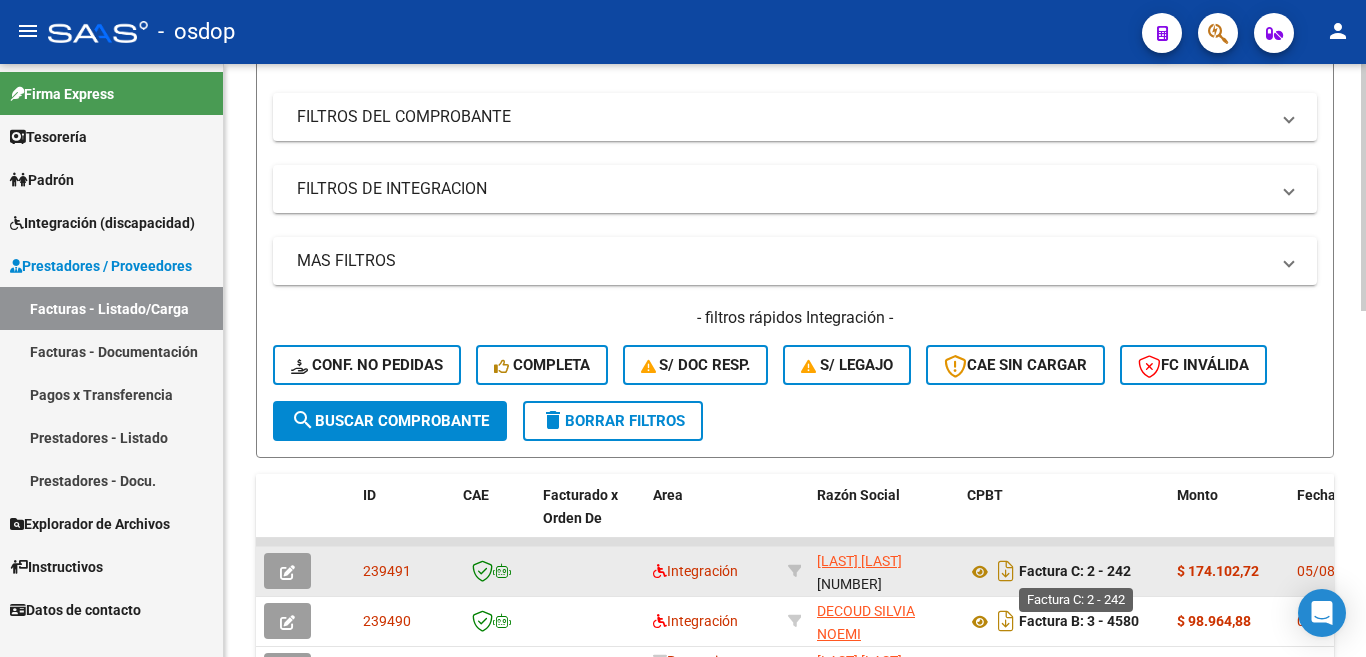 drag, startPoint x: 1021, startPoint y: 566, endPoint x: 1131, endPoint y: 569, distance: 110.0409 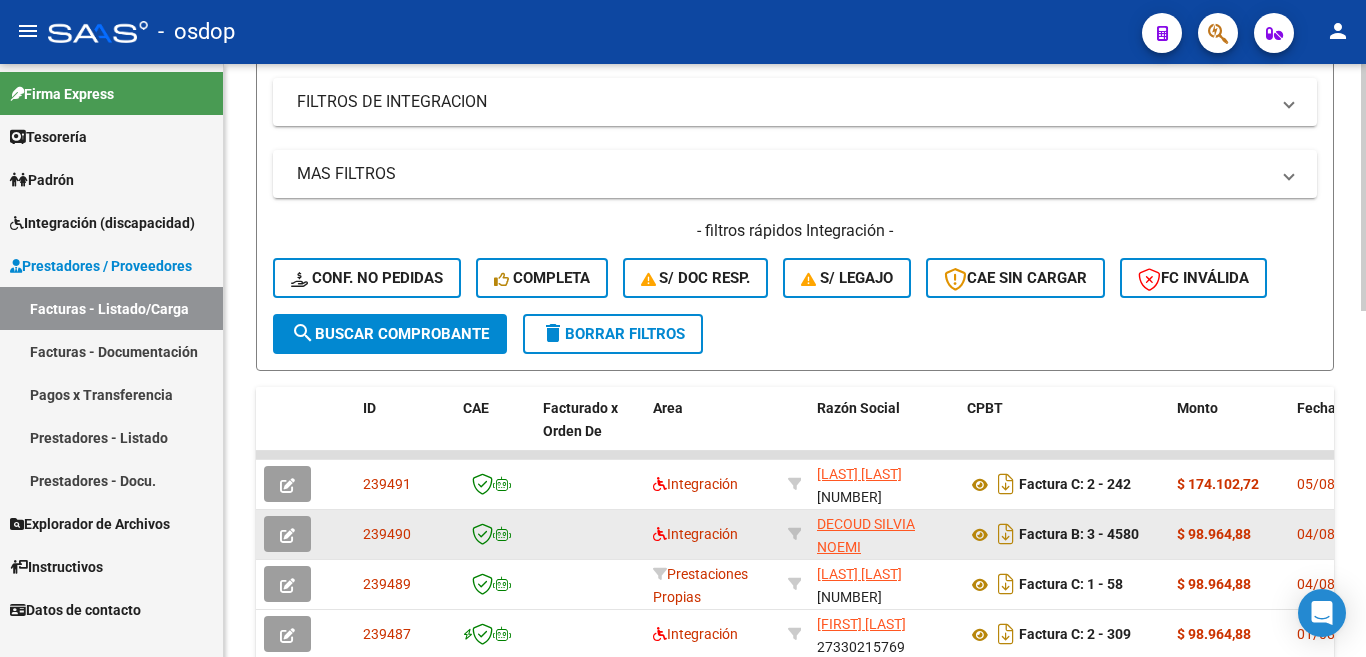 scroll, scrollTop: 400, scrollLeft: 0, axis: vertical 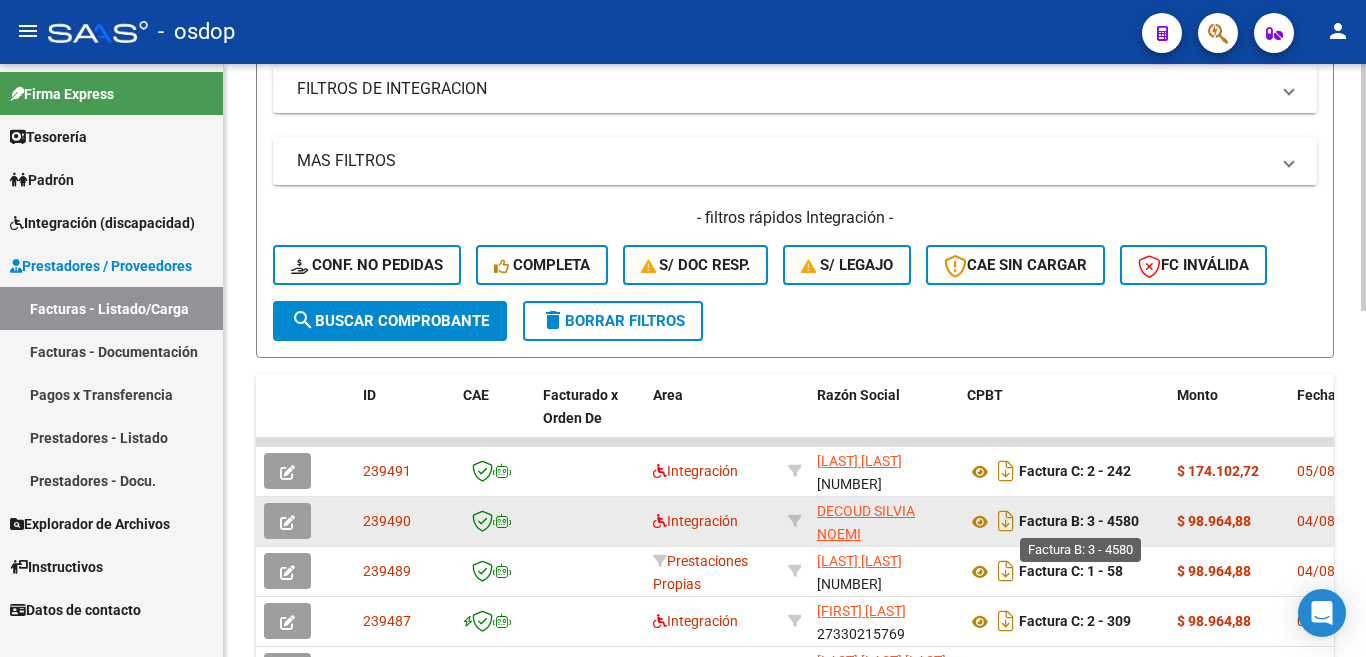 drag, startPoint x: 1022, startPoint y: 523, endPoint x: 1086, endPoint y: 522, distance: 64.00781 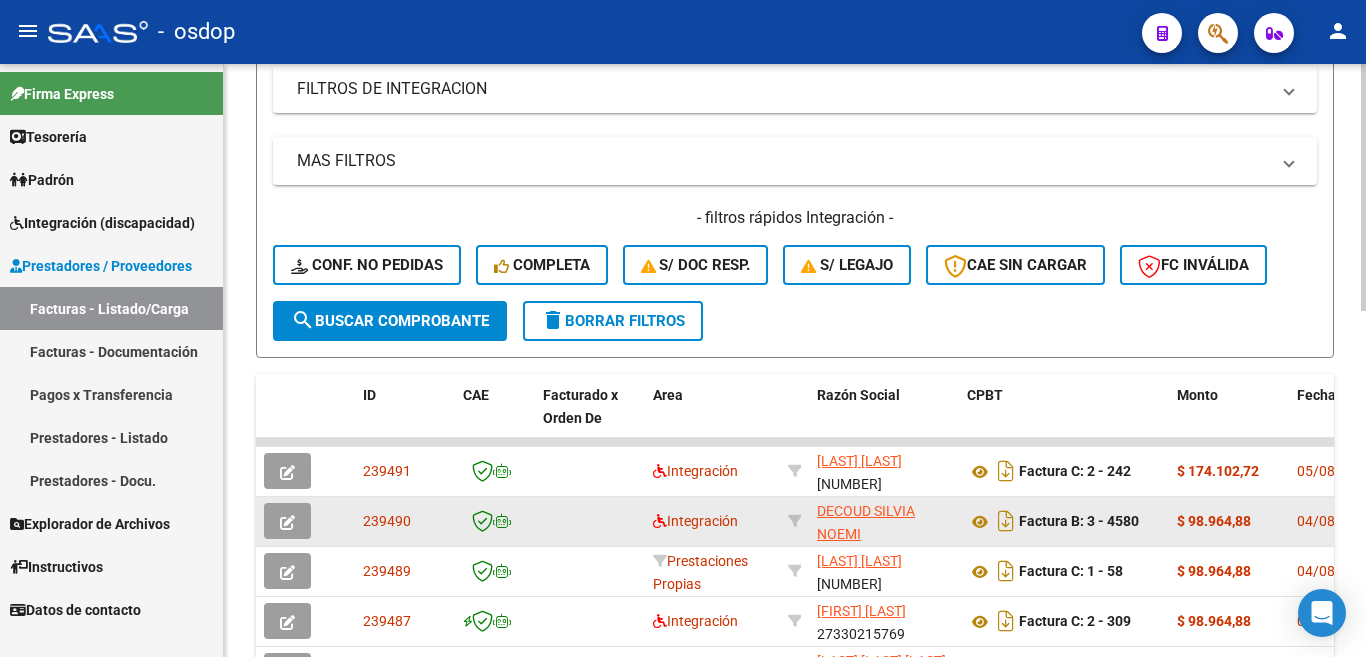 drag, startPoint x: 767, startPoint y: 511, endPoint x: 1142, endPoint y: 514, distance: 375.012 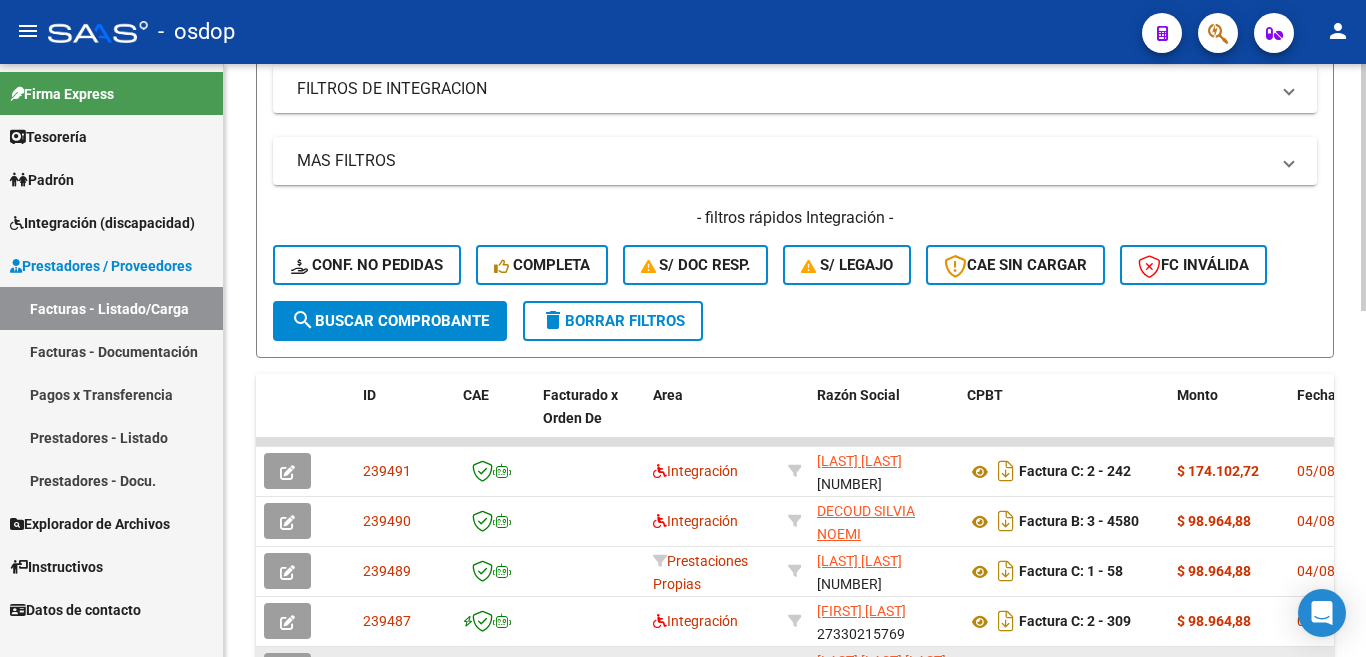 copy on "Integración [LAST] [LAST] [LAST]    [NUMBER]   Factura B: 3 - 4580" 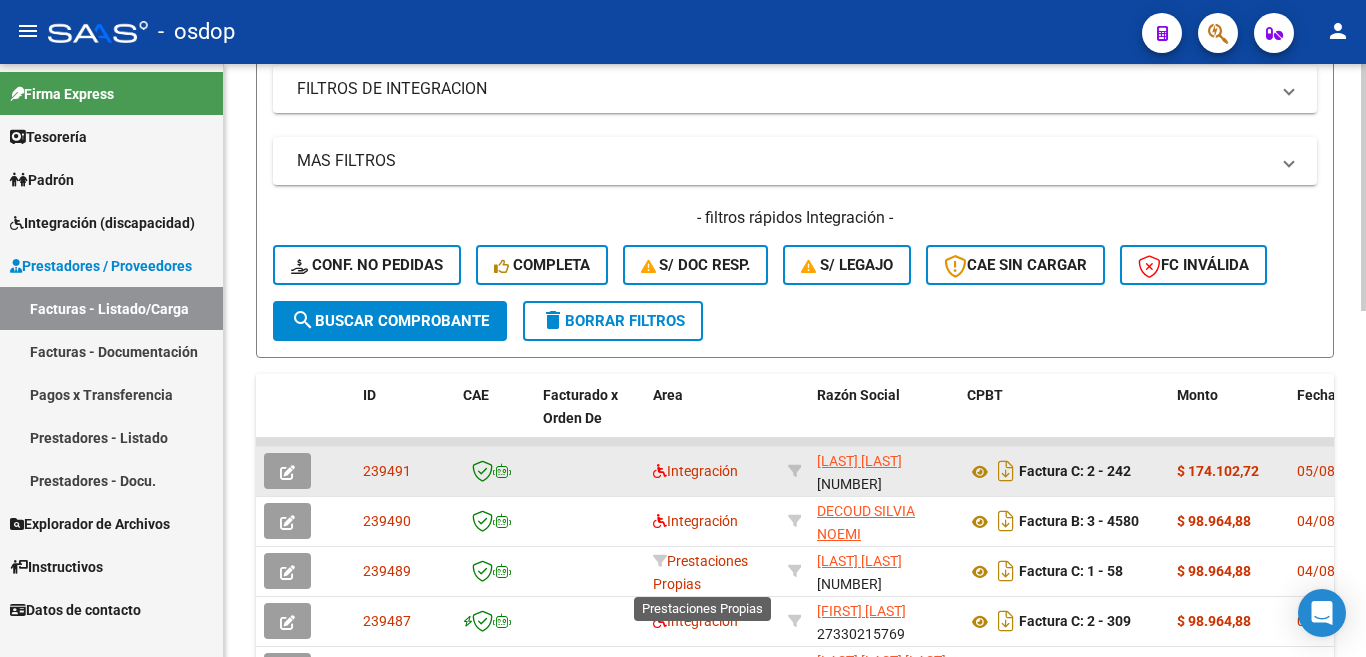 scroll, scrollTop: 3, scrollLeft: 0, axis: vertical 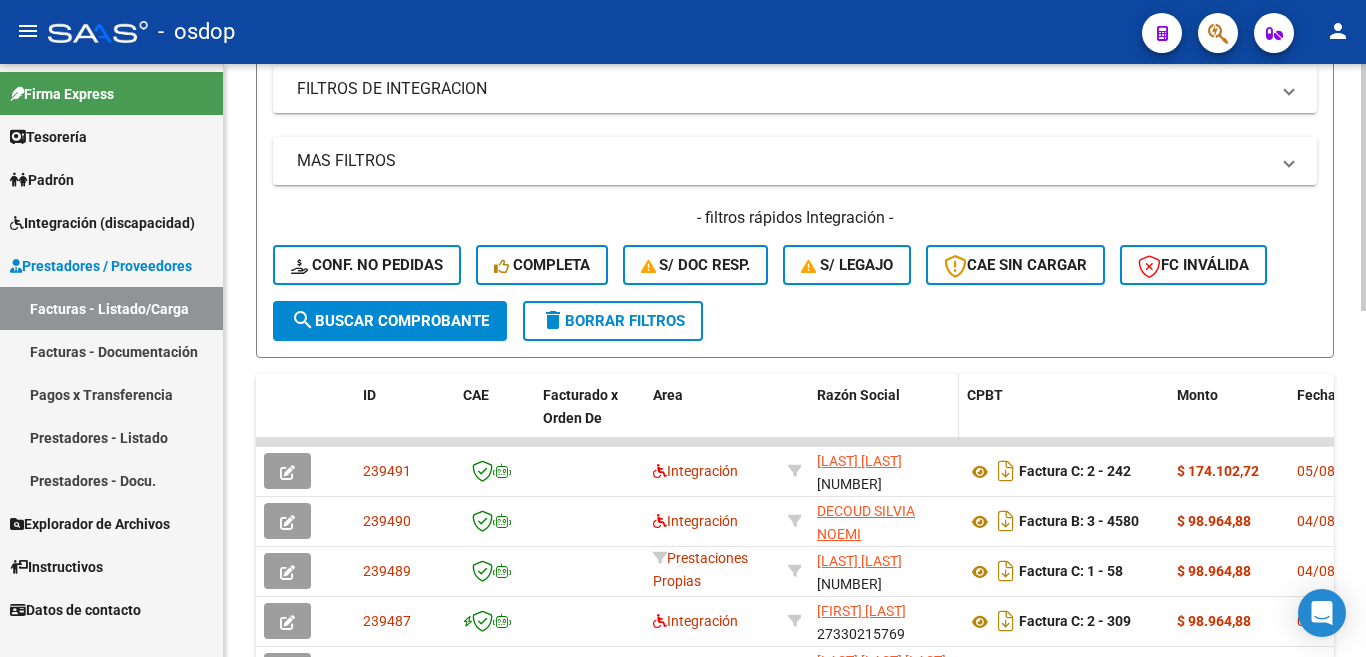 click on "Razón Social" 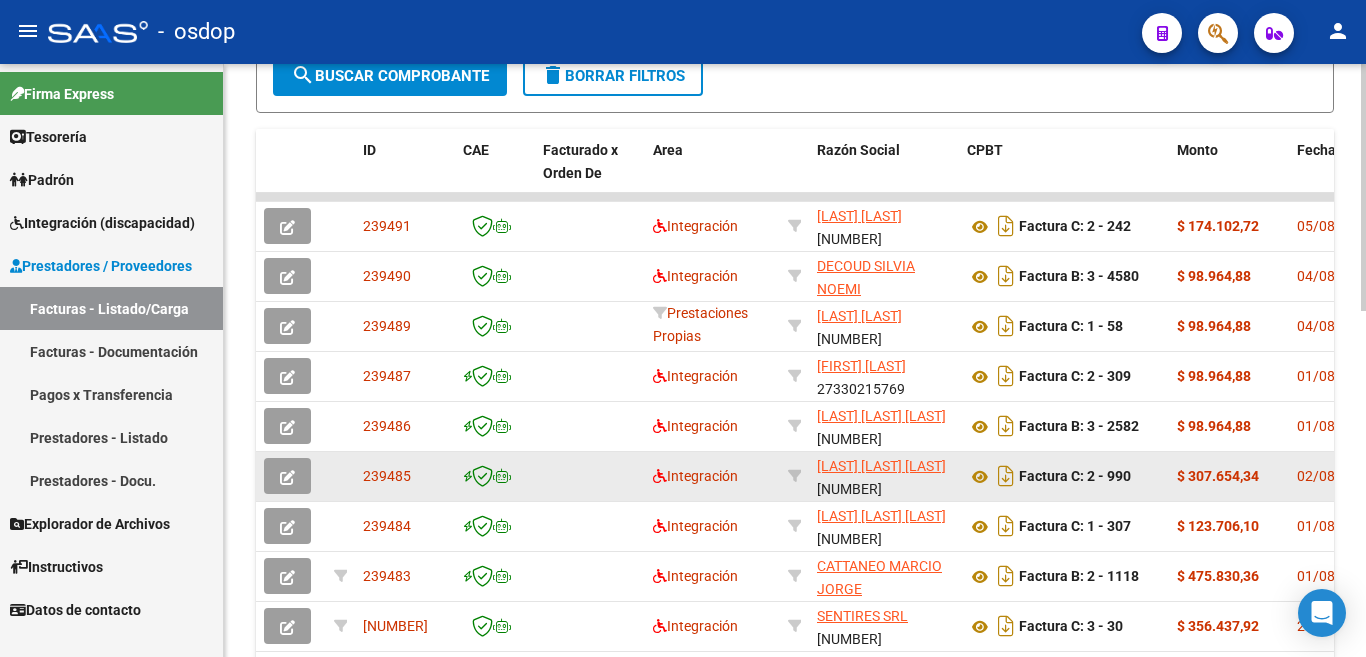 scroll, scrollTop: 700, scrollLeft: 0, axis: vertical 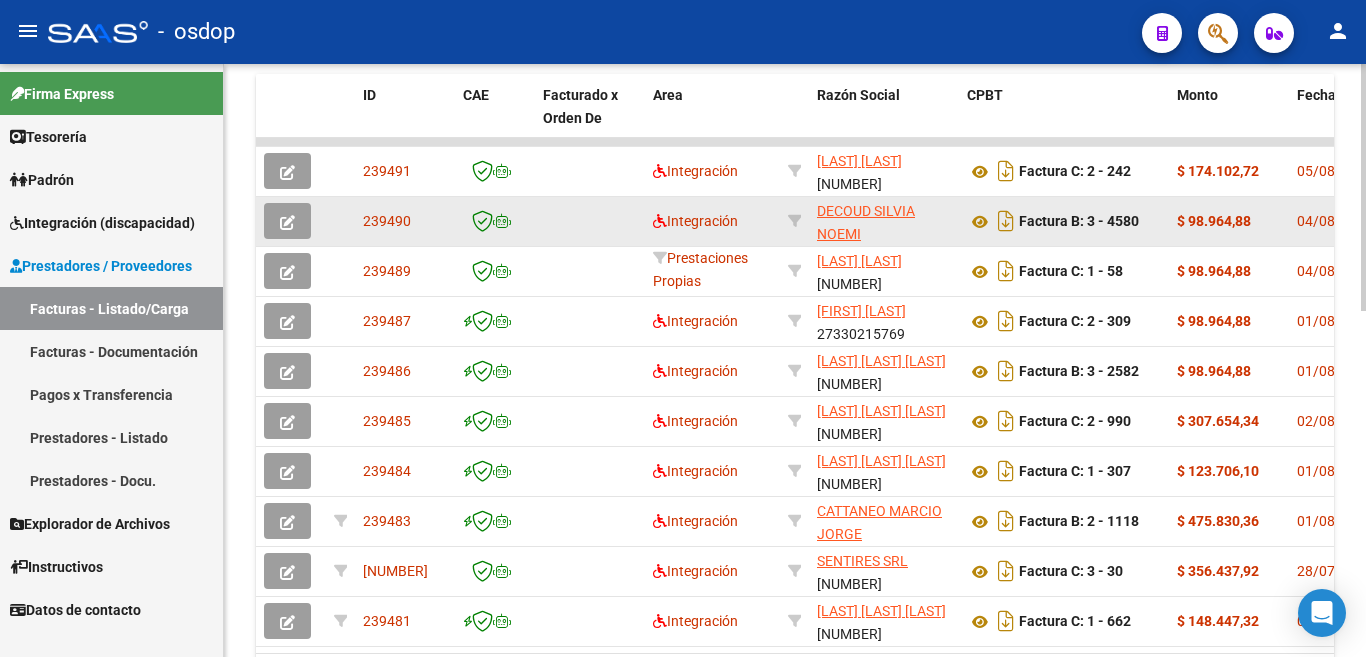 click 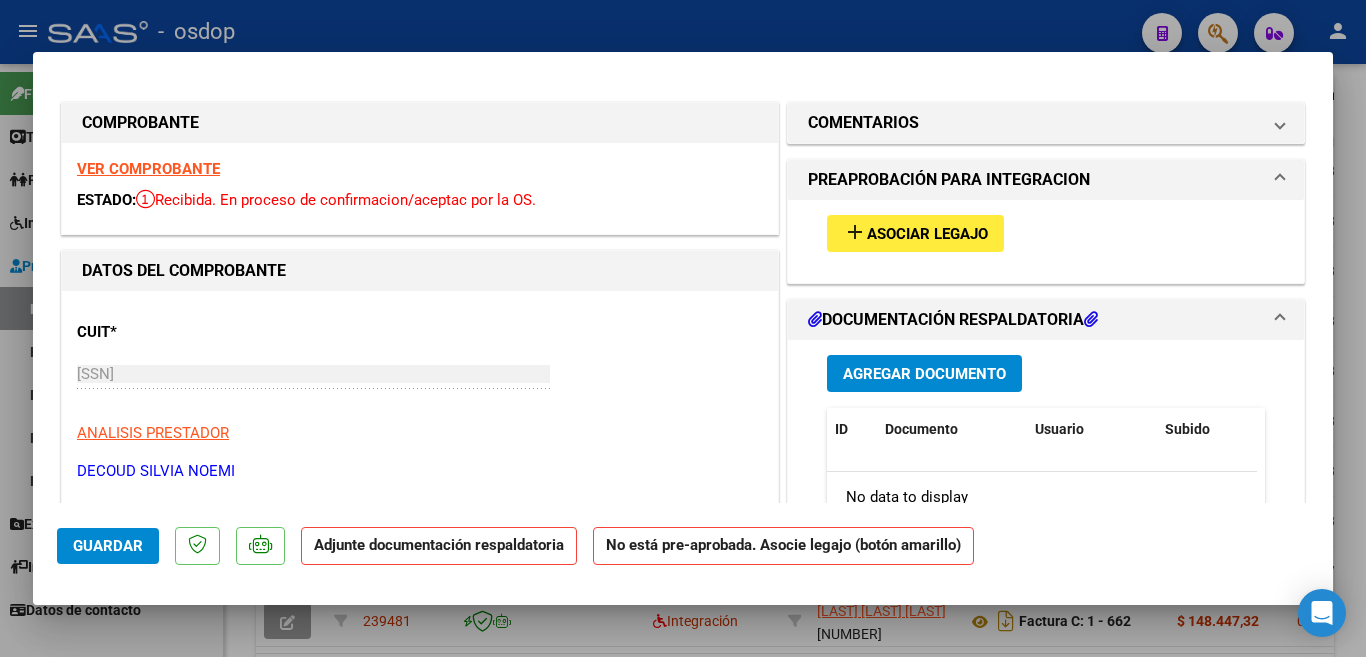 click on "Agregar Documento" at bounding box center [924, 373] 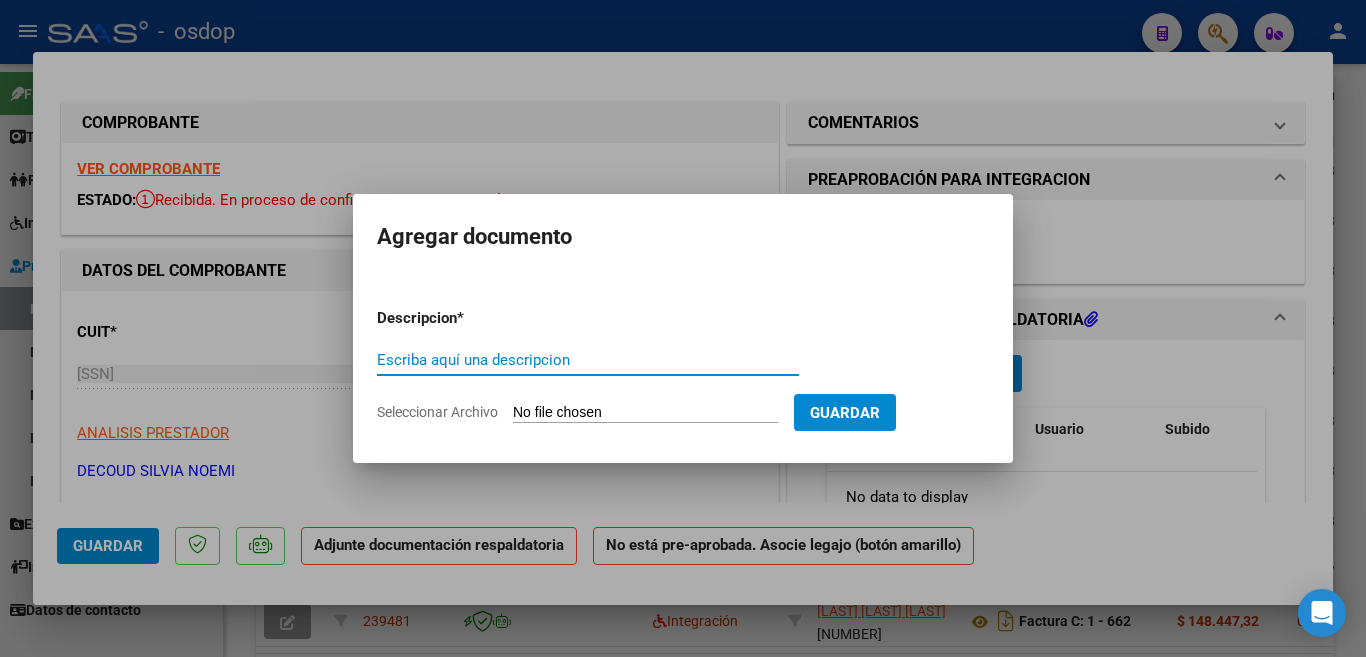click on "Escriba aquí una descripcion" at bounding box center (588, 360) 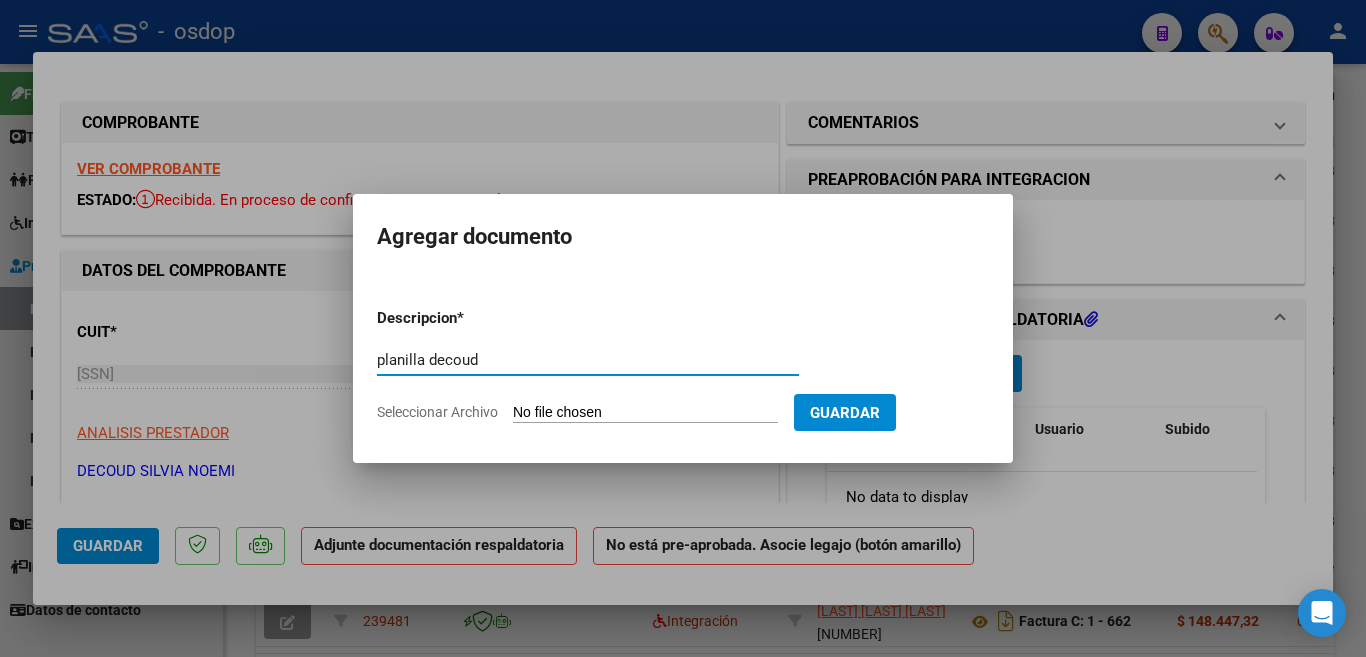 type on "planilla decoud" 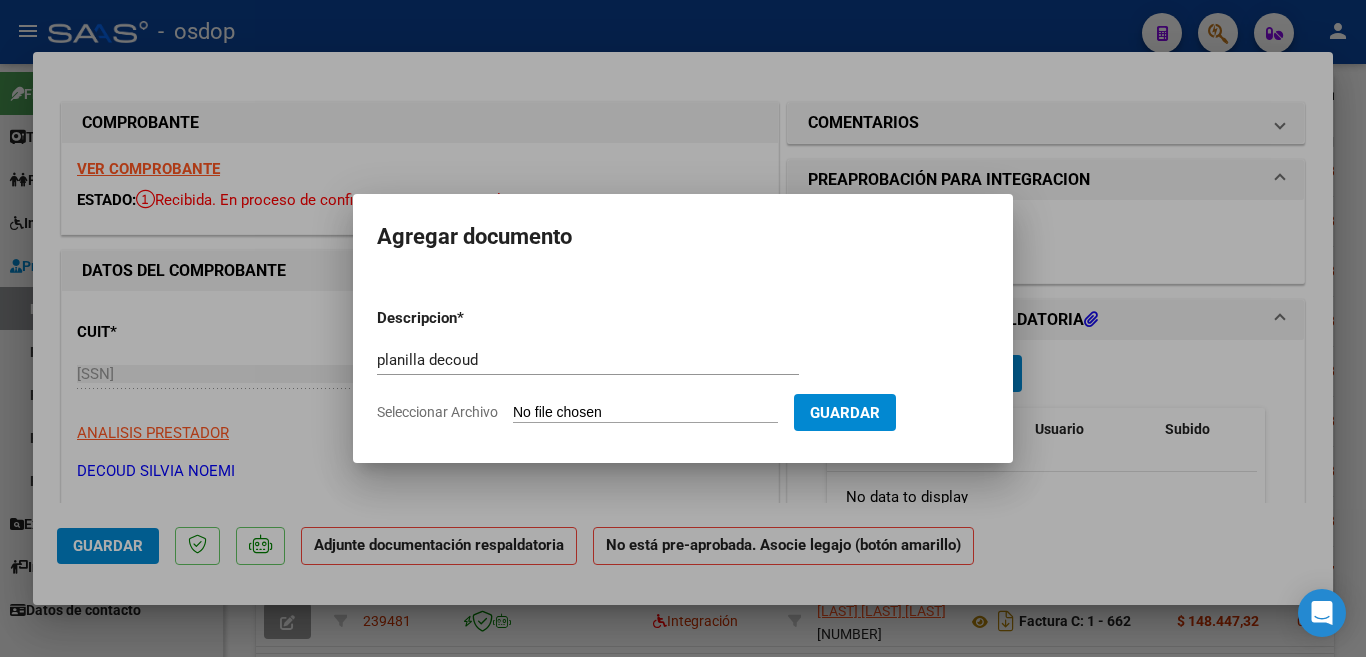 click on "Seleccionar Archivo" at bounding box center (645, 413) 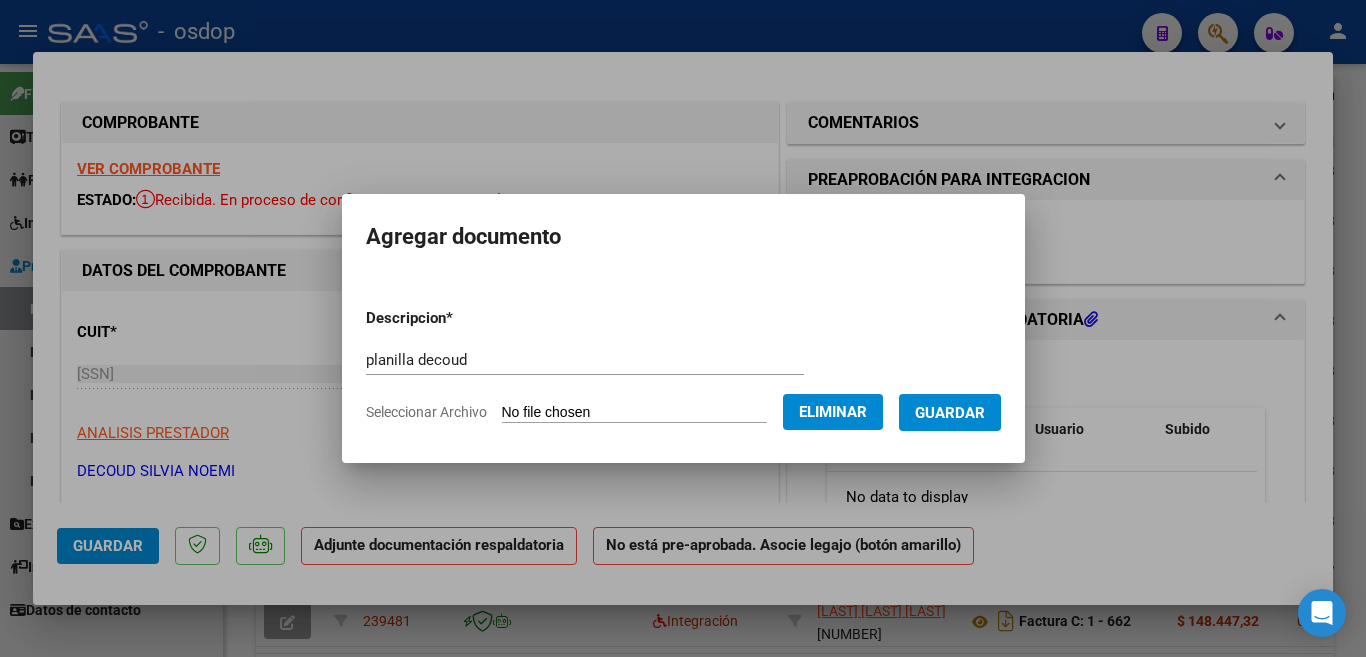 click on "Guardar" at bounding box center (950, 412) 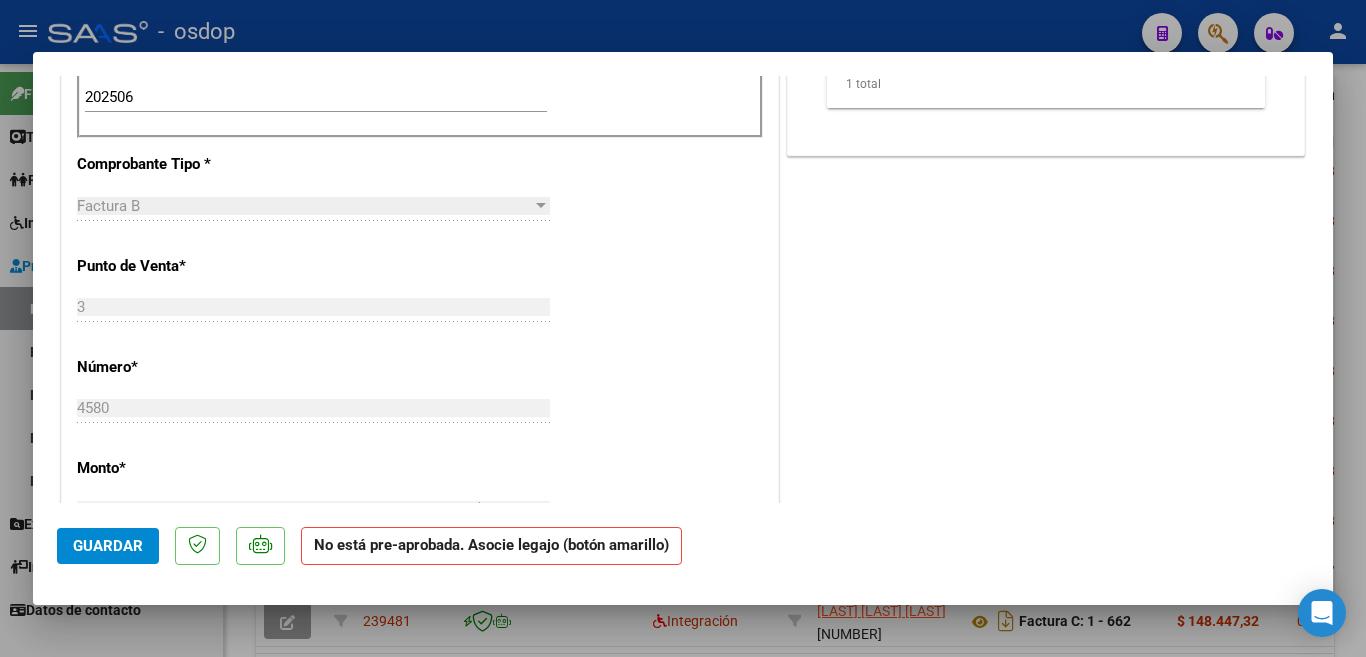 scroll, scrollTop: 700, scrollLeft: 0, axis: vertical 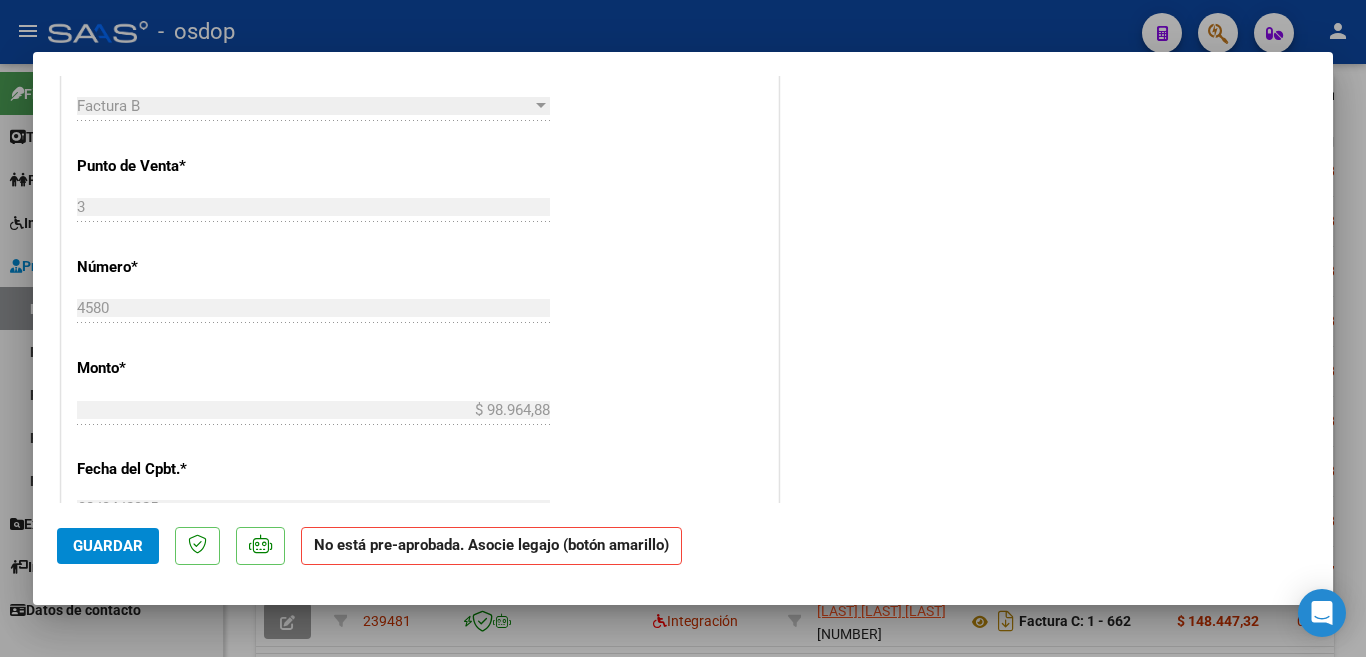 type 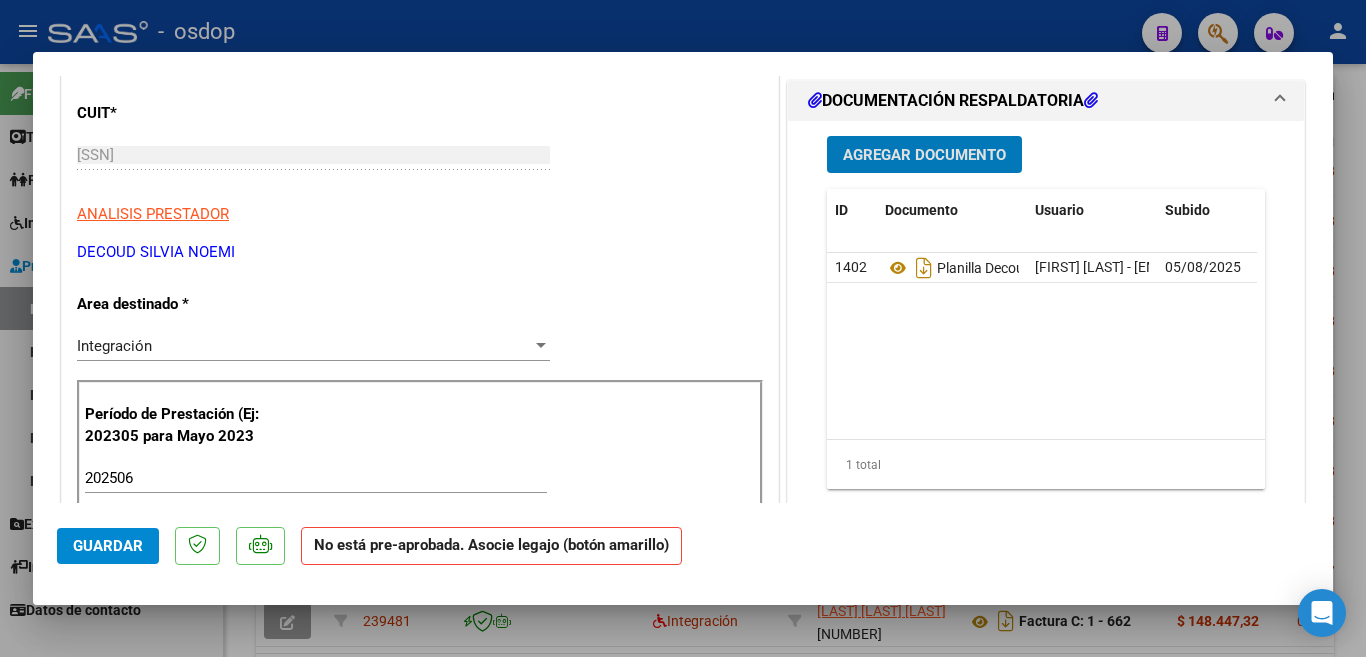scroll, scrollTop: 300, scrollLeft: 0, axis: vertical 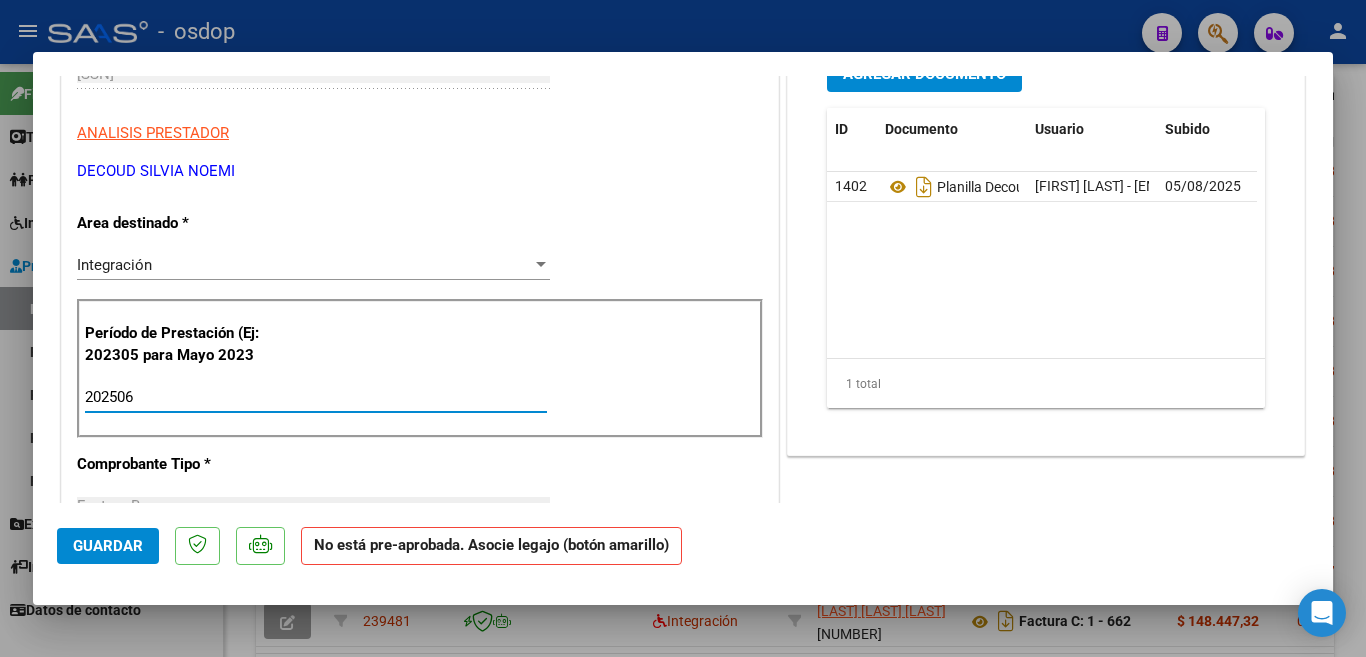 click on "202506" at bounding box center (316, 397) 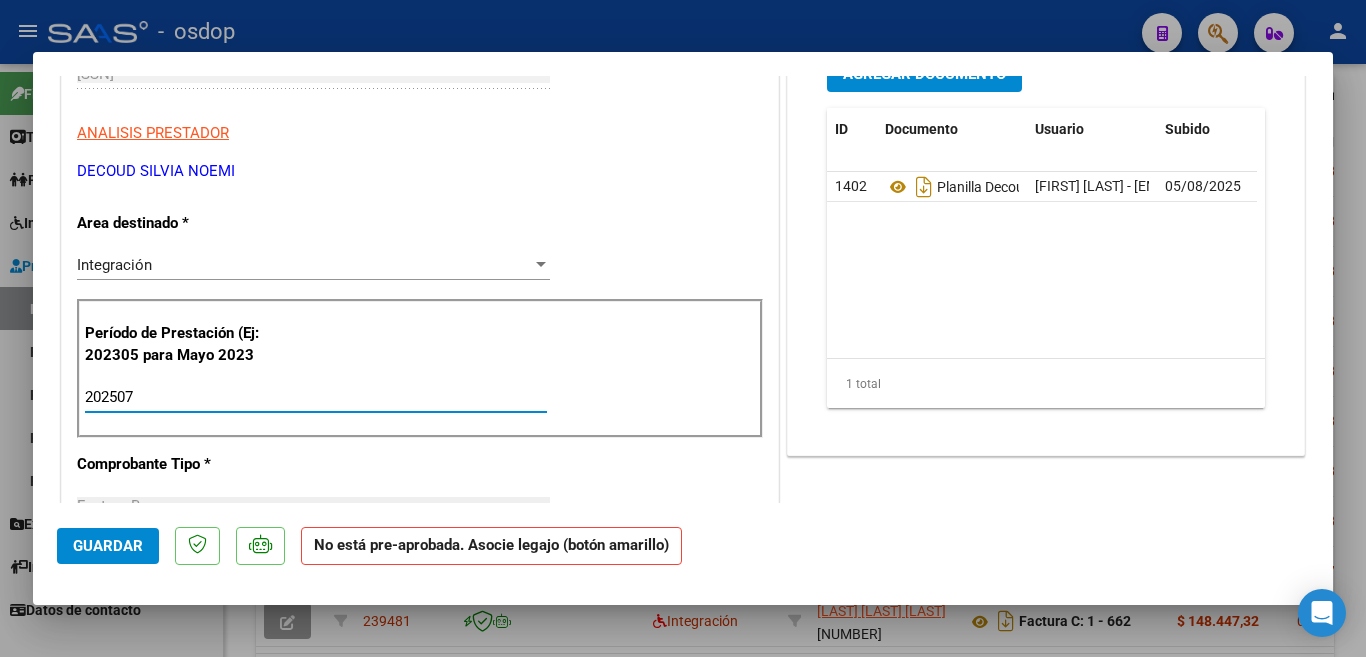 scroll, scrollTop: 500, scrollLeft: 0, axis: vertical 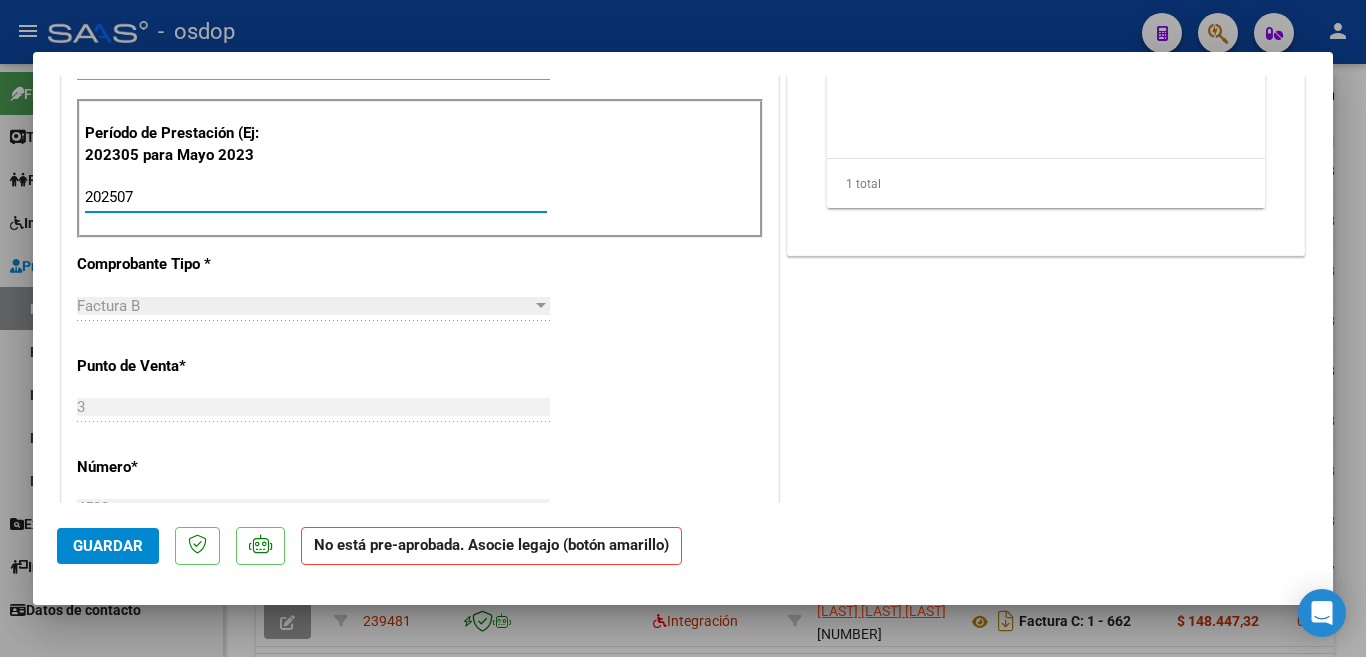 type on "202507" 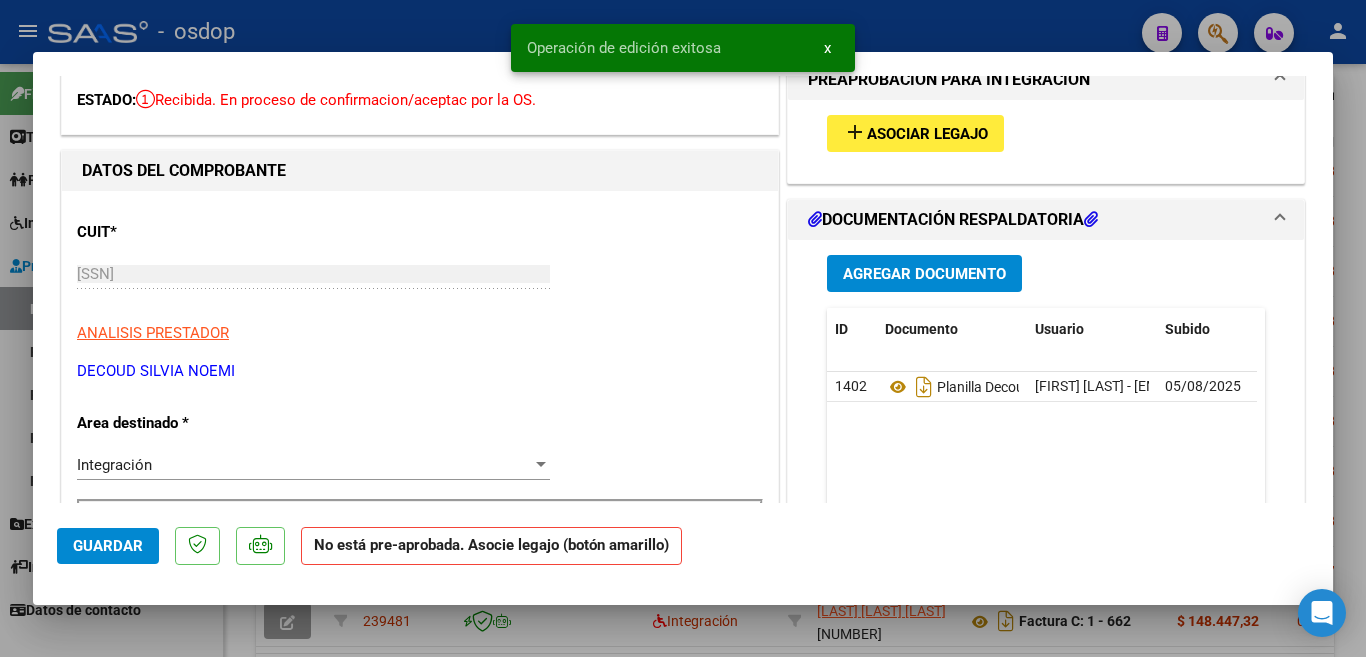 scroll, scrollTop: 0, scrollLeft: 0, axis: both 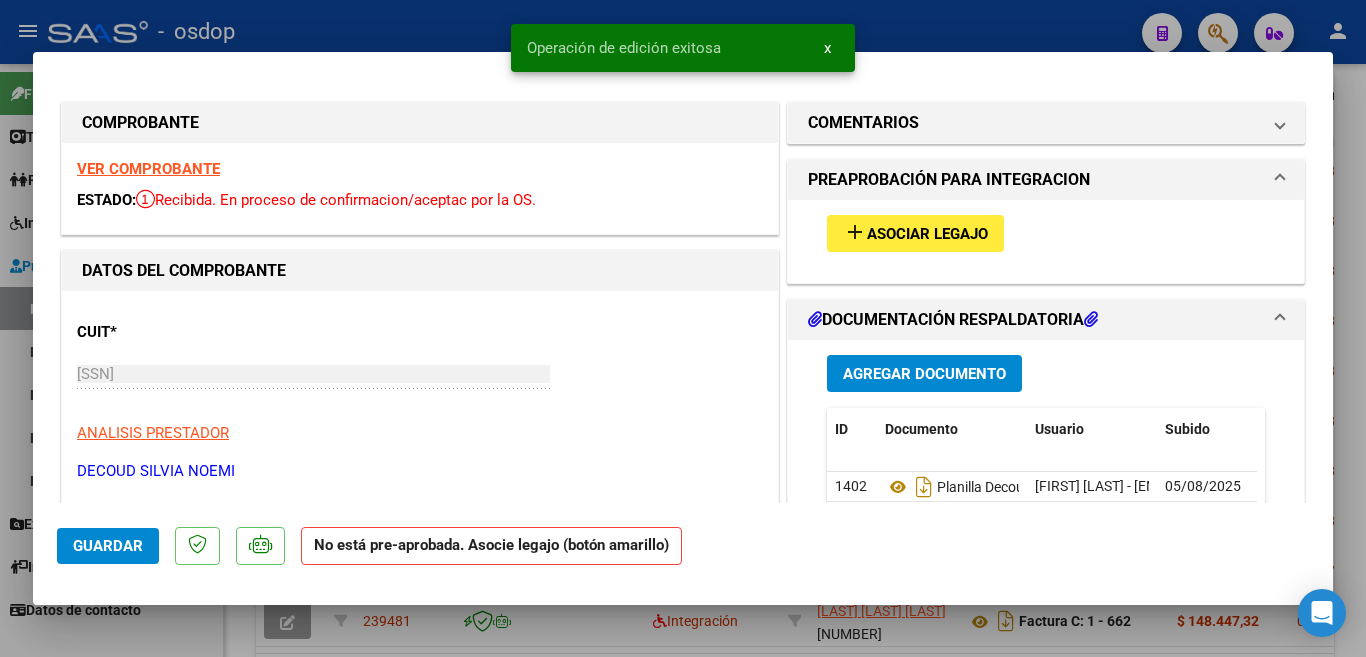 click on "Asociar Legajo" at bounding box center (927, 234) 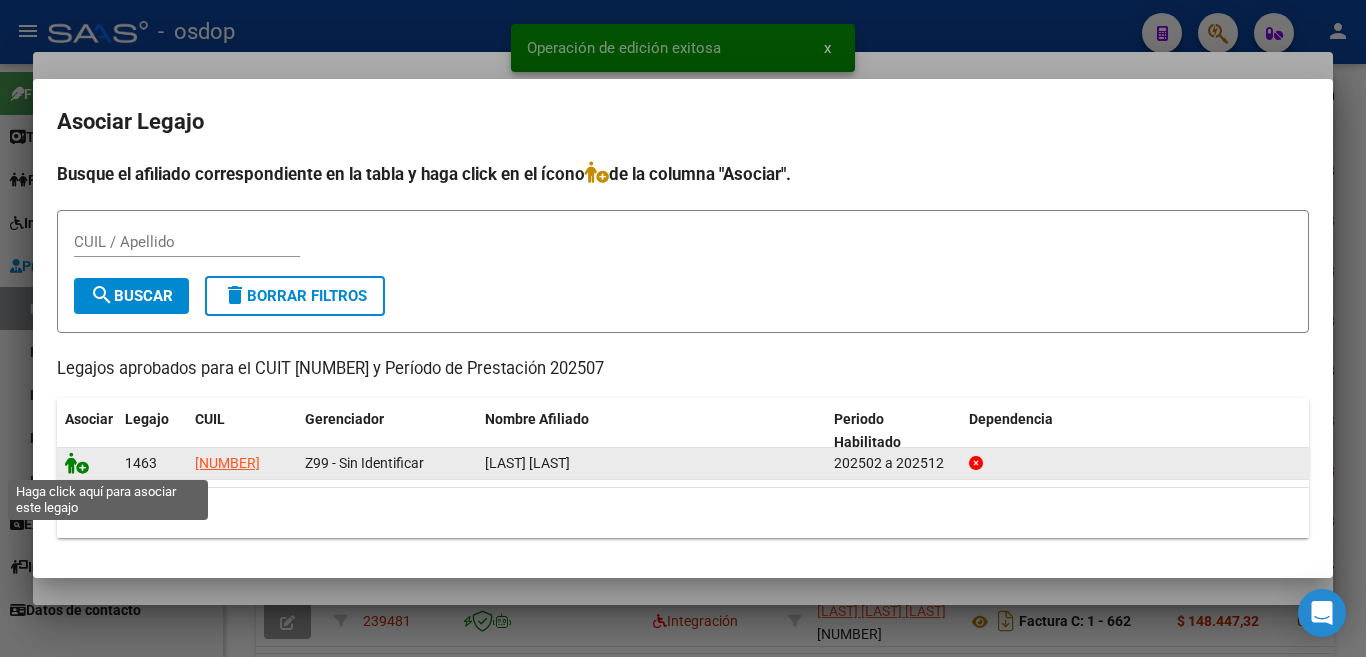 click 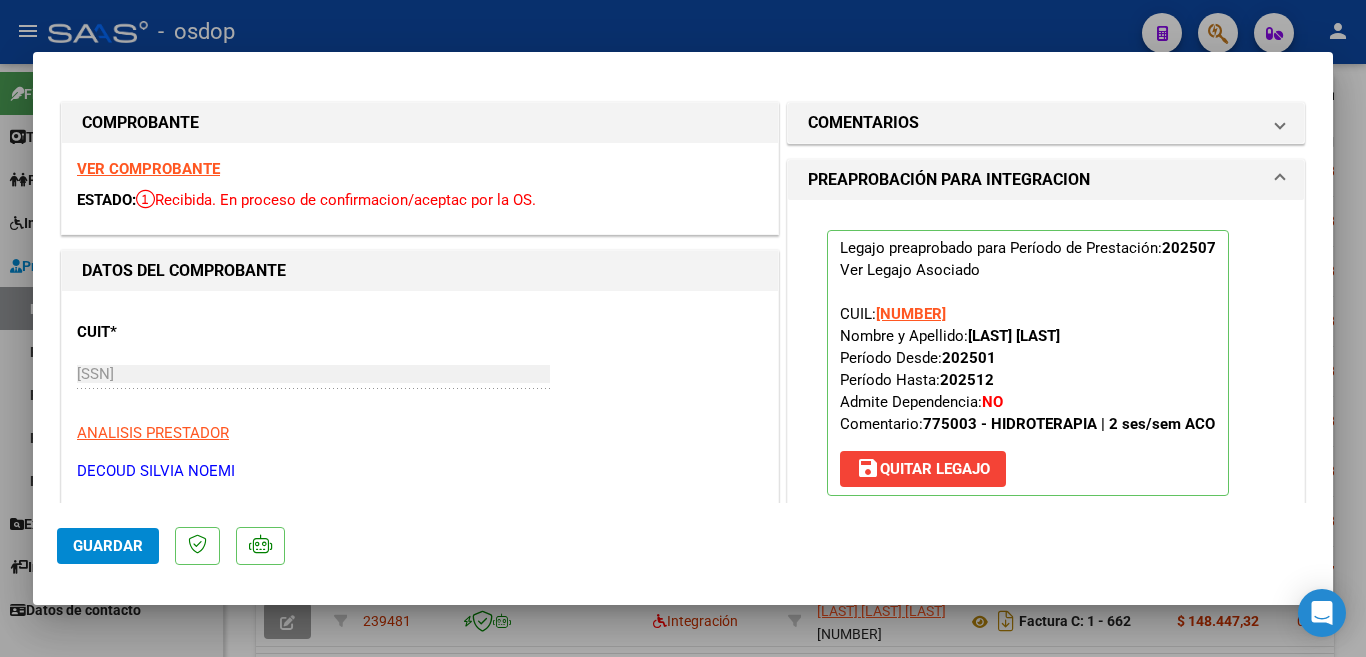 click on "Guardar" 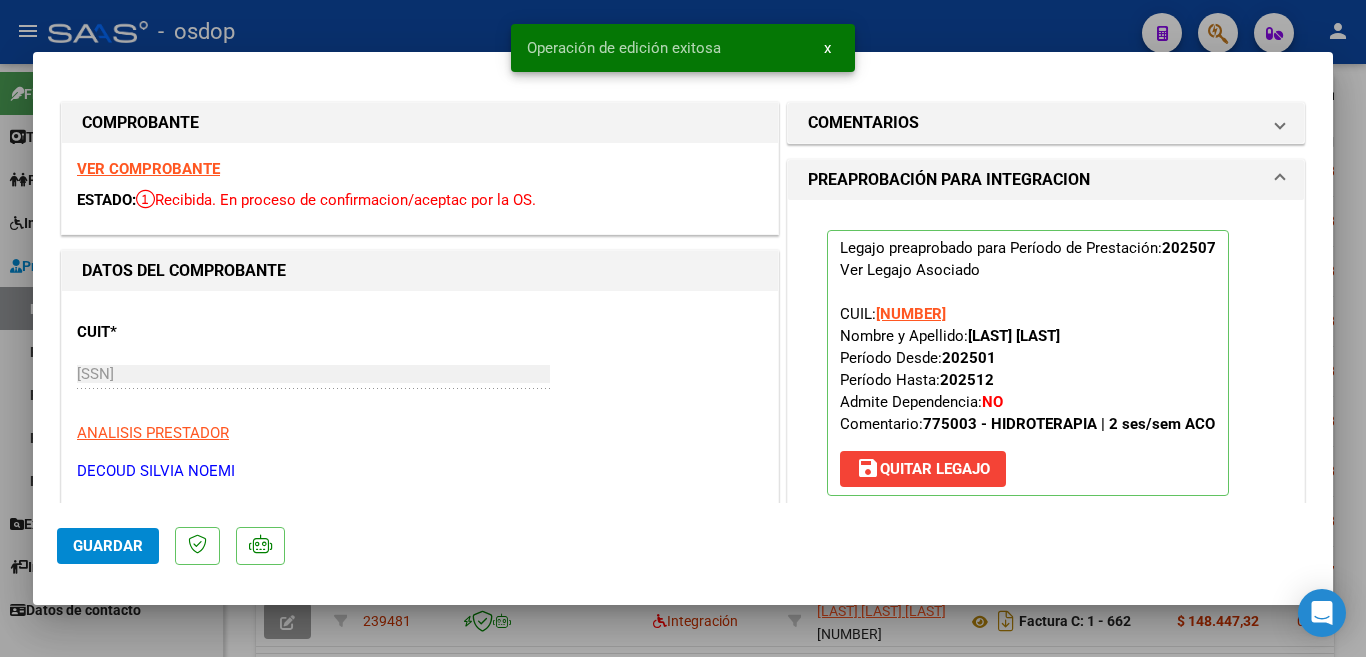 drag, startPoint x: 0, startPoint y: 516, endPoint x: 12, endPoint y: 507, distance: 15 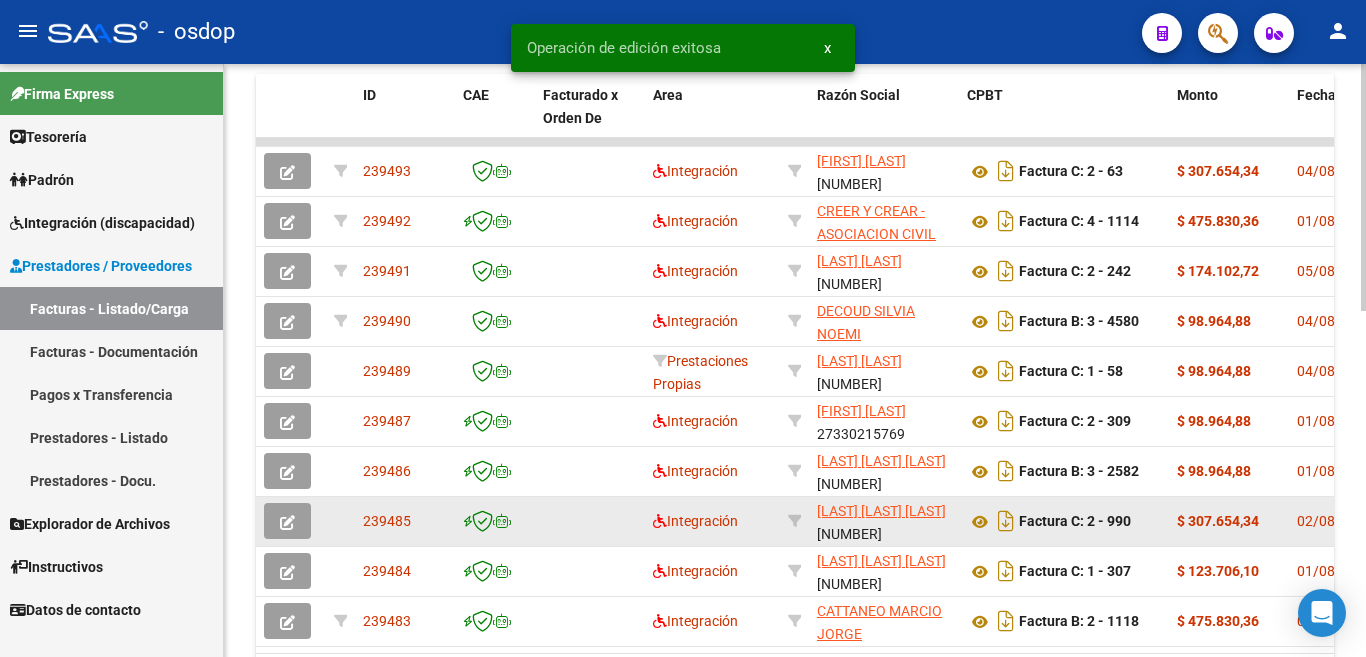 scroll, scrollTop: 0, scrollLeft: 0, axis: both 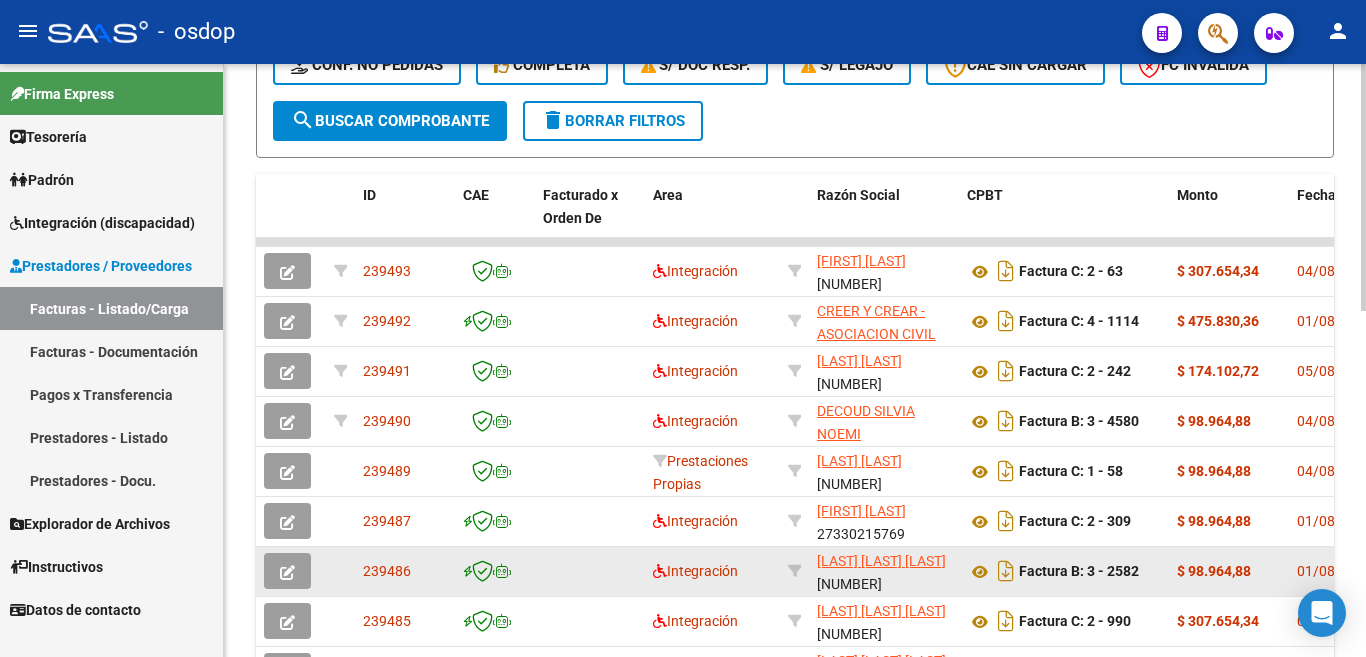 click on "239486" 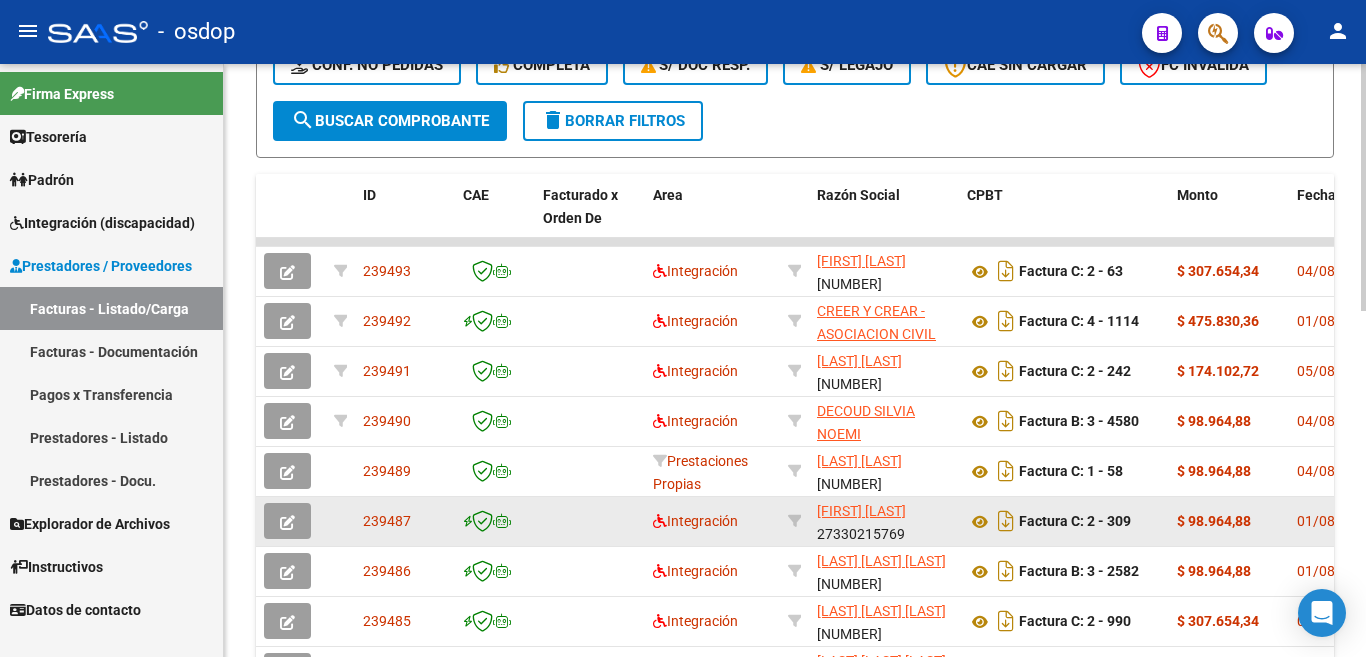 copy on "239486" 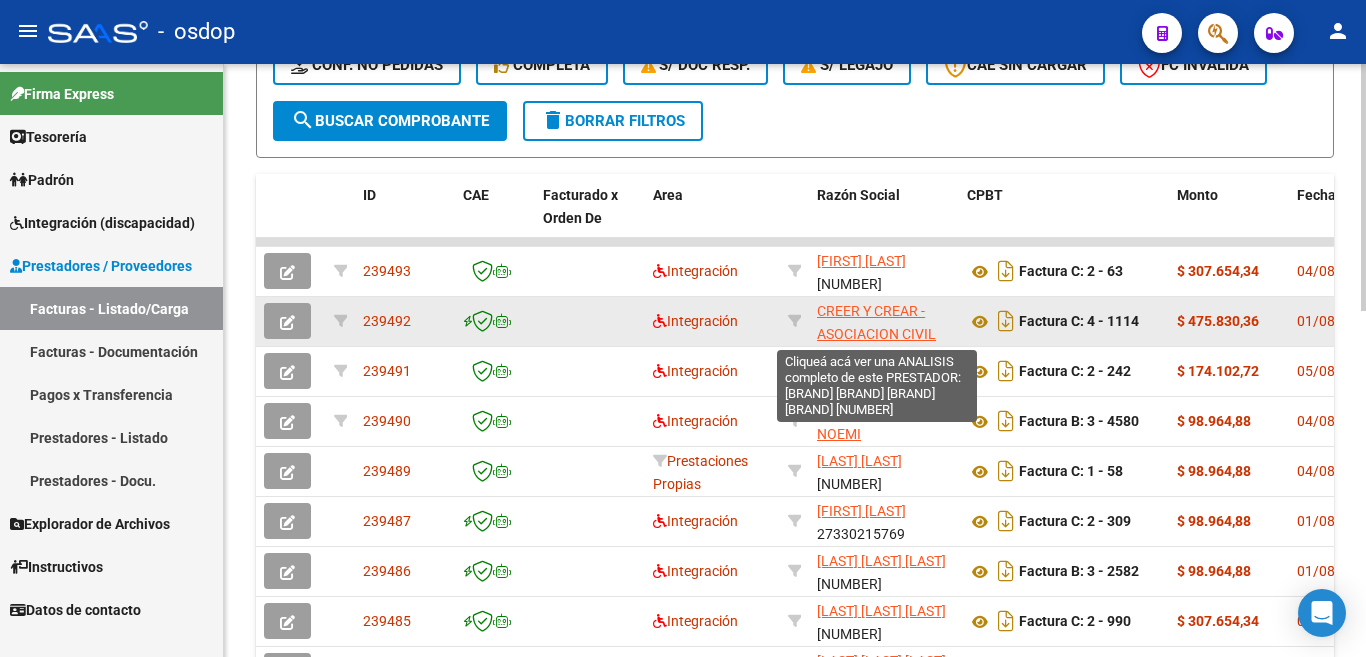 scroll, scrollTop: 26, scrollLeft: 0, axis: vertical 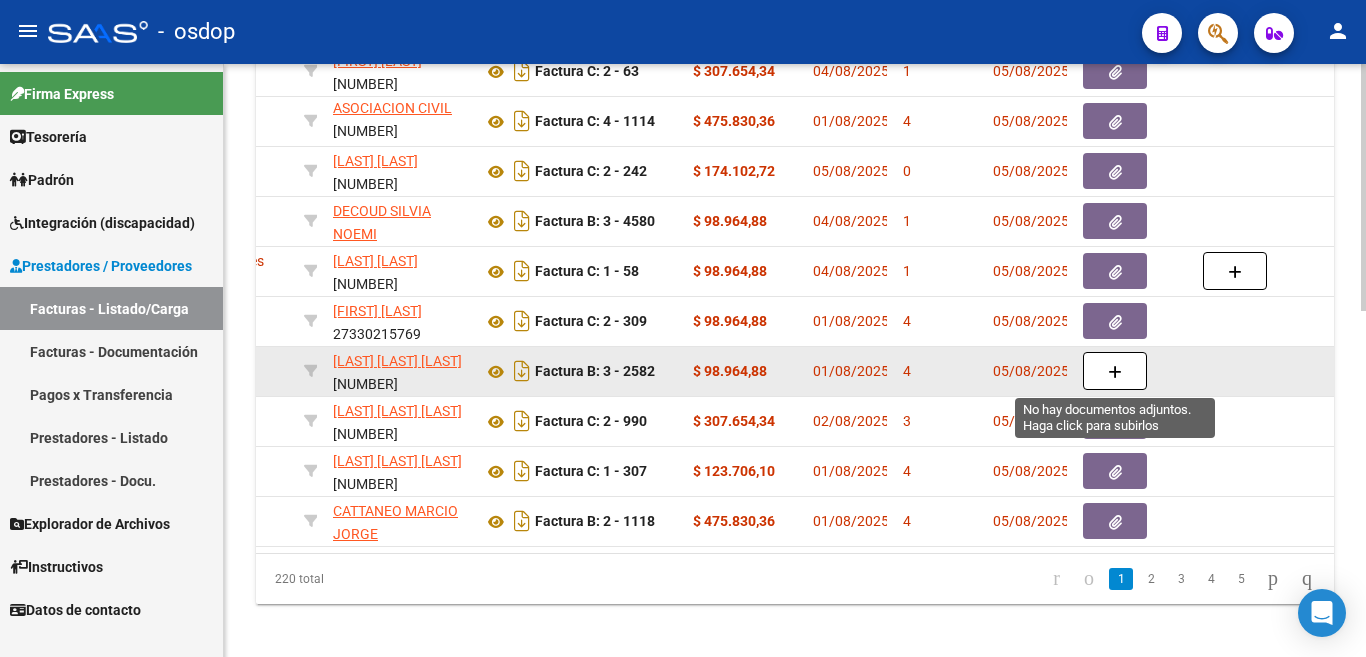 click 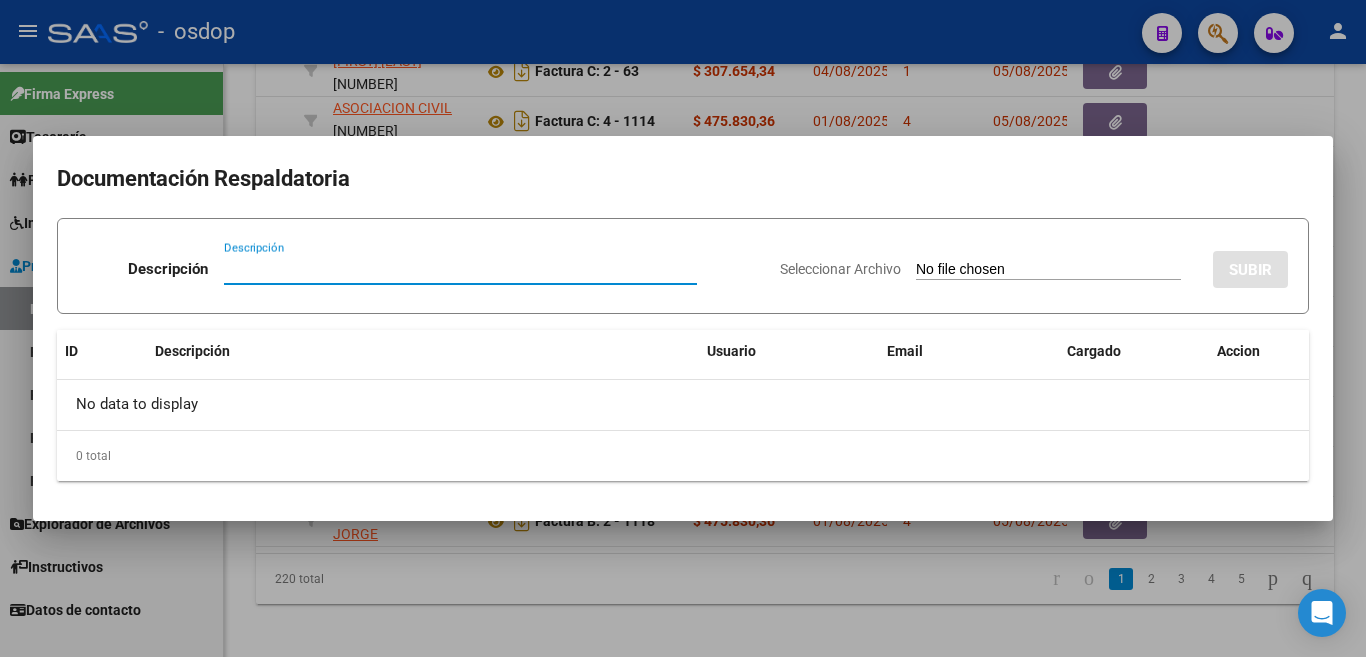 click on "Descripción" at bounding box center [460, 269] 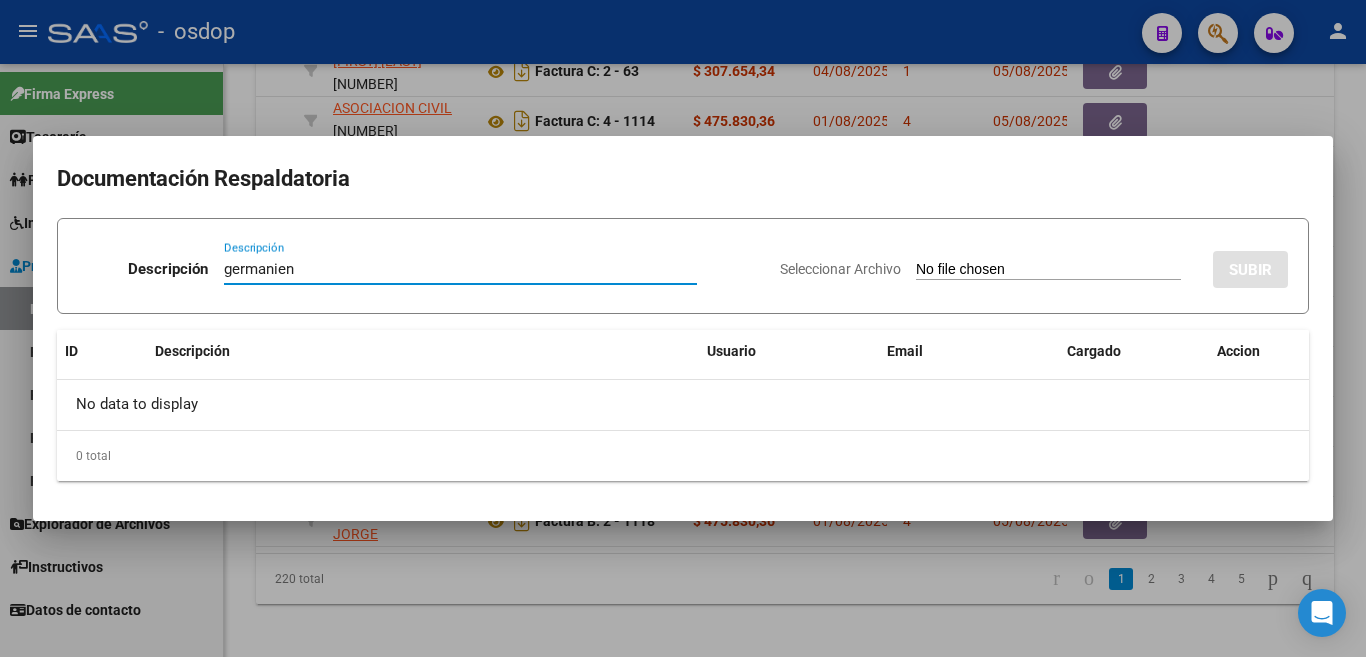 type on "germanien" 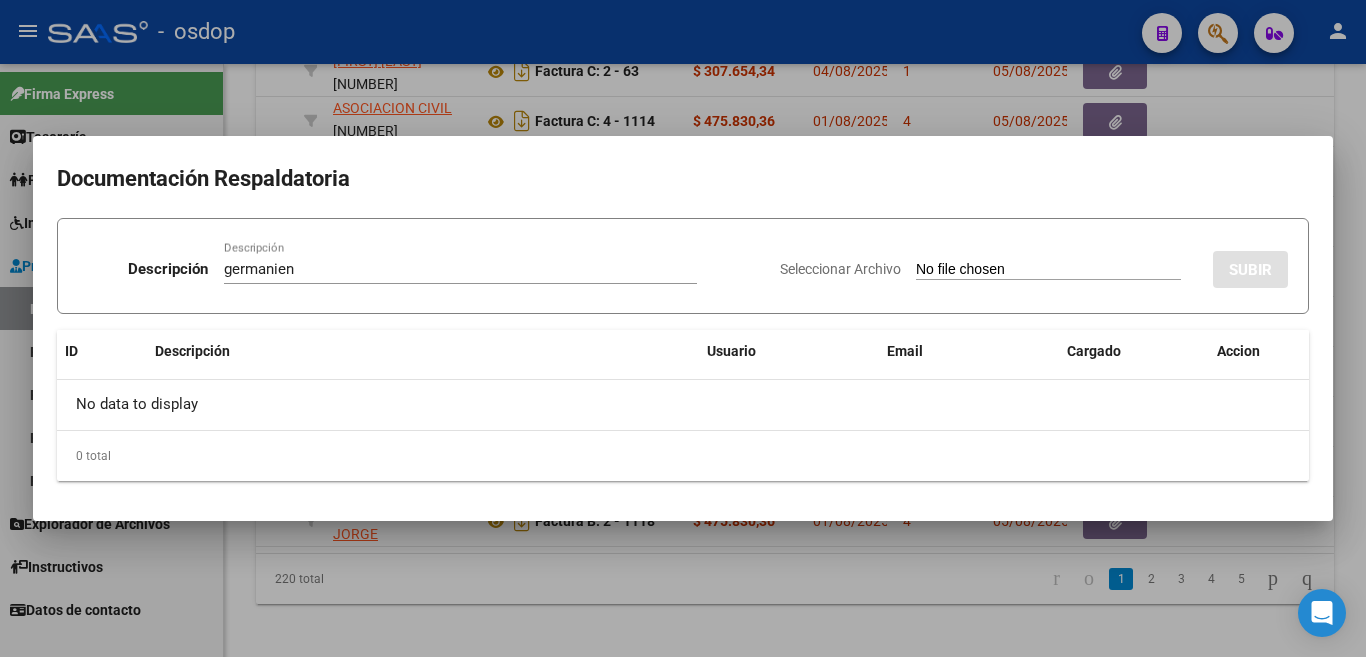 click on "Seleccionar Archivo" at bounding box center (1048, 270) 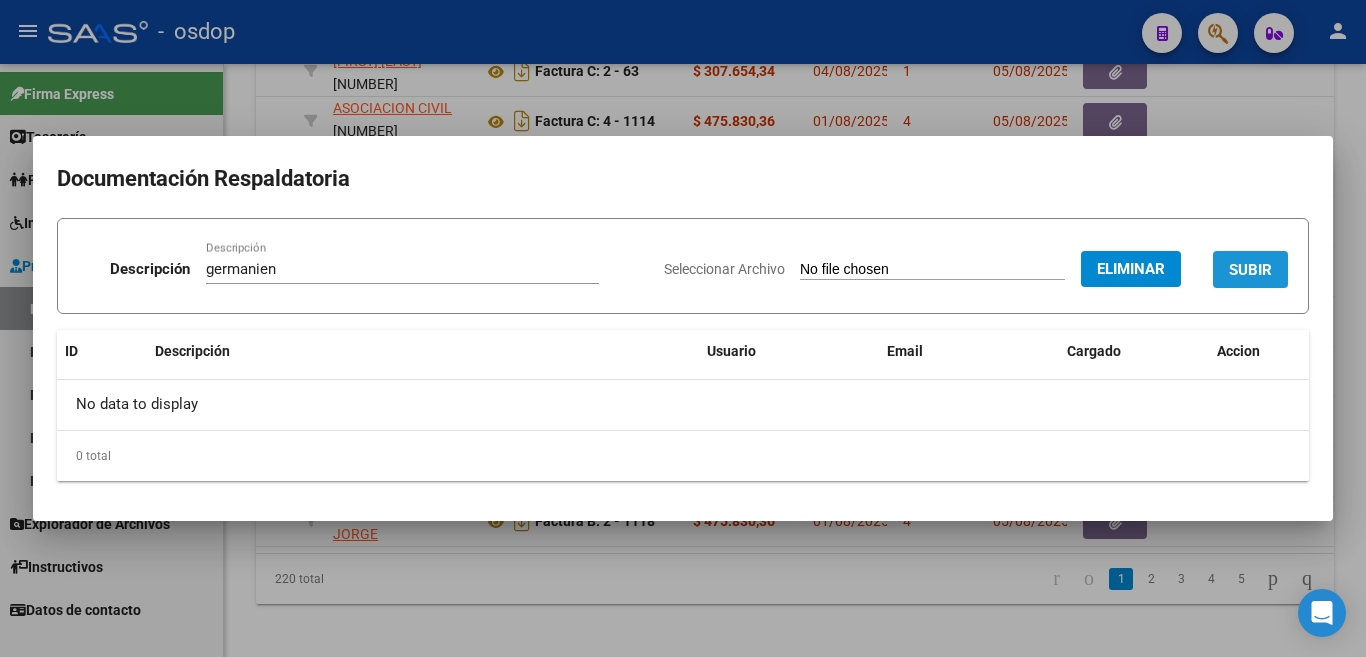 click on "SUBIR" at bounding box center [1250, 269] 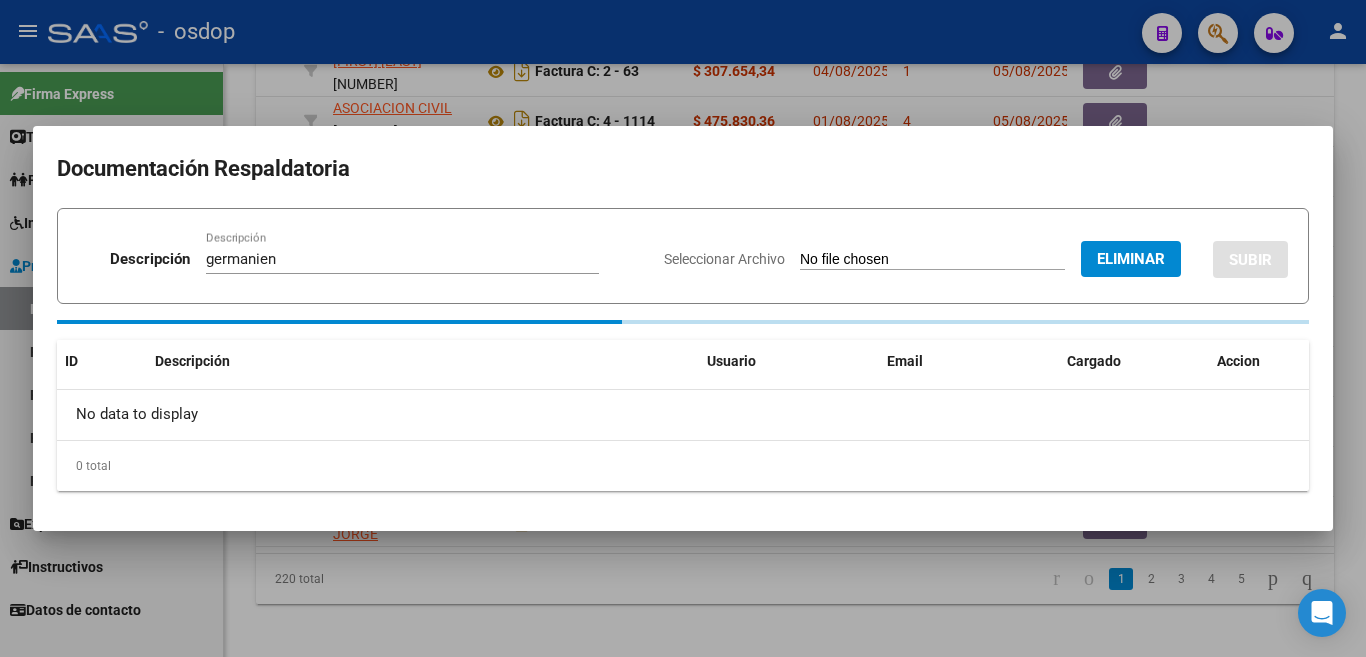 type 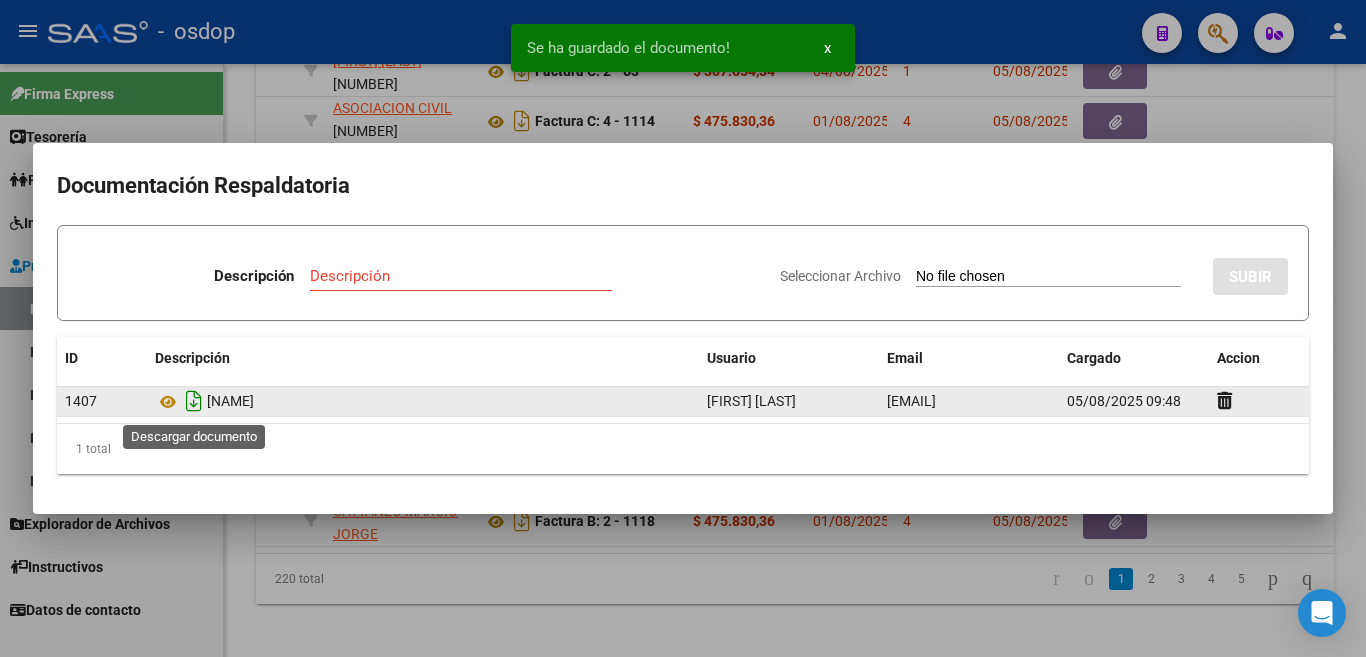 click 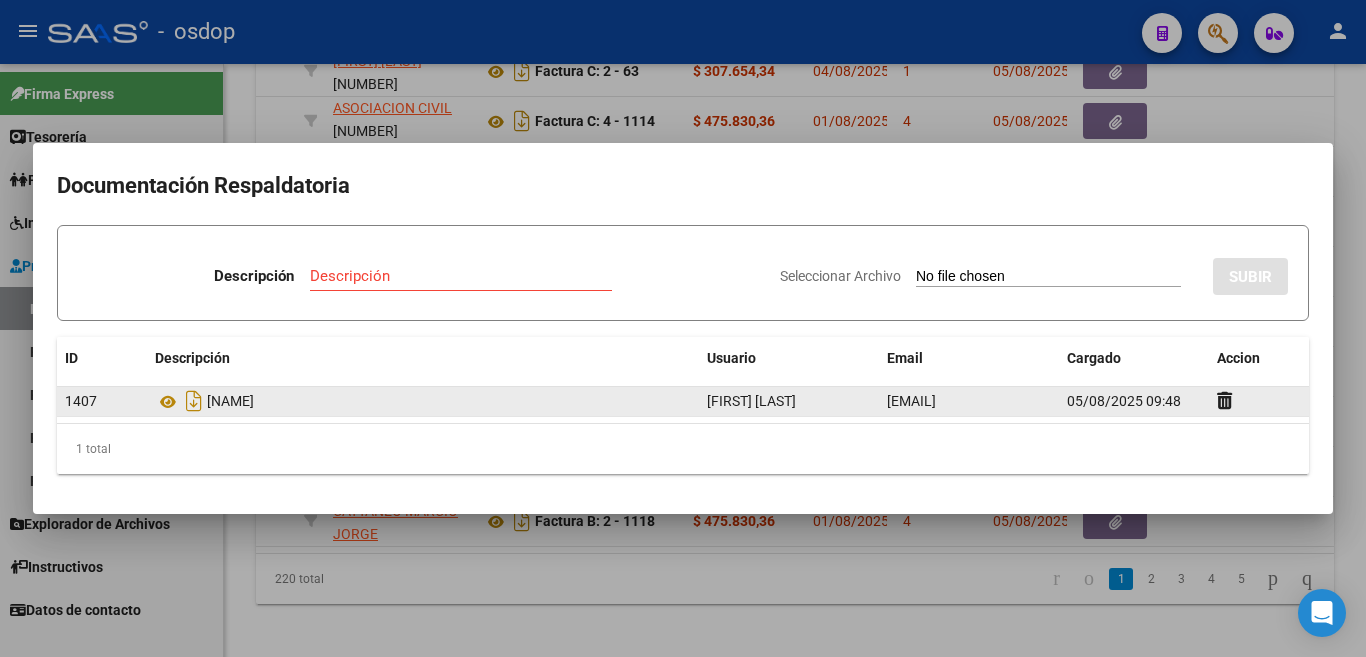 click on "Descripción" at bounding box center (461, 276) 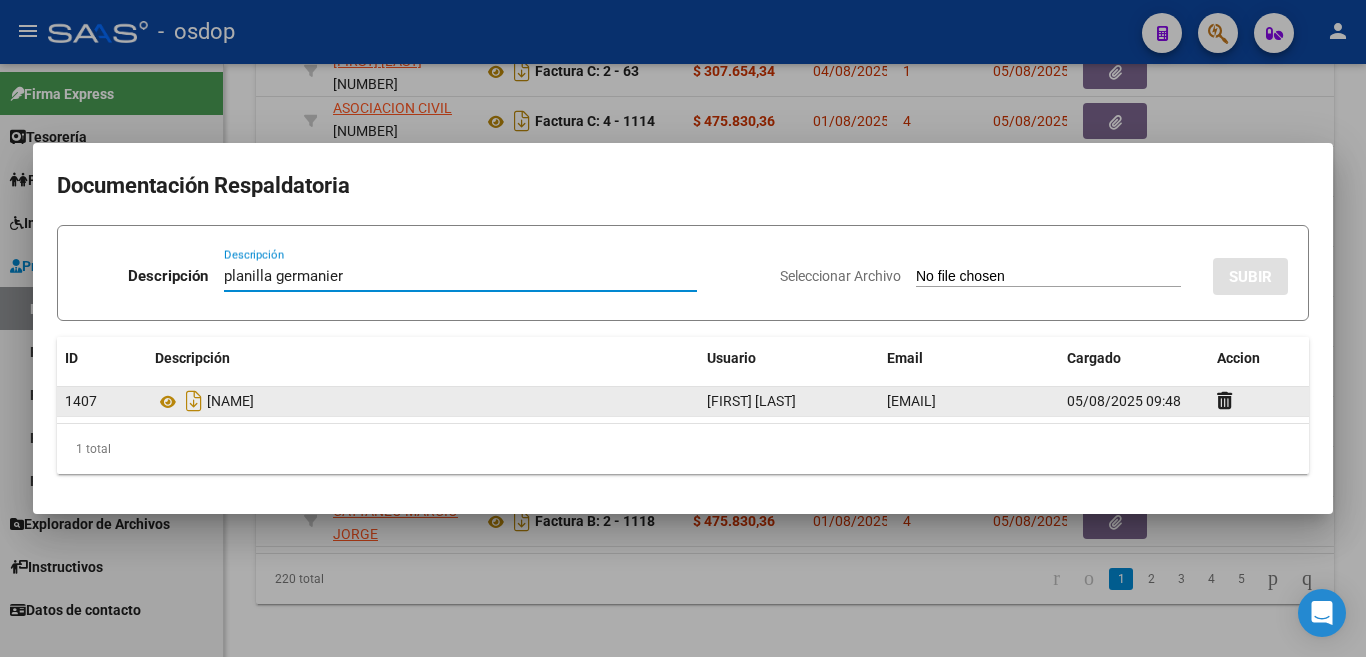 type on "planilla germanier" 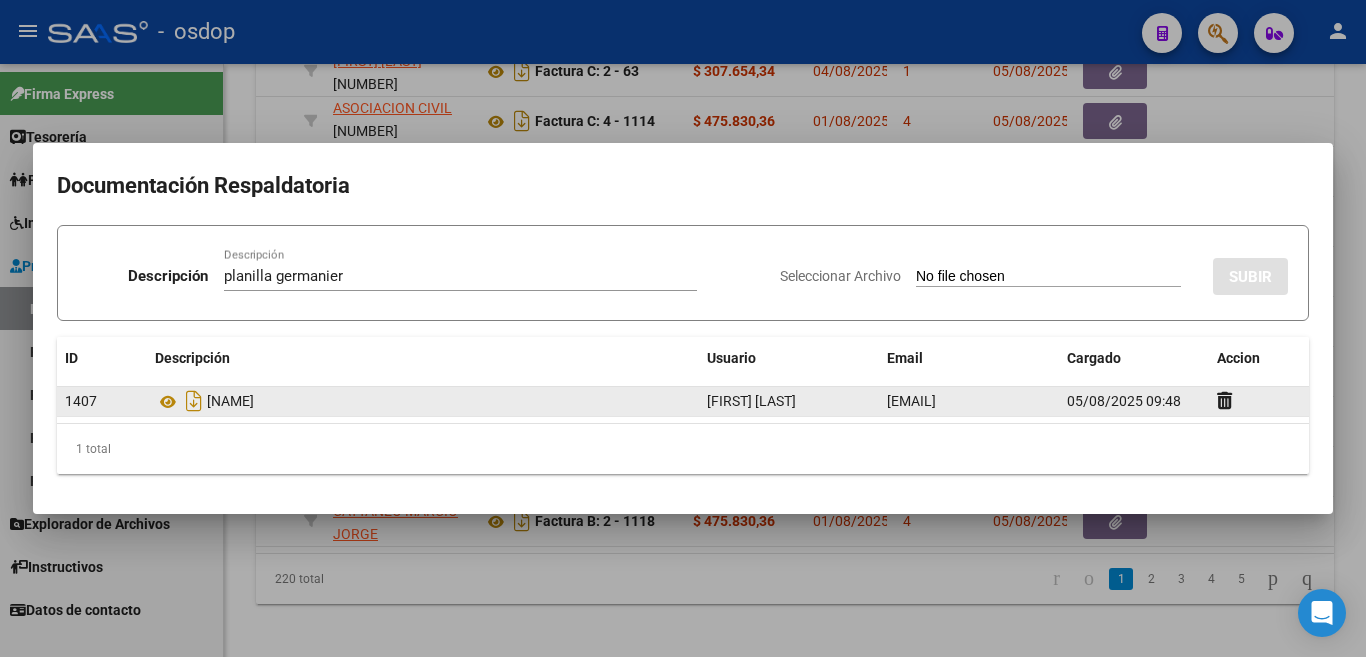 click at bounding box center (683, 328) 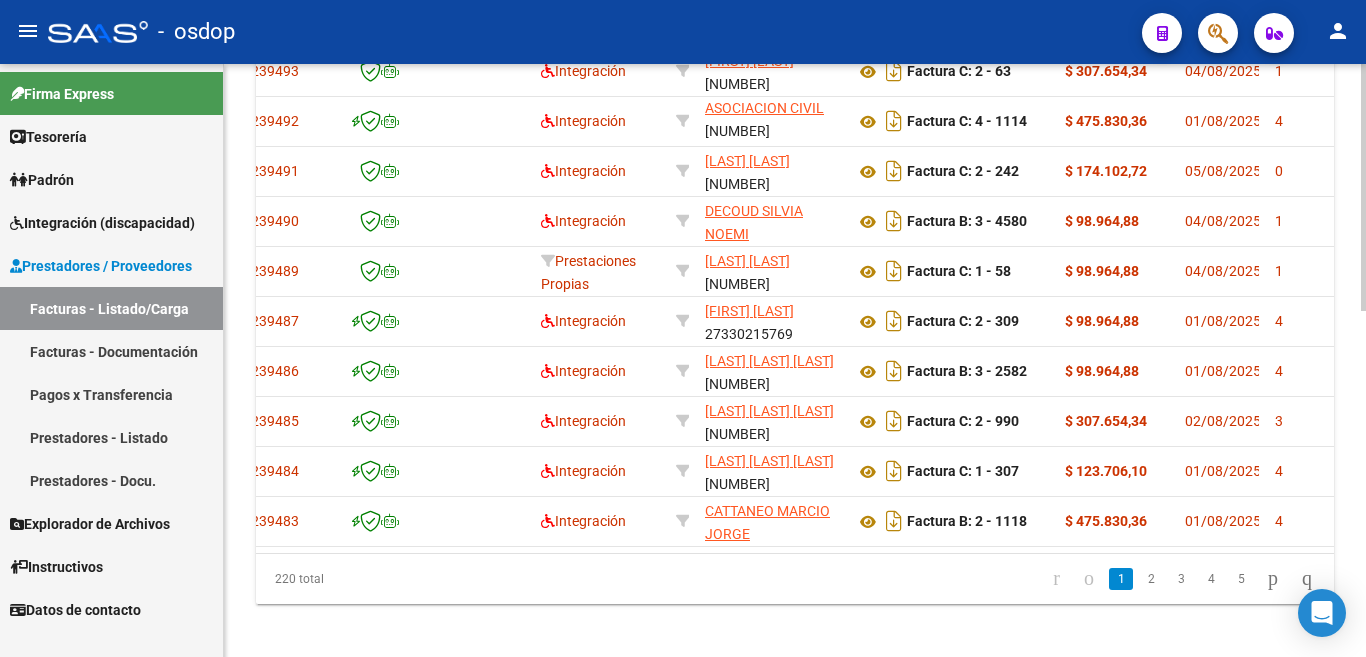 scroll, scrollTop: 0, scrollLeft: 0, axis: both 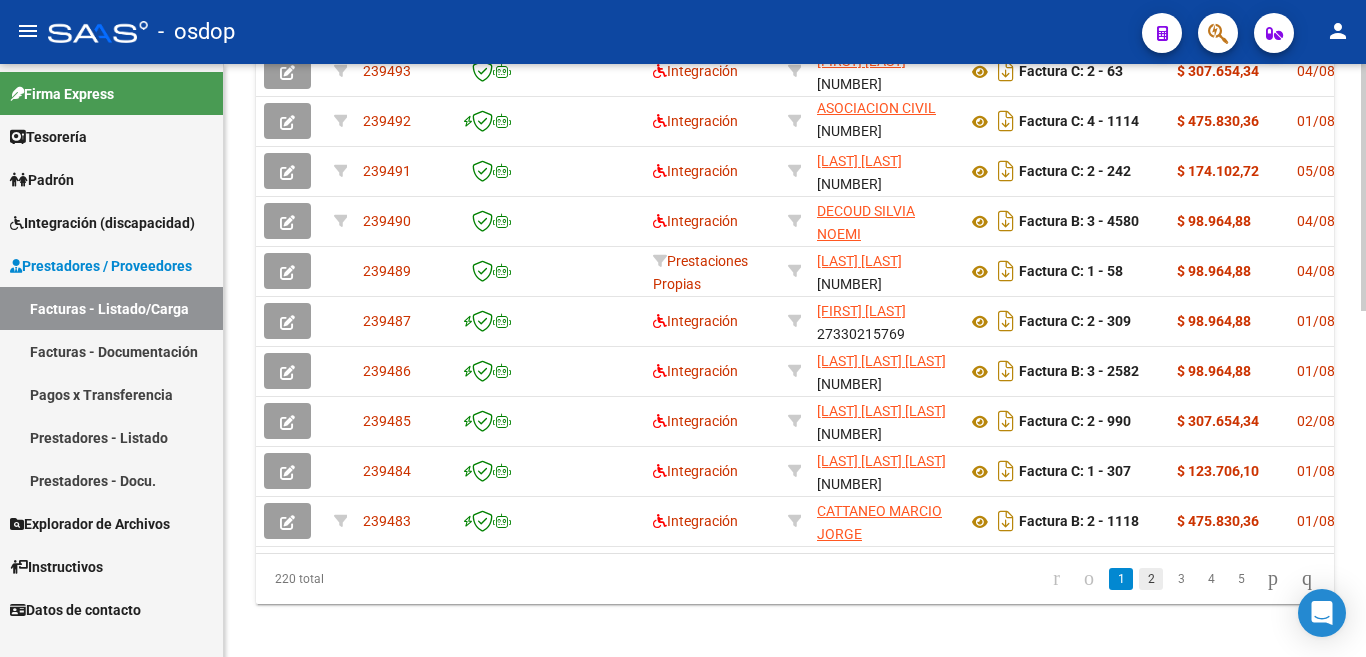 click on "2" 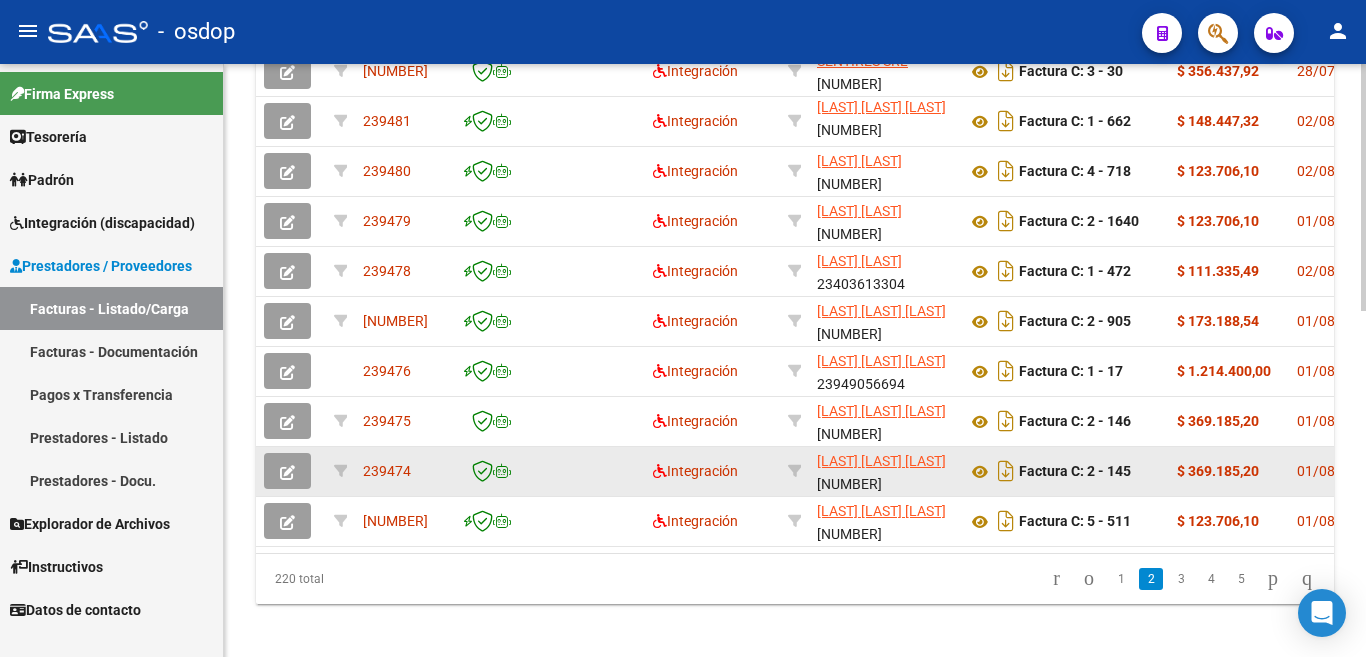 scroll, scrollTop: 500, scrollLeft: 0, axis: vertical 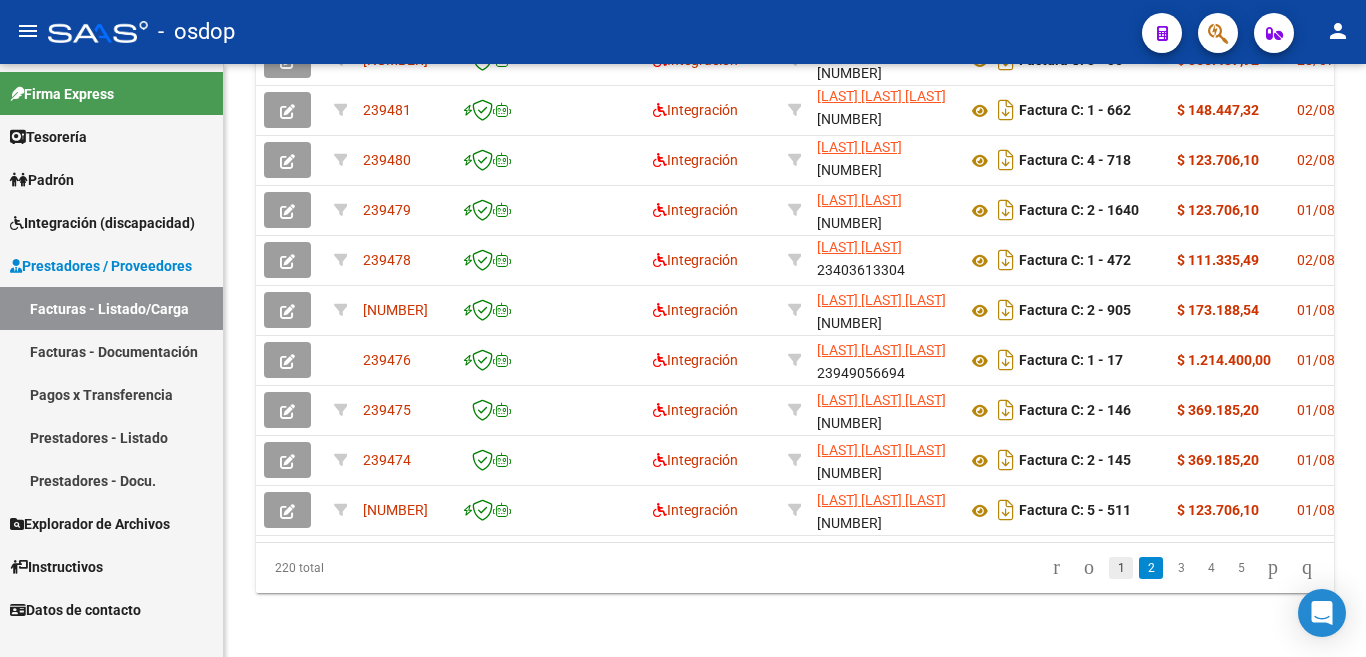 click on "1" 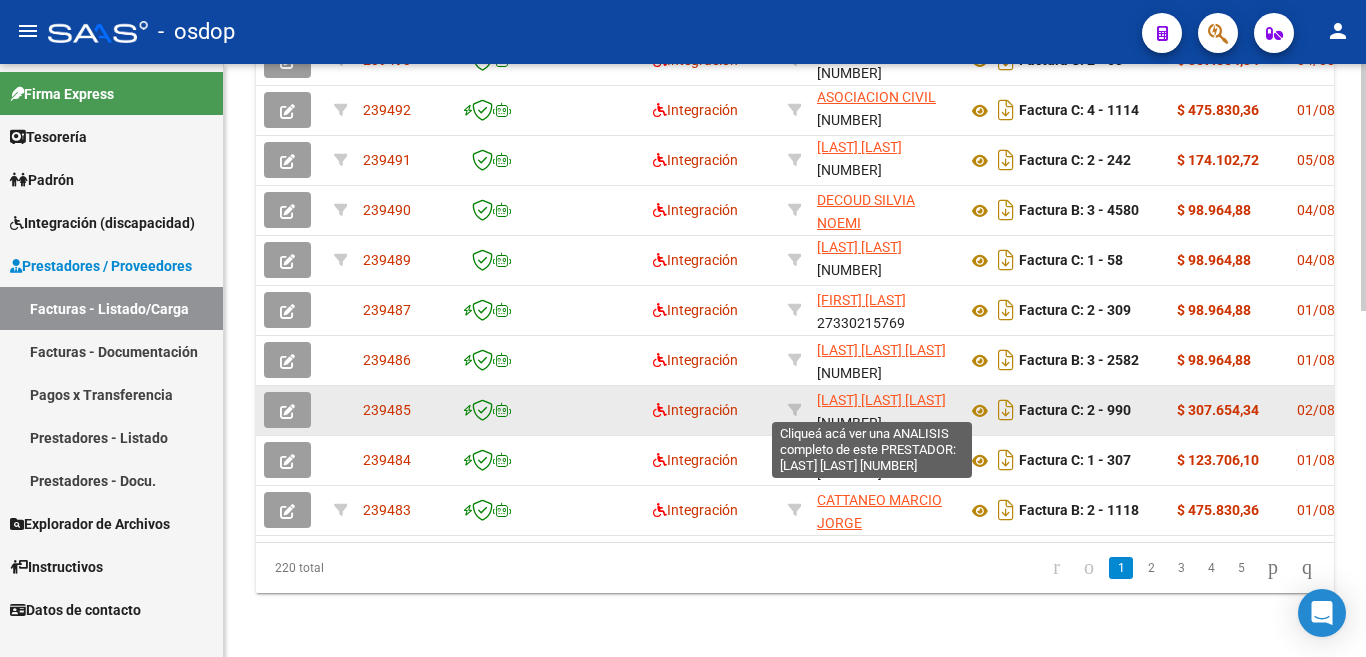 scroll, scrollTop: 828, scrollLeft: 0, axis: vertical 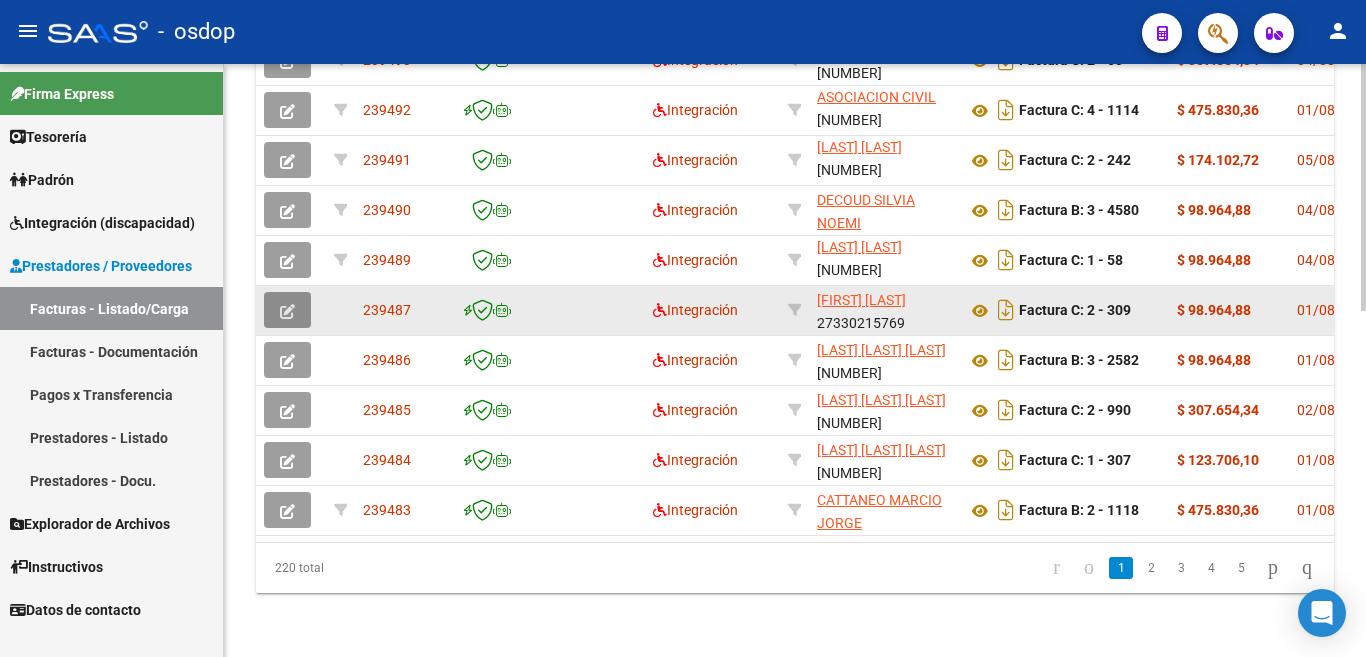 click 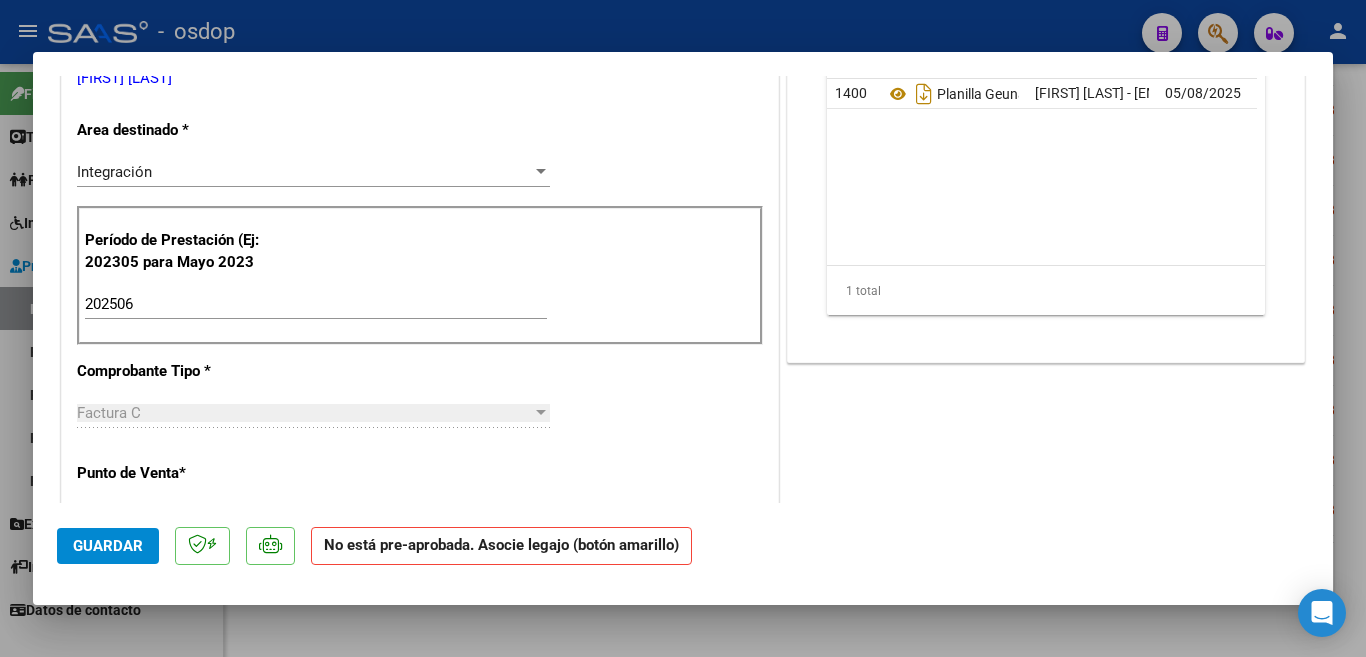 scroll, scrollTop: 400, scrollLeft: 0, axis: vertical 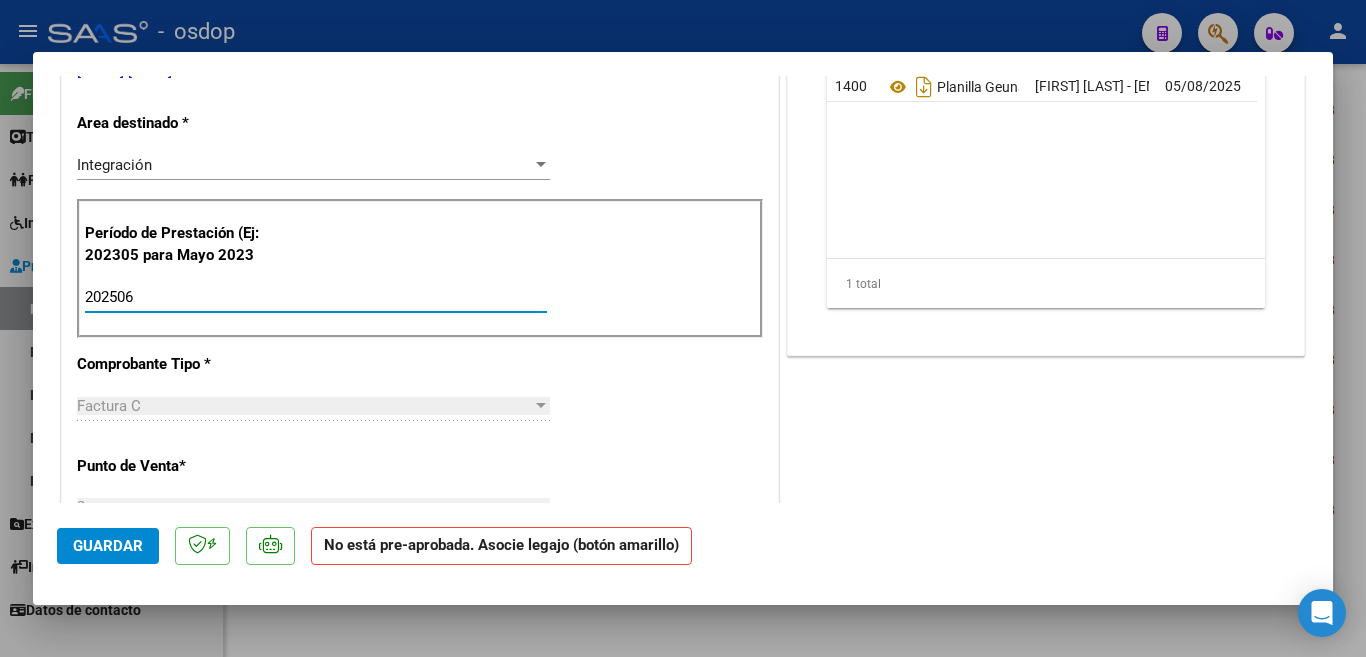 click on "202506" at bounding box center [316, 297] 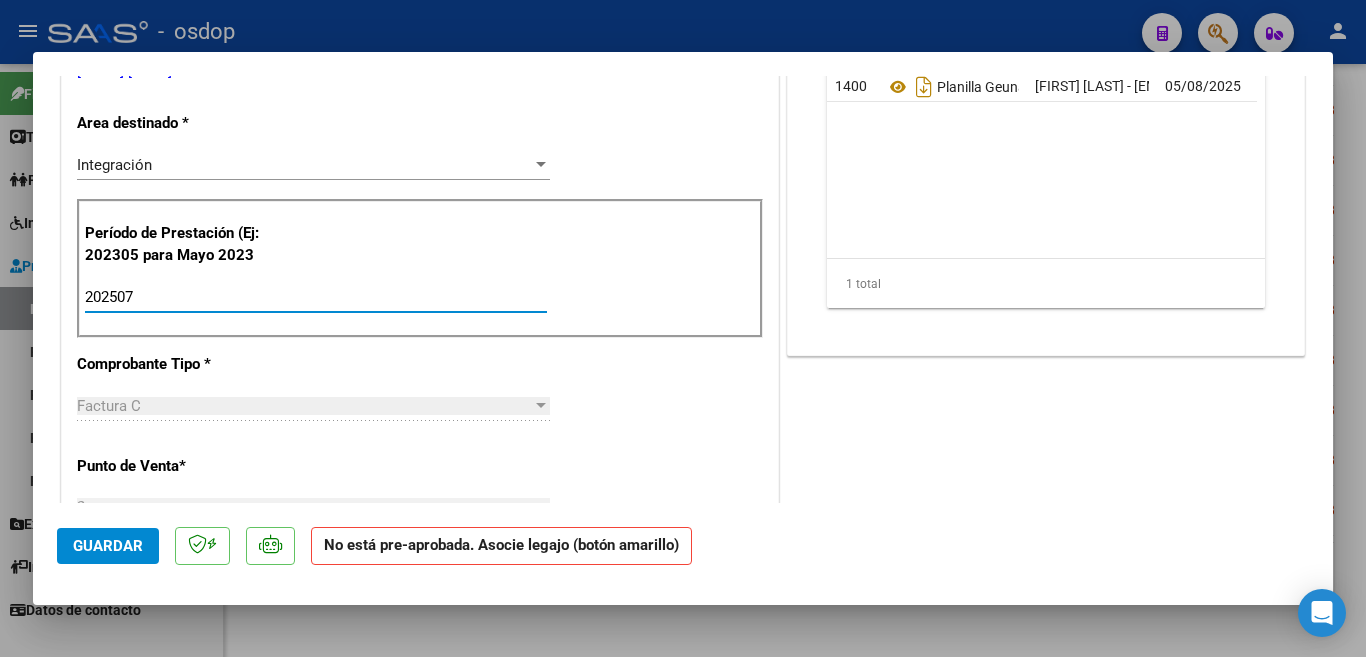 type on "202507" 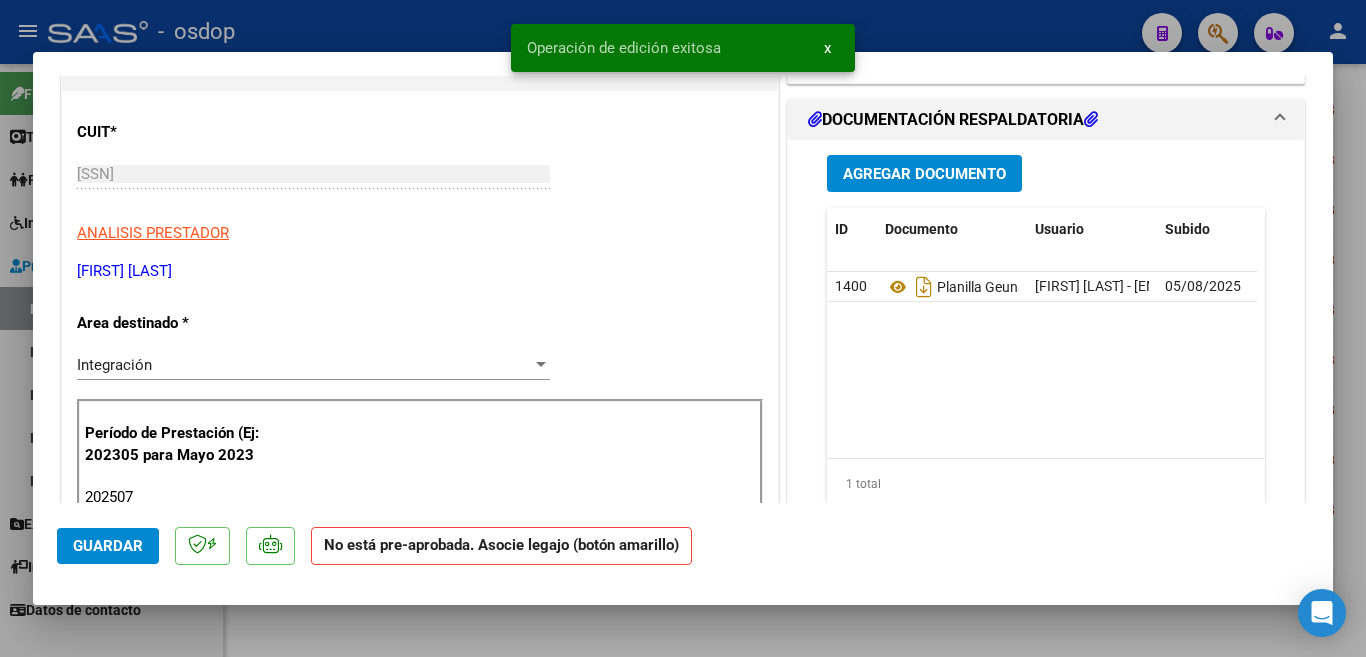 scroll, scrollTop: 100, scrollLeft: 0, axis: vertical 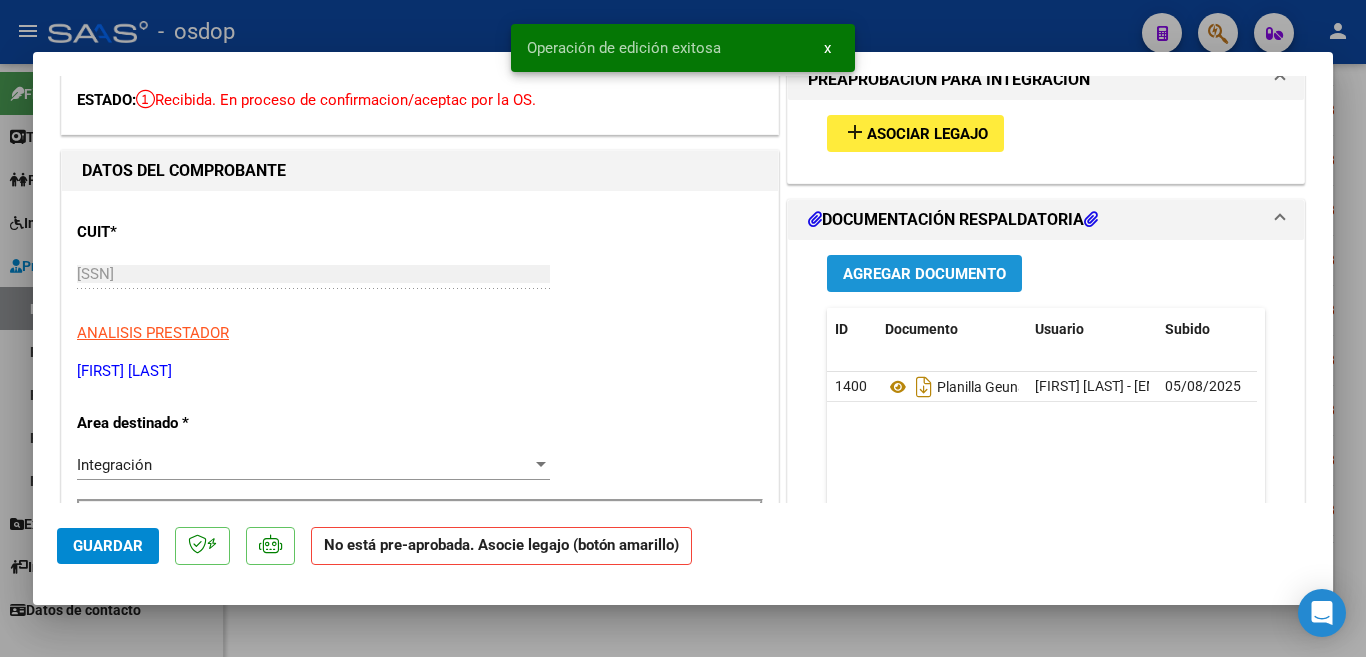 click on "Agregar Documento" at bounding box center [924, 274] 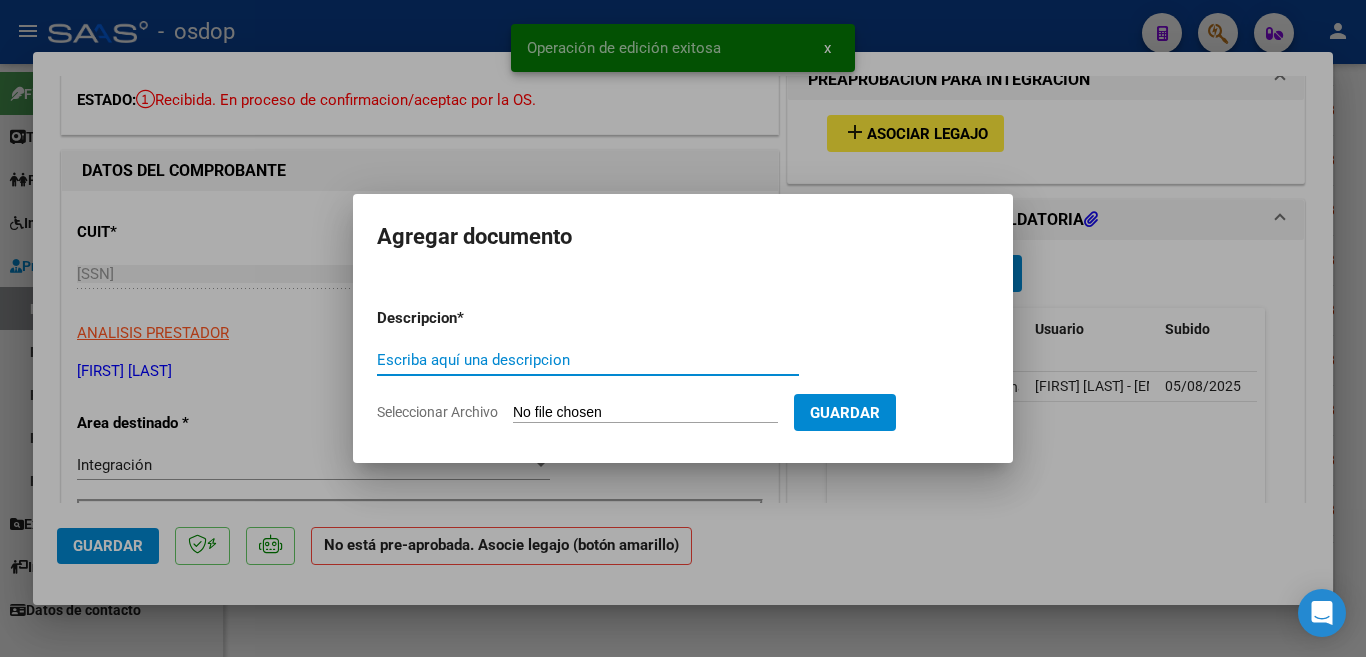 click on "Guardar" at bounding box center (845, 413) 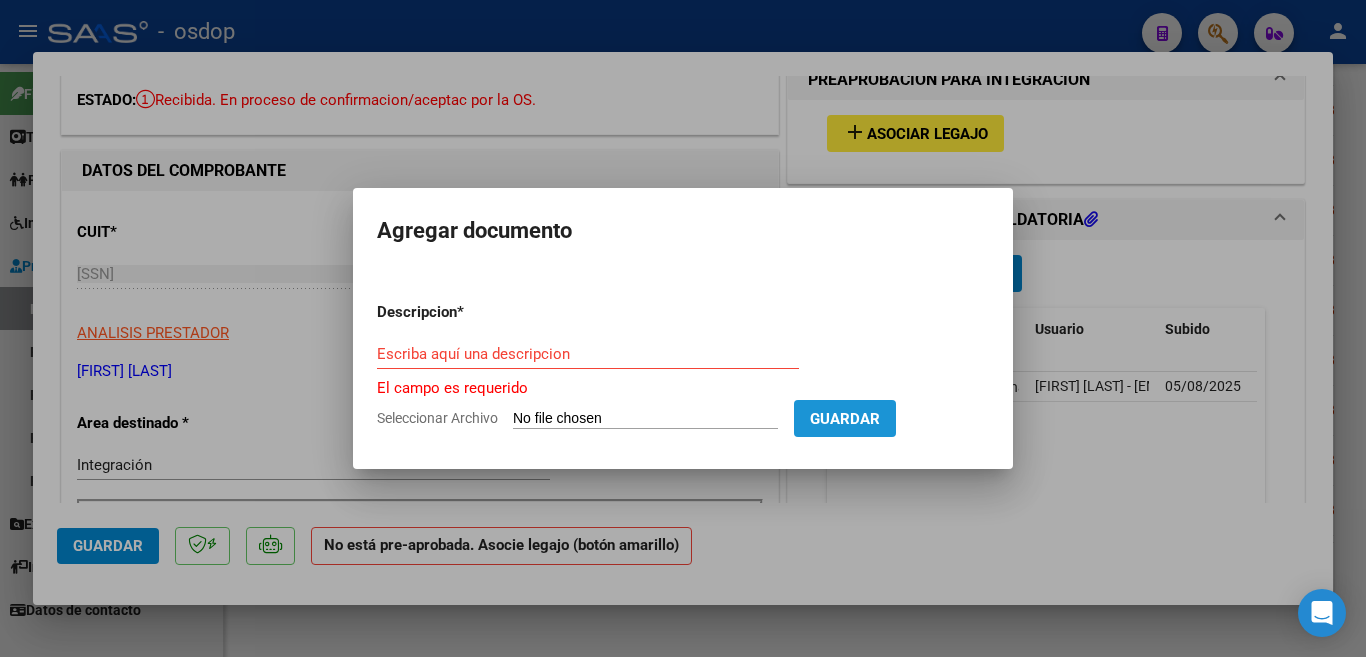 click on "Guardar" at bounding box center (845, 419) 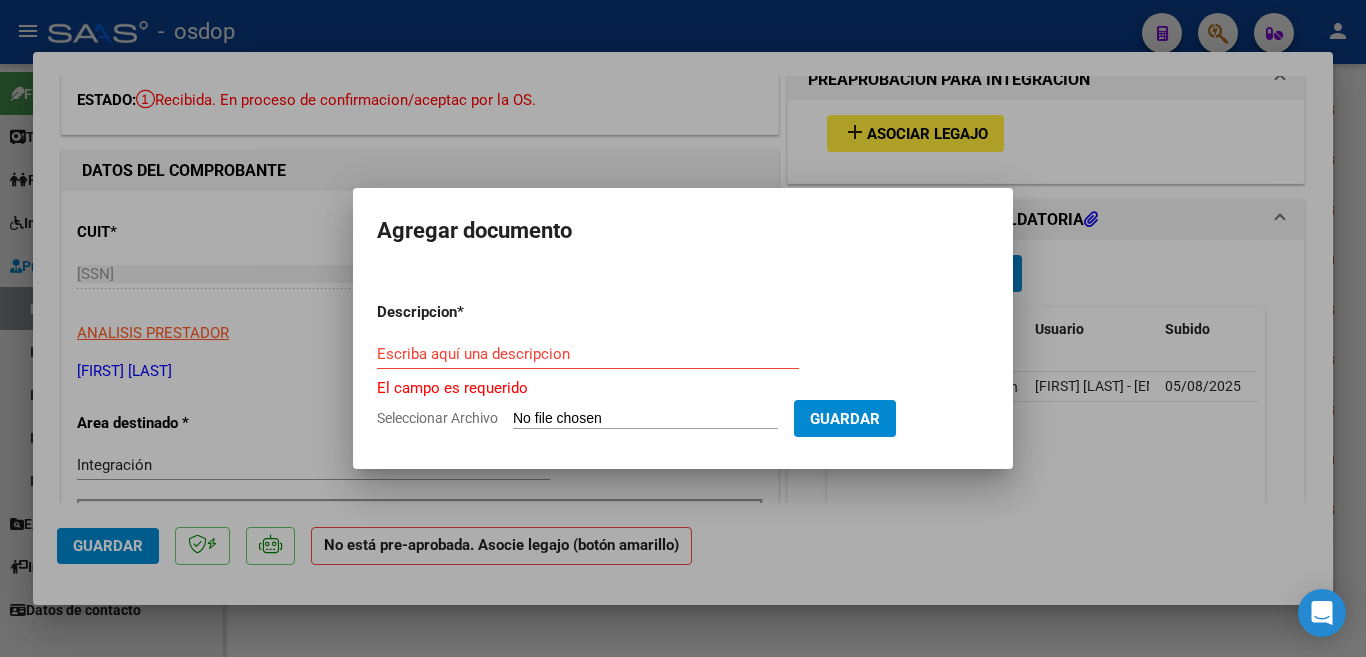 click on "Guardar" at bounding box center [845, 419] 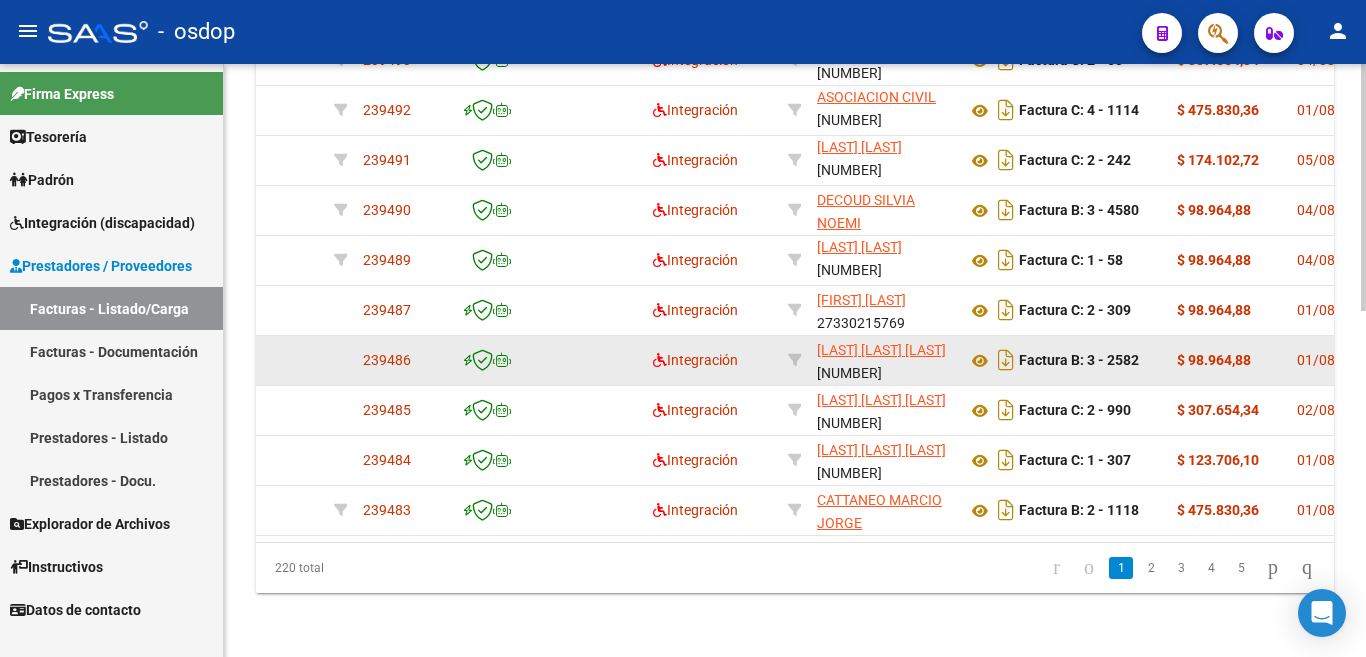 scroll, scrollTop: 828, scrollLeft: 0, axis: vertical 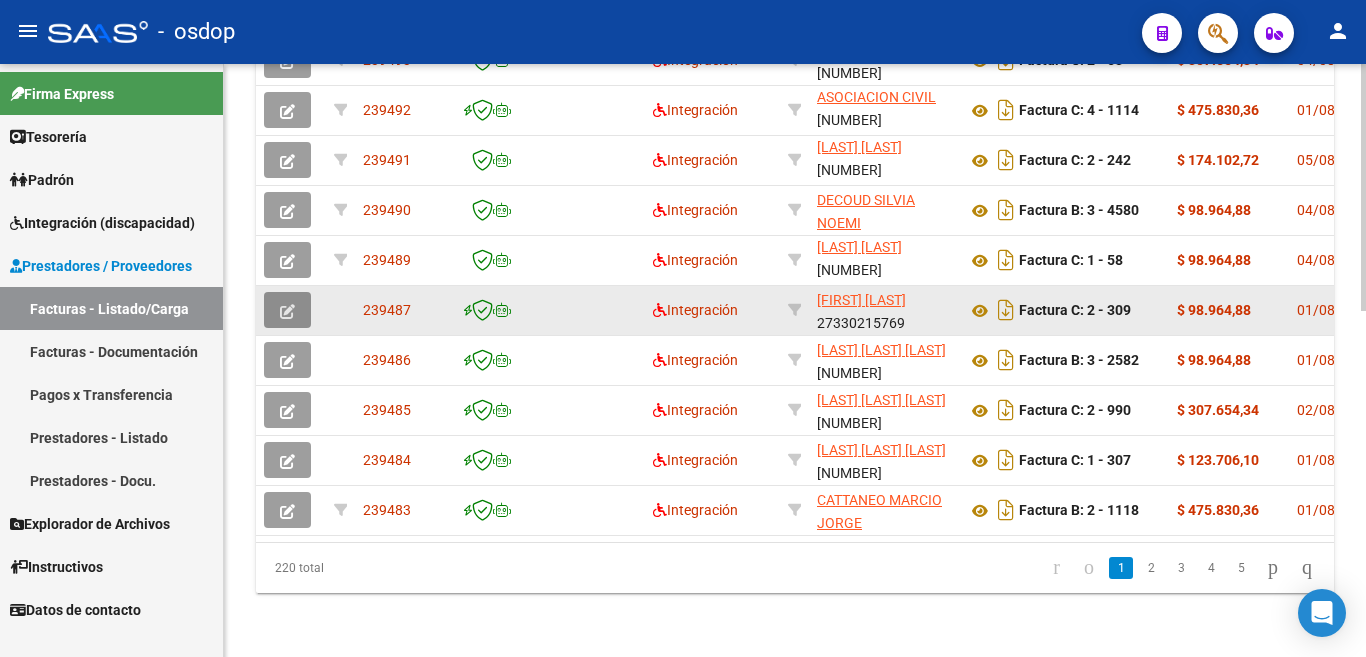 click 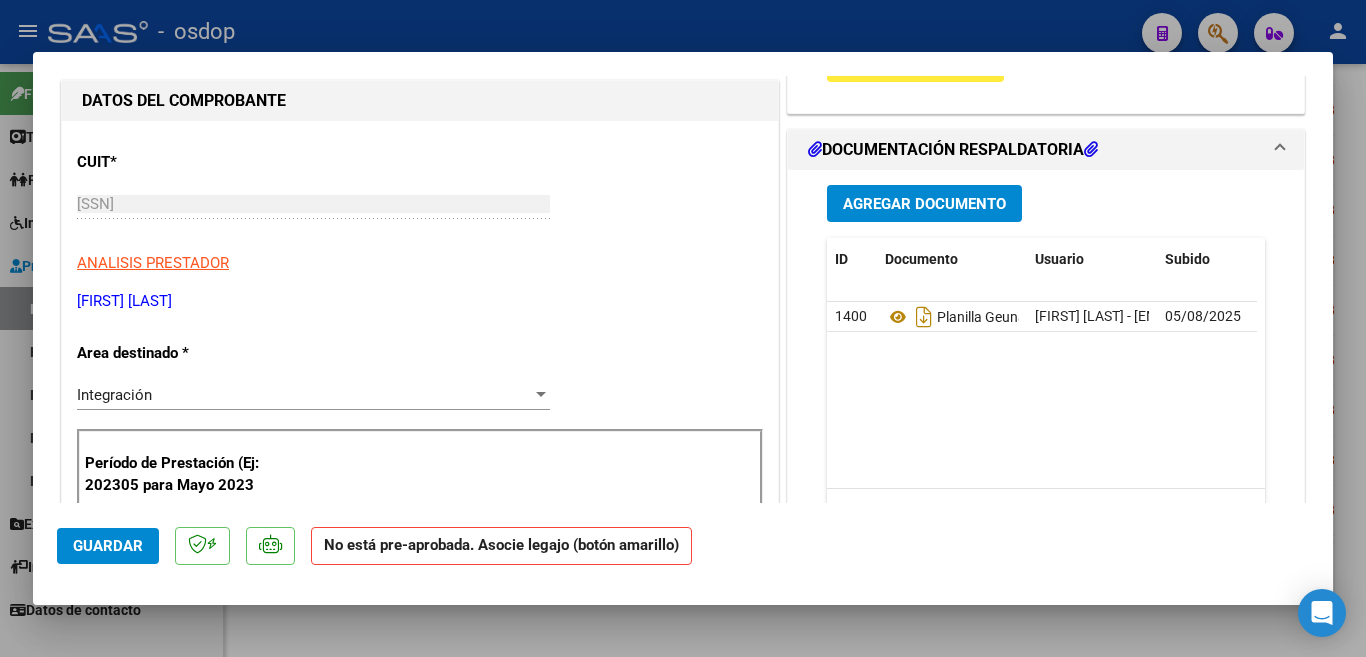 scroll, scrollTop: 0, scrollLeft: 0, axis: both 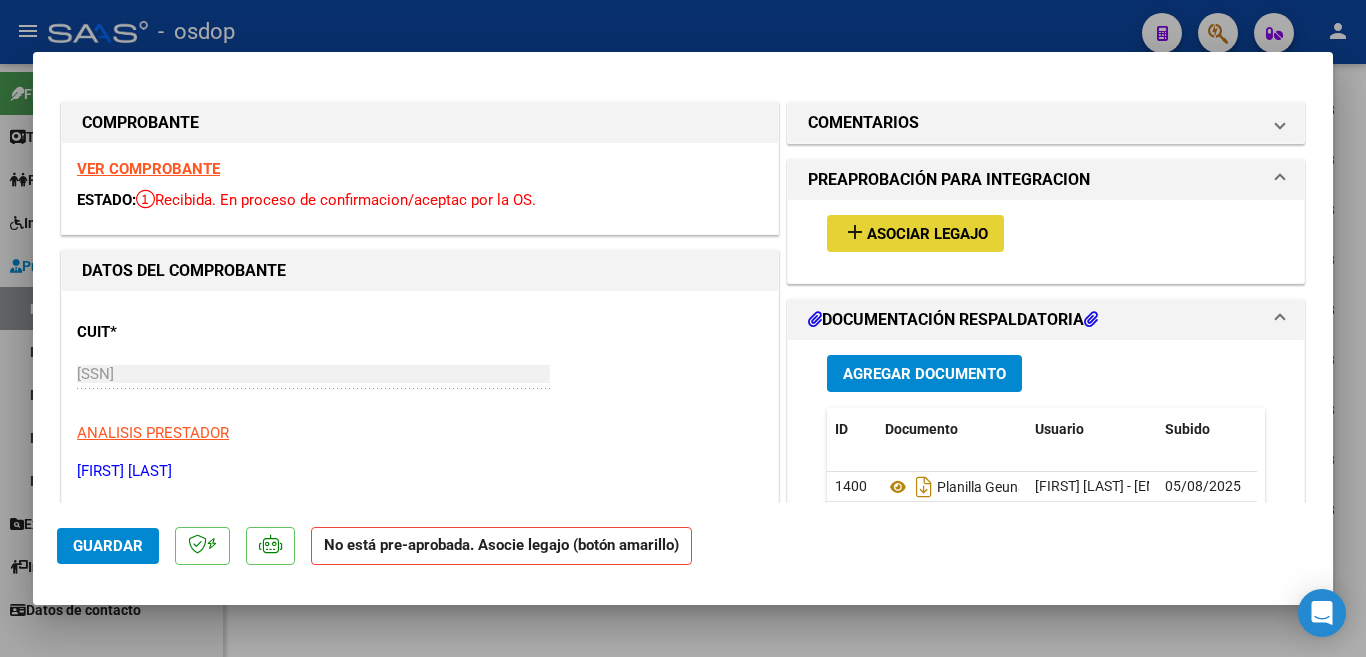 click on "add" at bounding box center (855, 232) 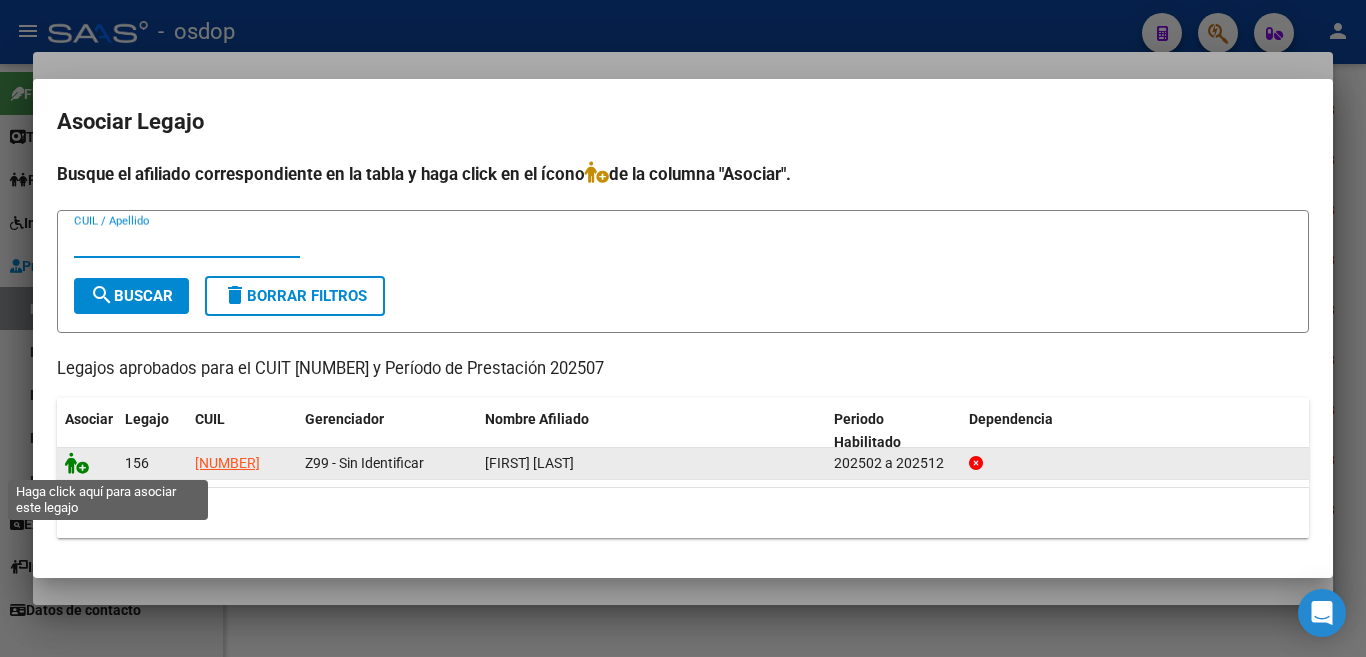 click 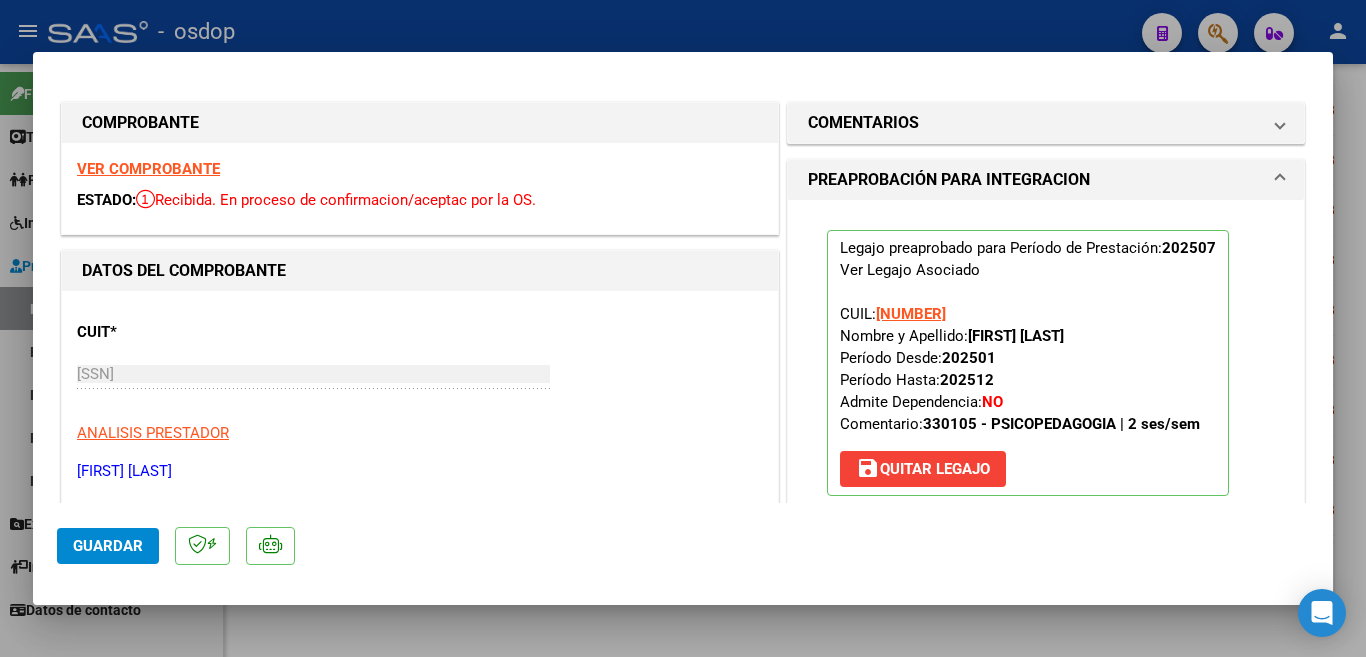 click on "Guardar" 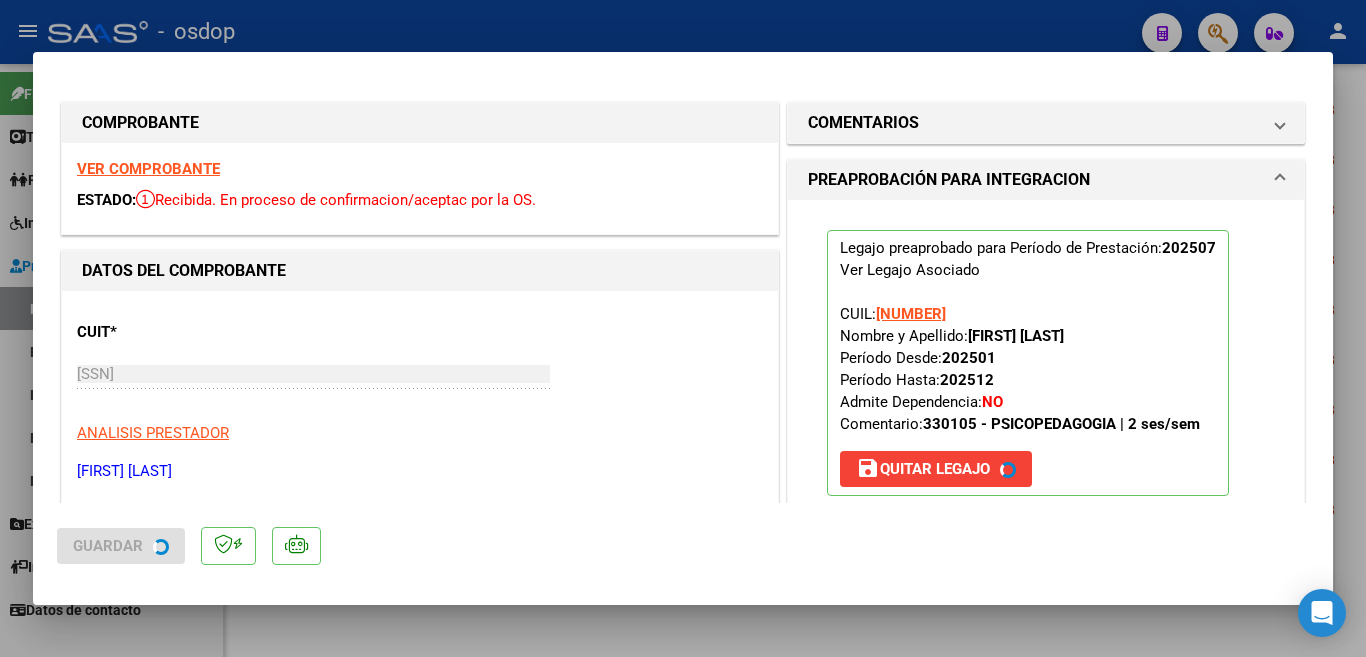 click at bounding box center (683, 328) 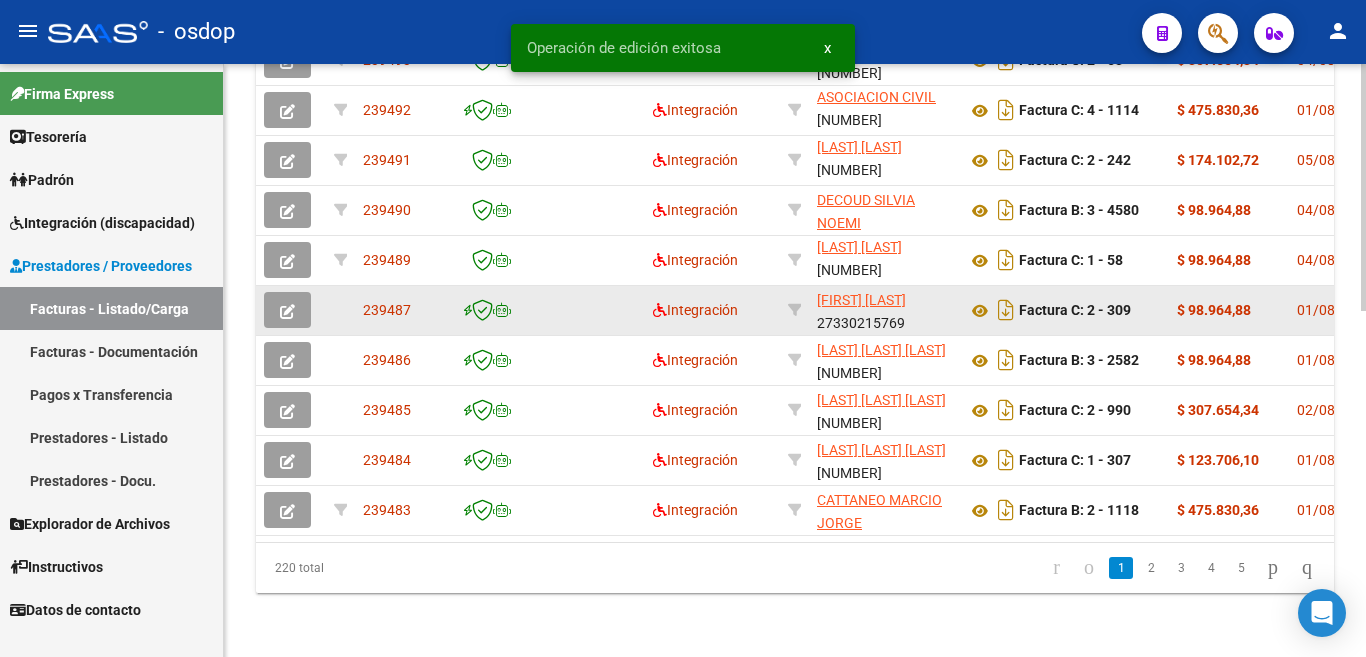 click on "239487" 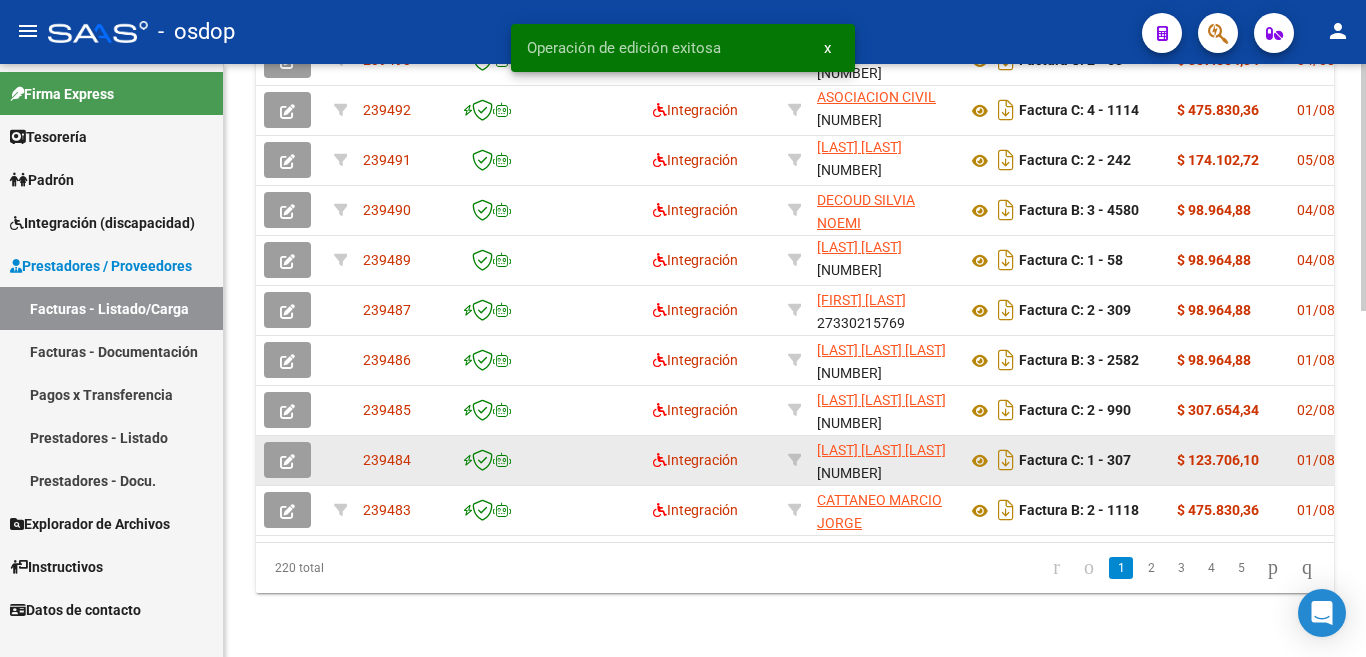 copy on "239487" 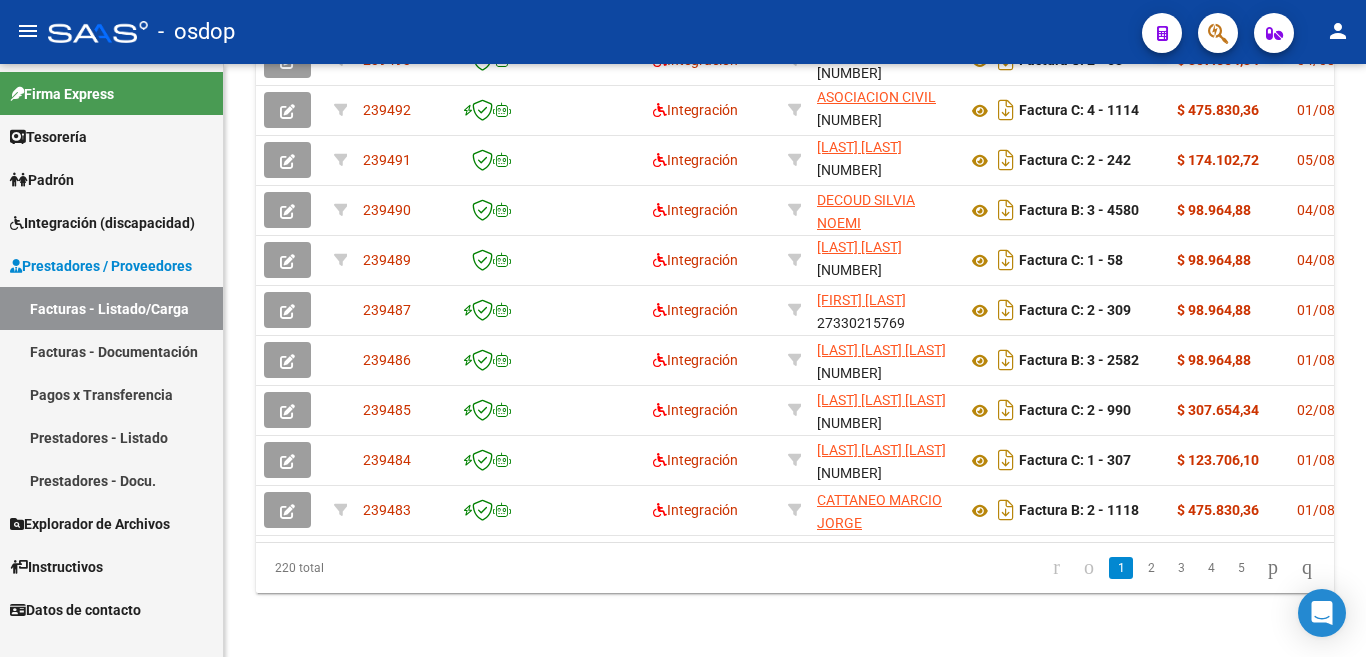 click on "Facturas - Listado/Carga" at bounding box center [111, 308] 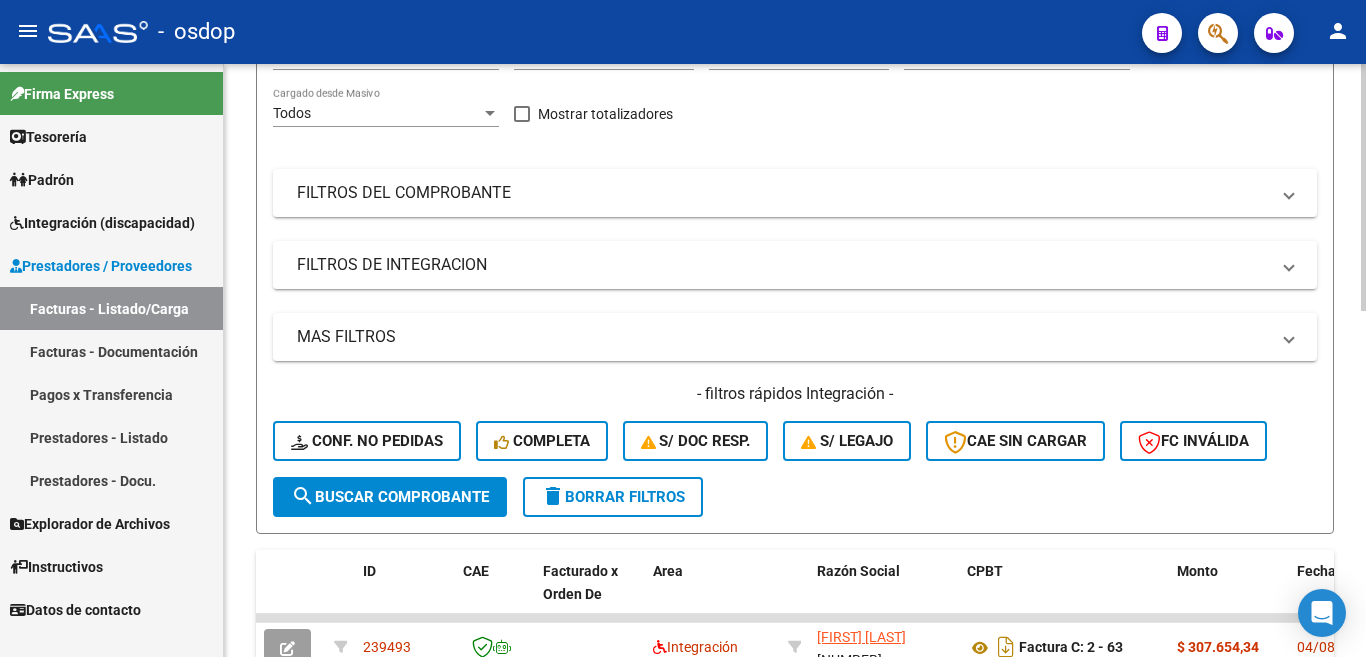 scroll, scrollTop: 0, scrollLeft: 0, axis: both 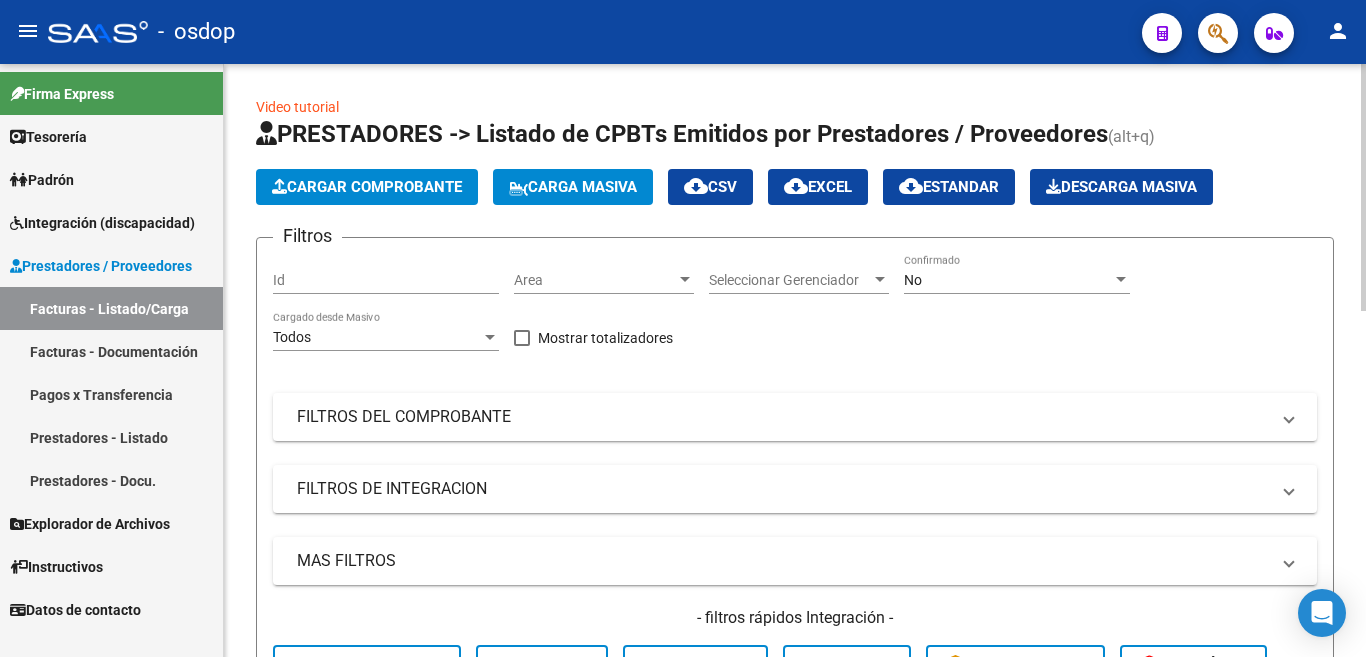 click on "Cargar Comprobante" 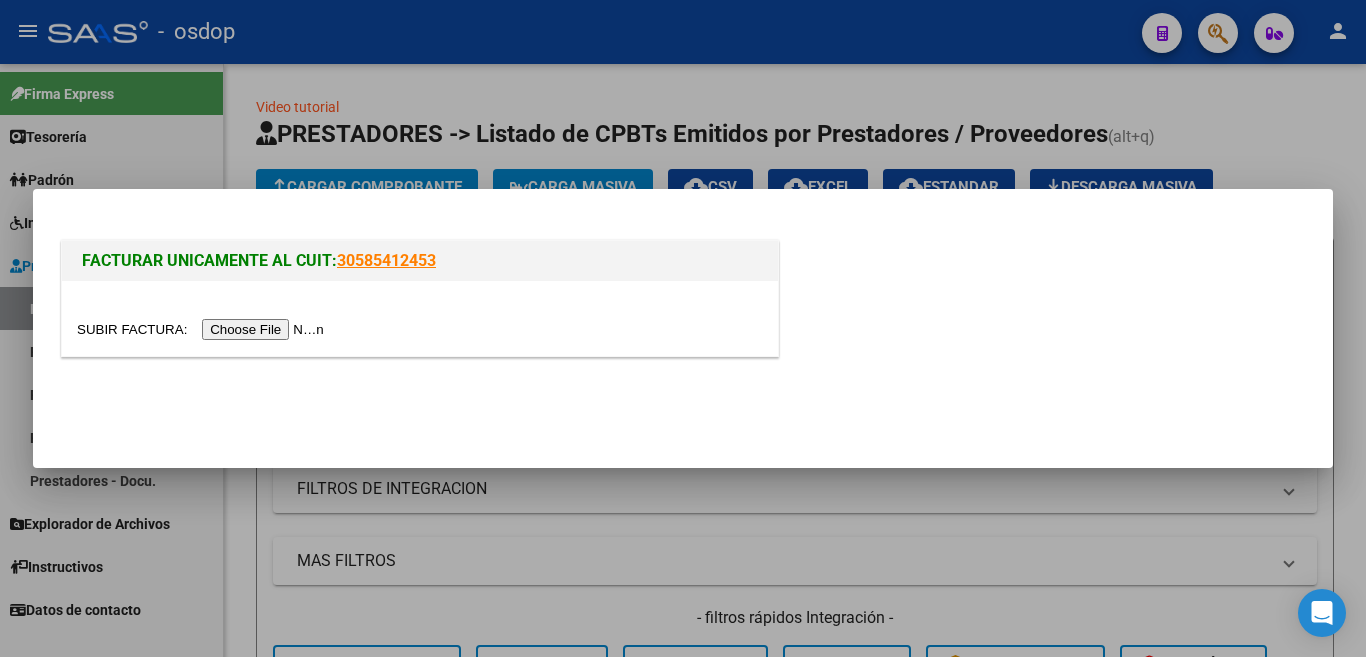 click at bounding box center (203, 329) 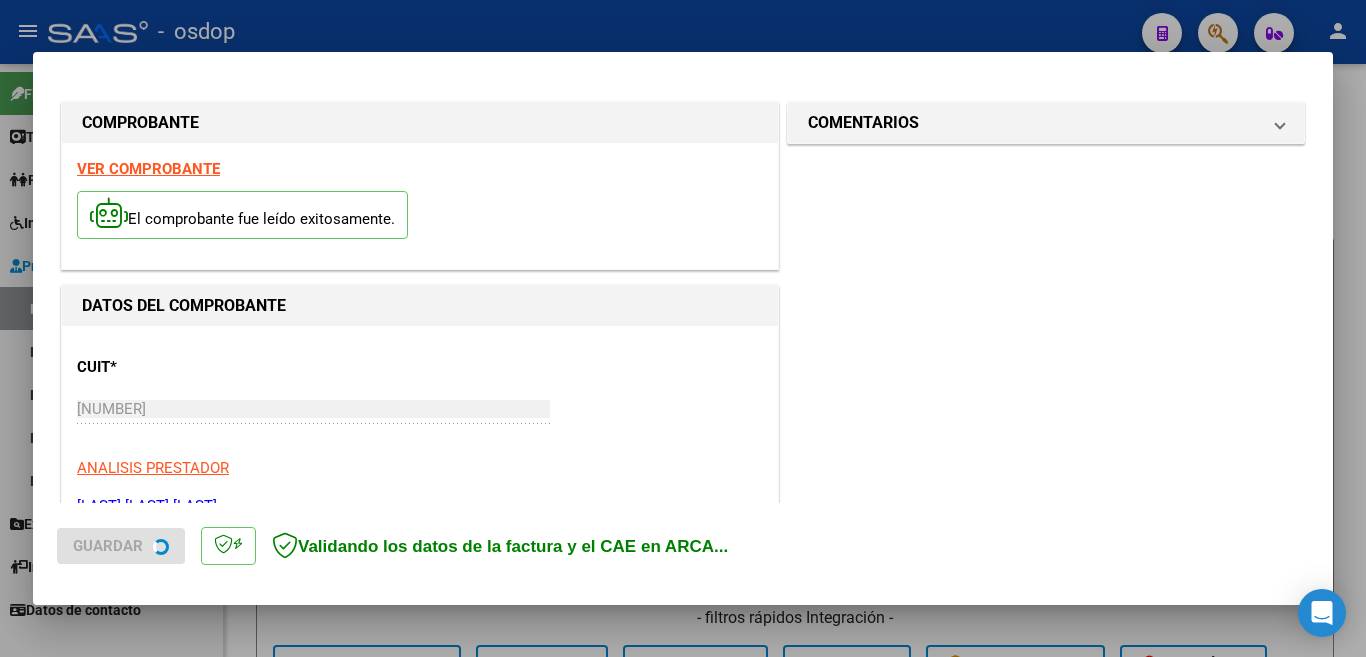 scroll, scrollTop: 300, scrollLeft: 0, axis: vertical 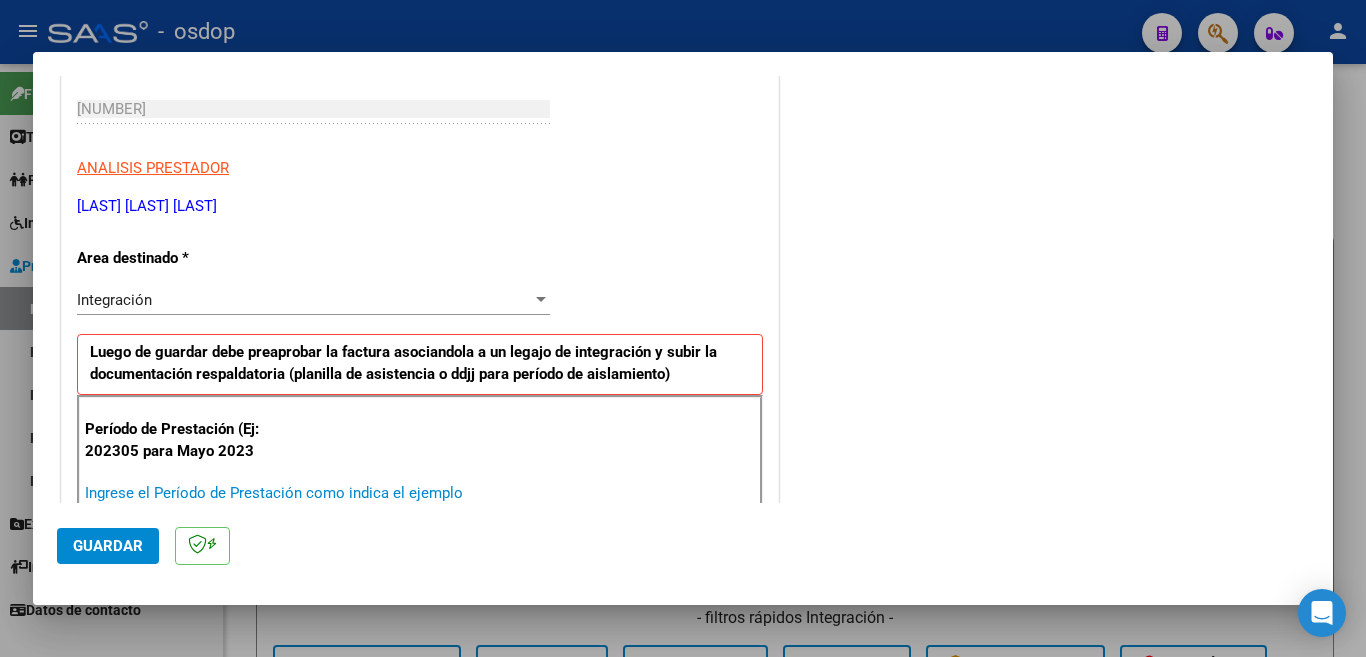 click on "Ingrese el Período de Prestación como indica el ejemplo" at bounding box center (316, 493) 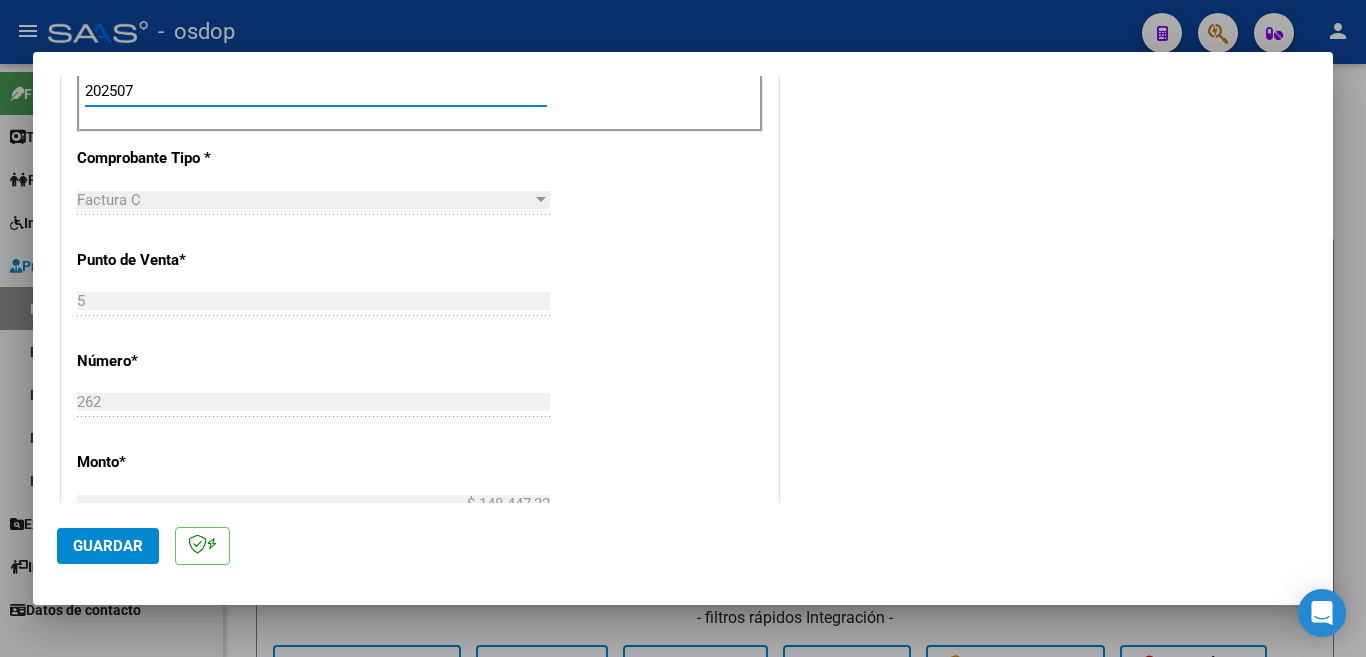 scroll, scrollTop: 800, scrollLeft: 0, axis: vertical 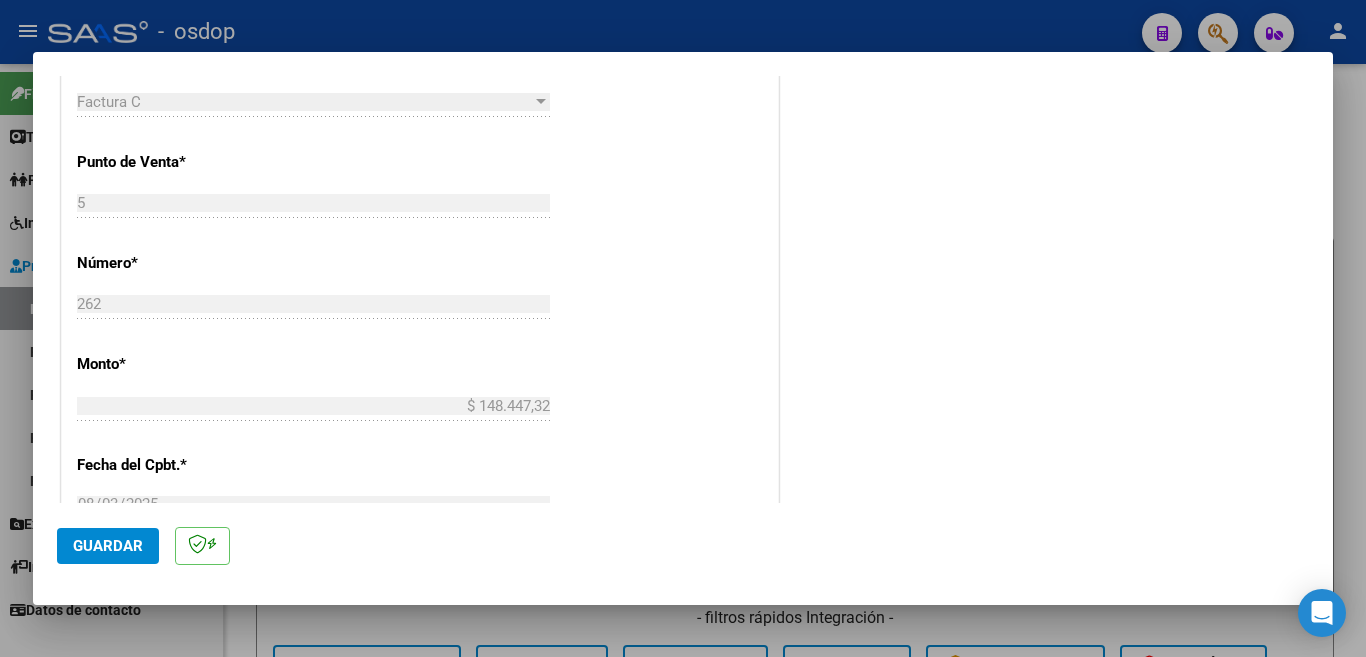 type on "202507" 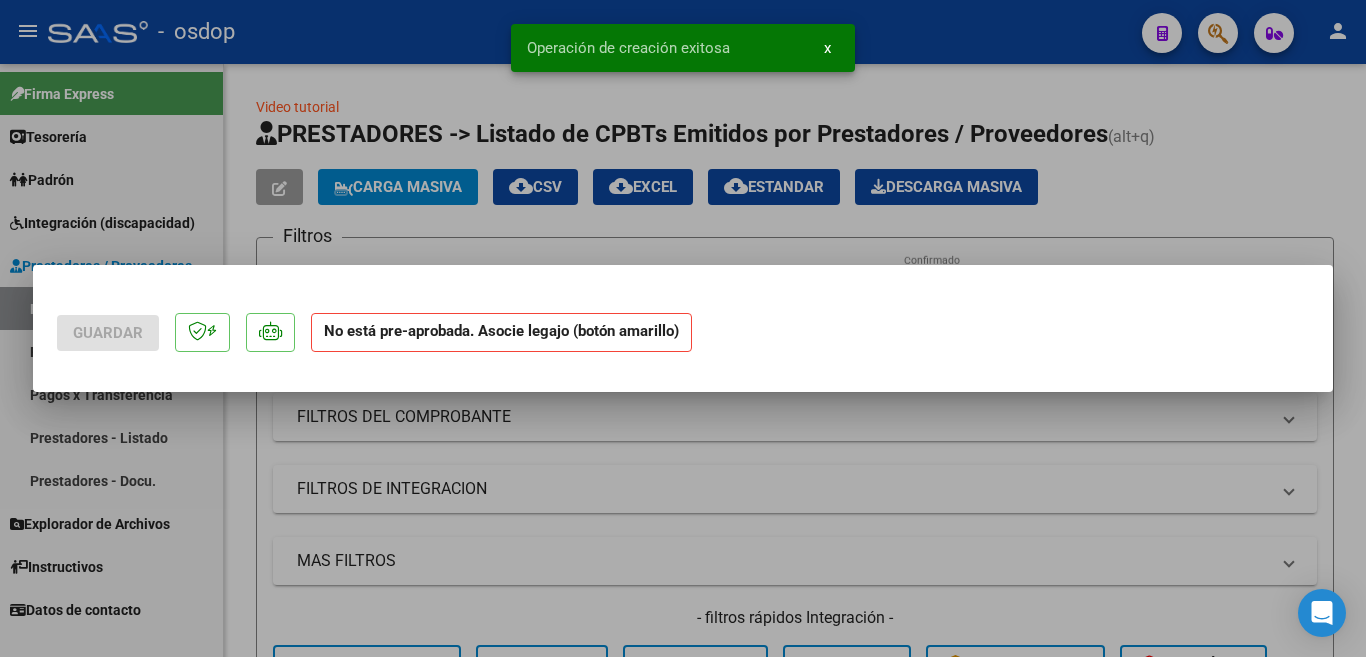 scroll, scrollTop: 0, scrollLeft: 0, axis: both 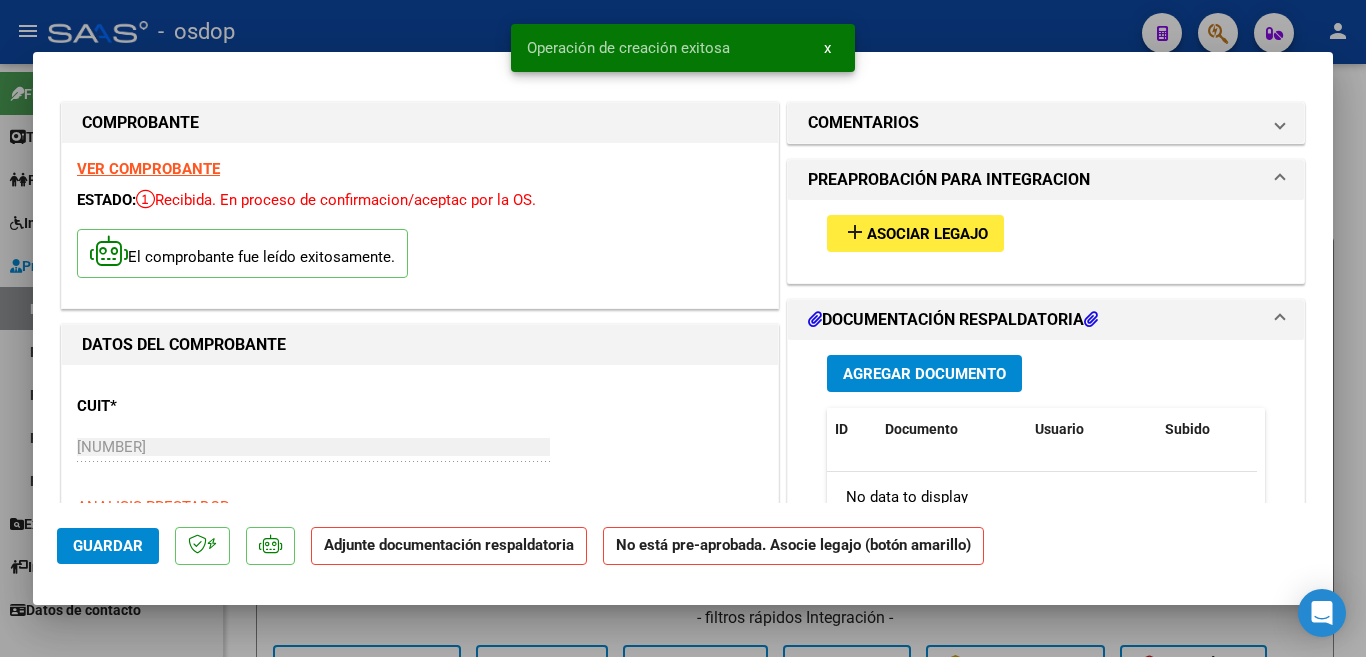 click on "Asociar Legajo" at bounding box center [927, 234] 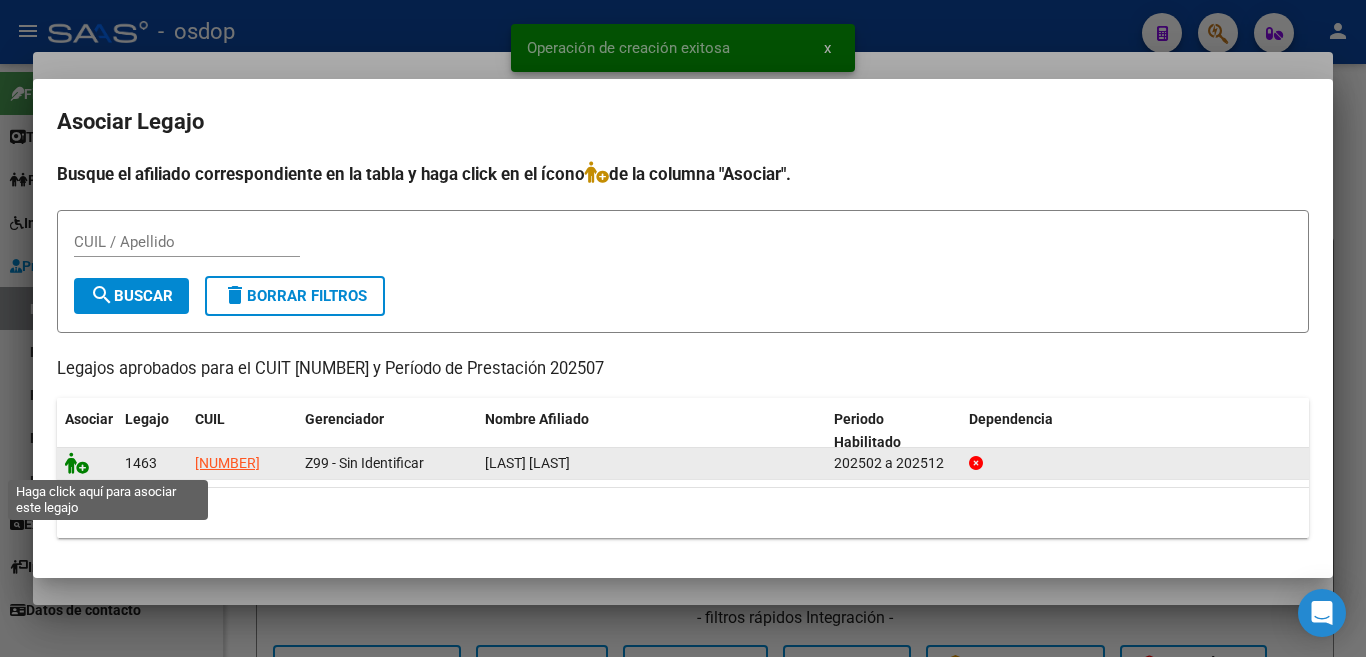 click 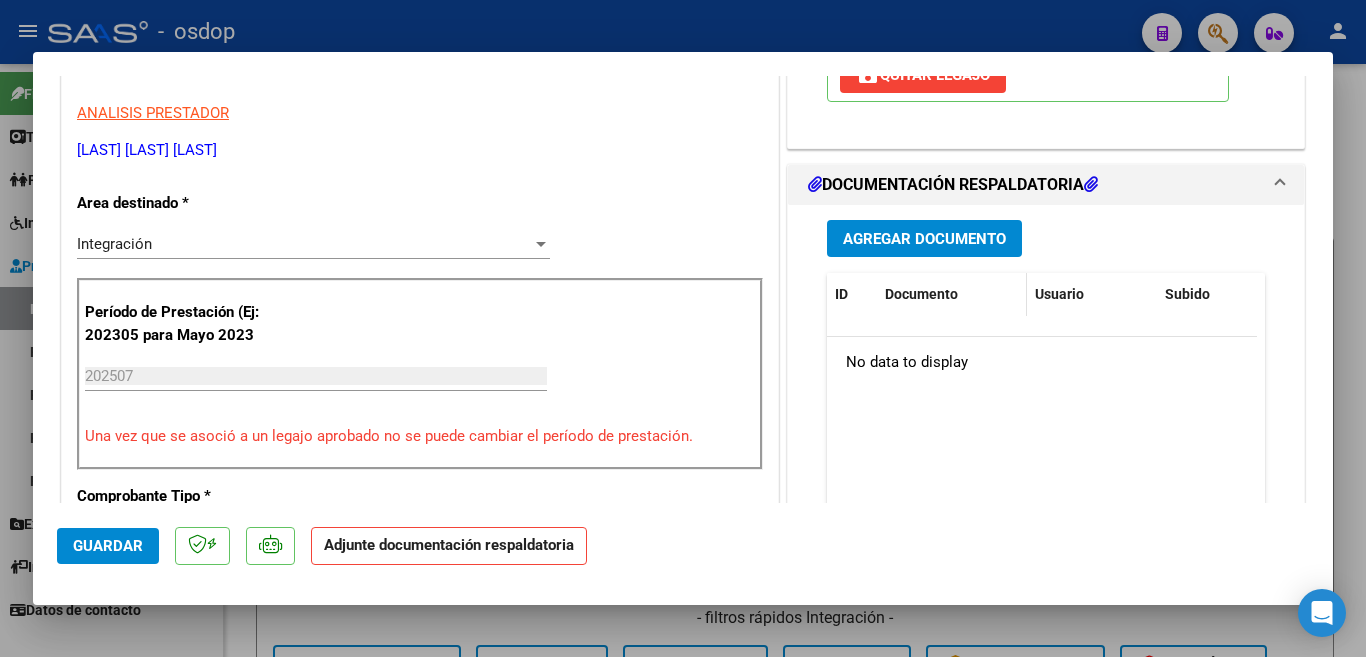 scroll, scrollTop: 400, scrollLeft: 0, axis: vertical 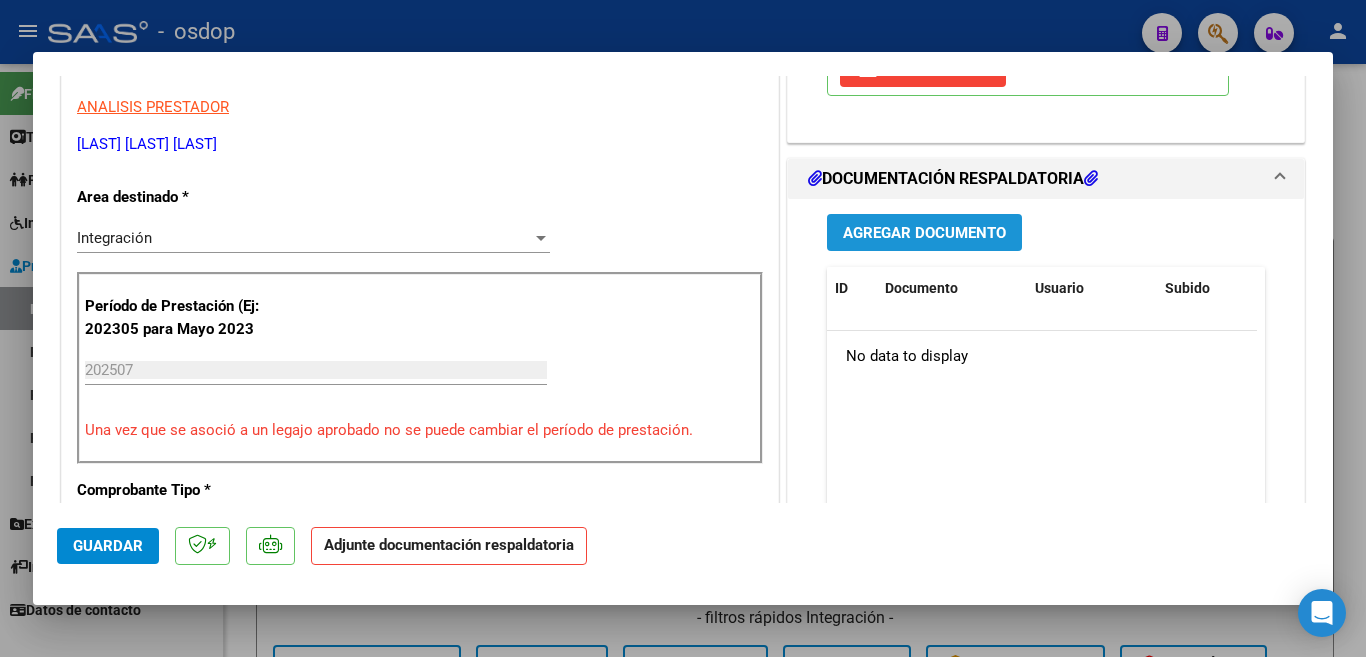 click on "Agregar Documento" at bounding box center (924, 233) 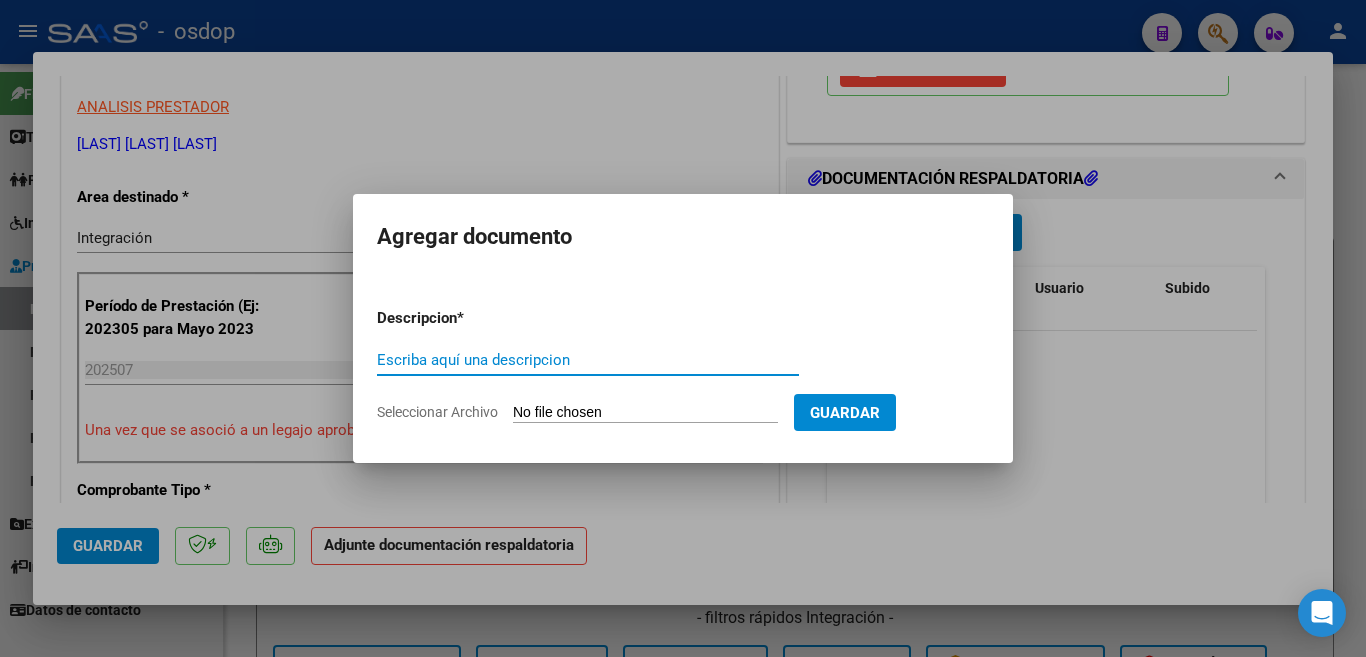 click on "Escriba aquí una descripcion" at bounding box center (588, 360) 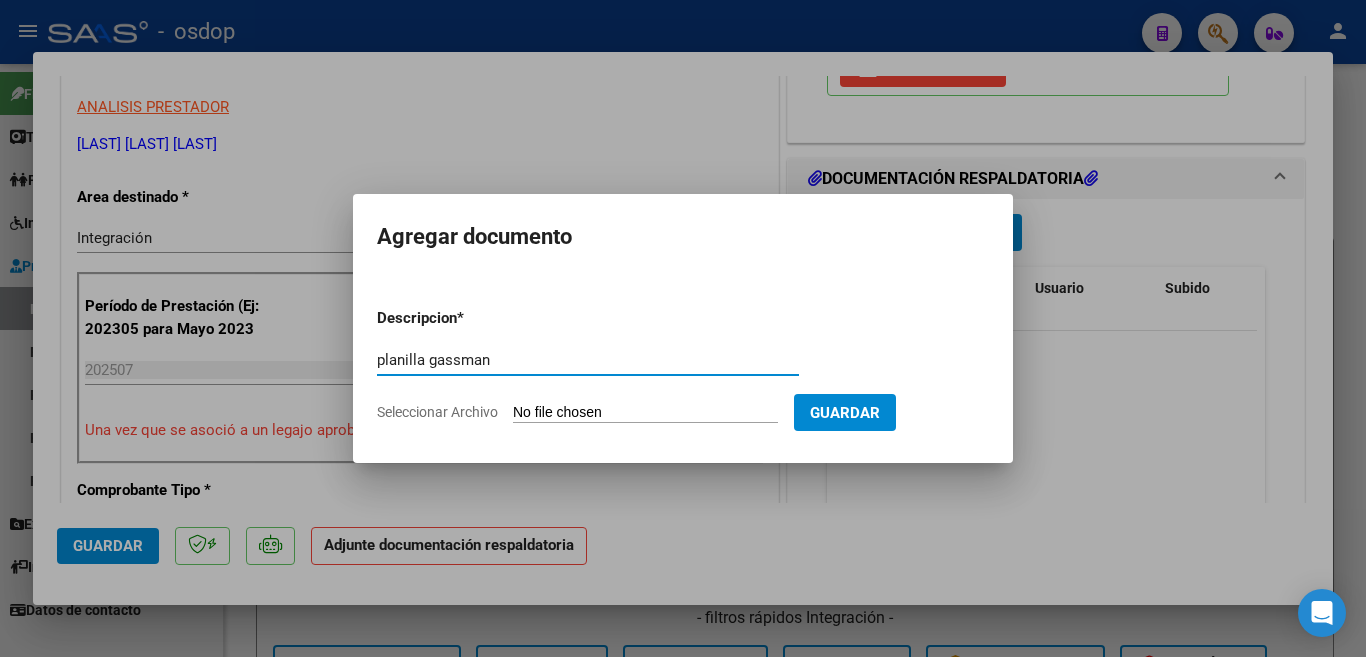 type on "planilla gassman" 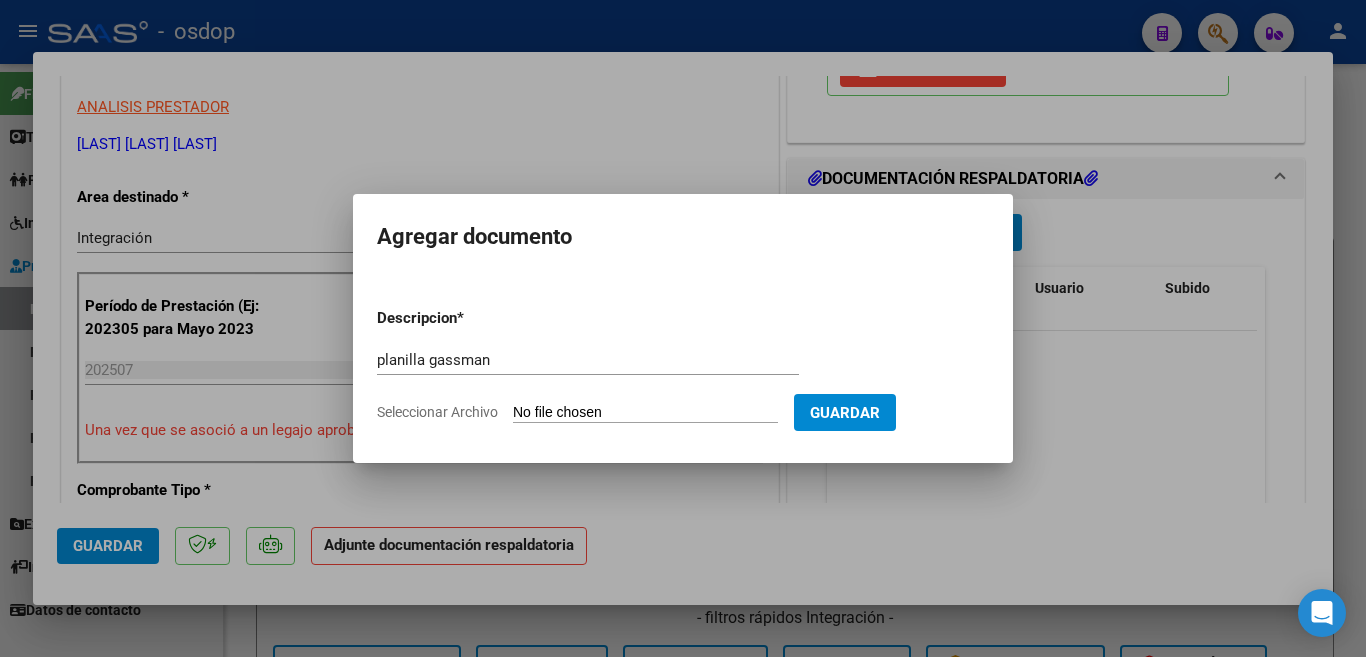 click on "Descripcion  *   planilla [LAST] Escriba aquí una descripcion  Seleccionar Archivo Guardar" at bounding box center (683, 365) 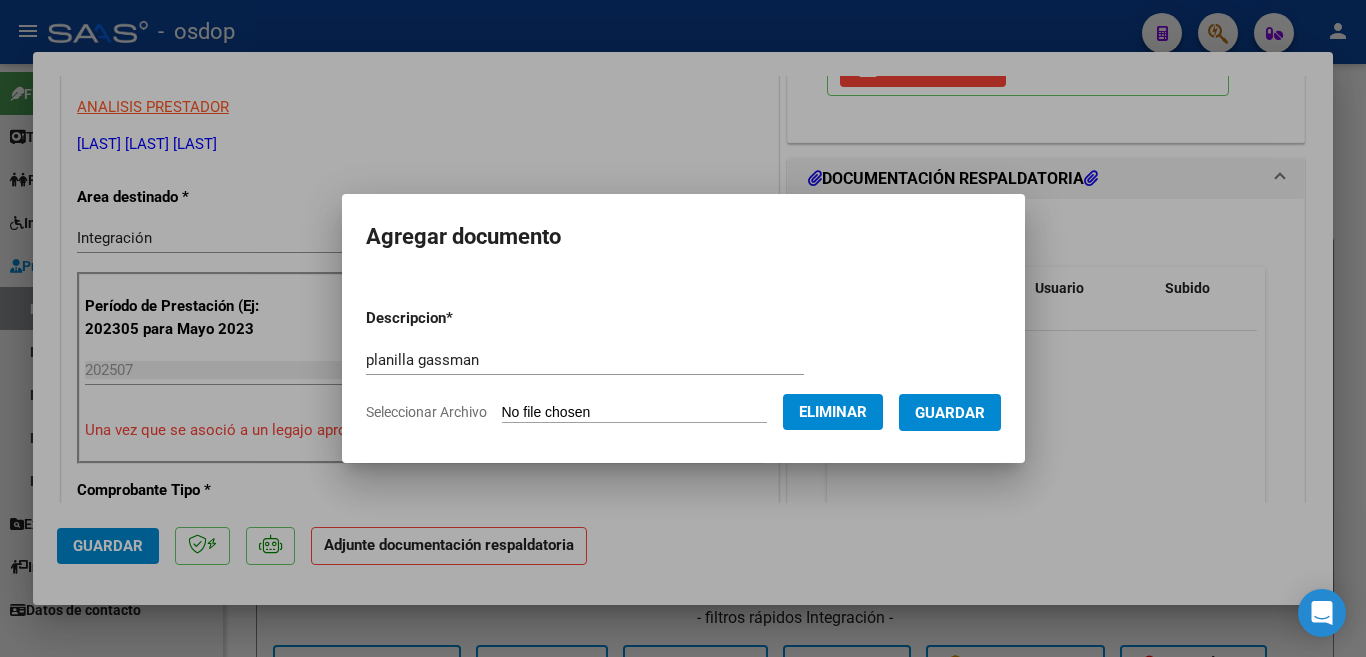 click on "Guardar" at bounding box center (950, 413) 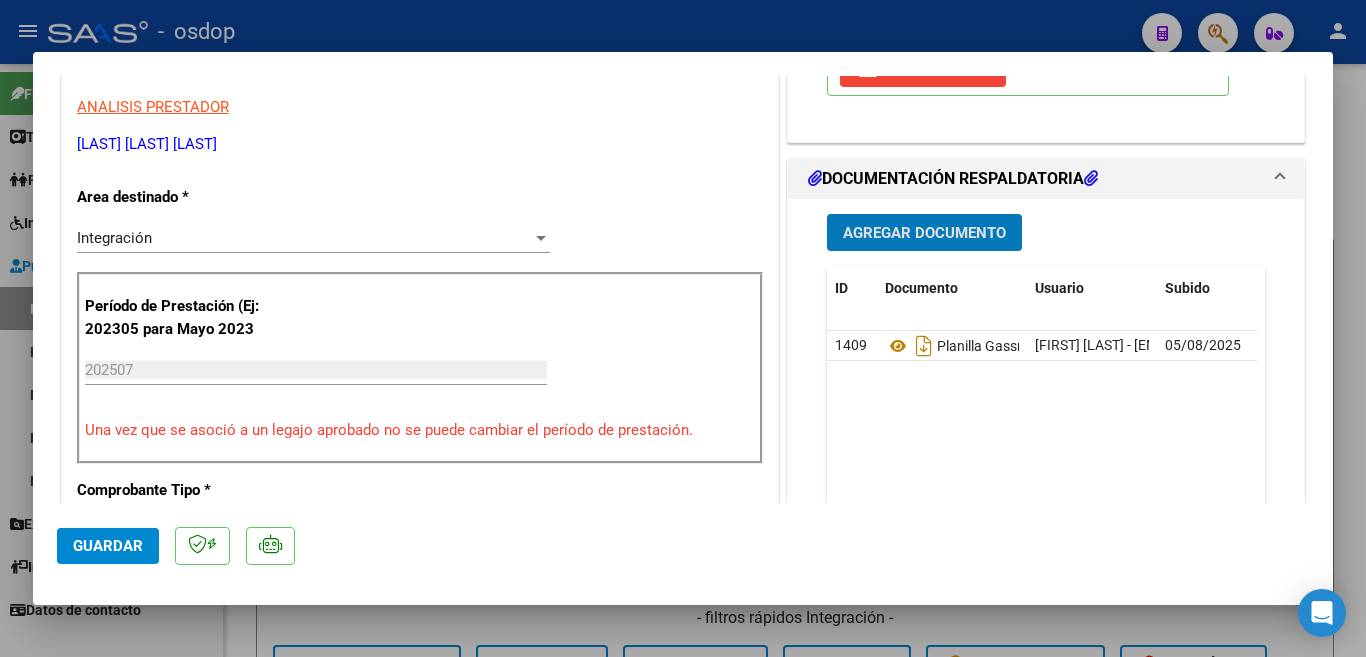 click on "Guardar" 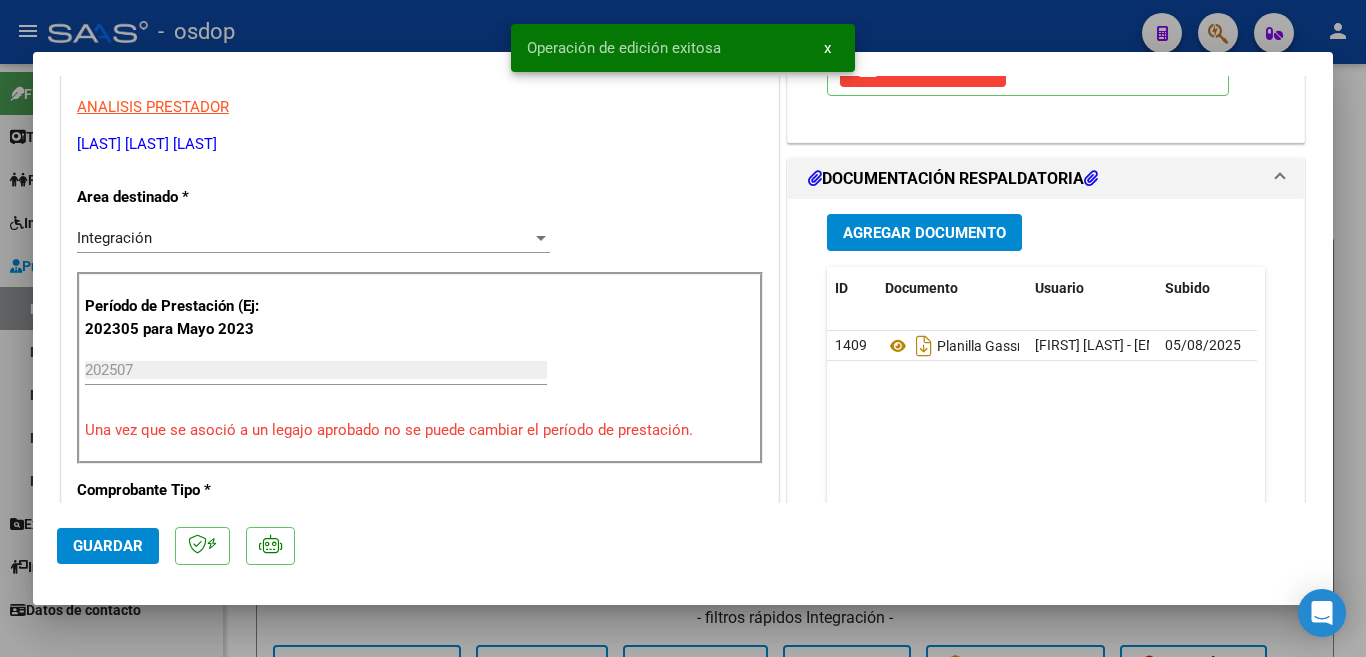 click at bounding box center (683, 328) 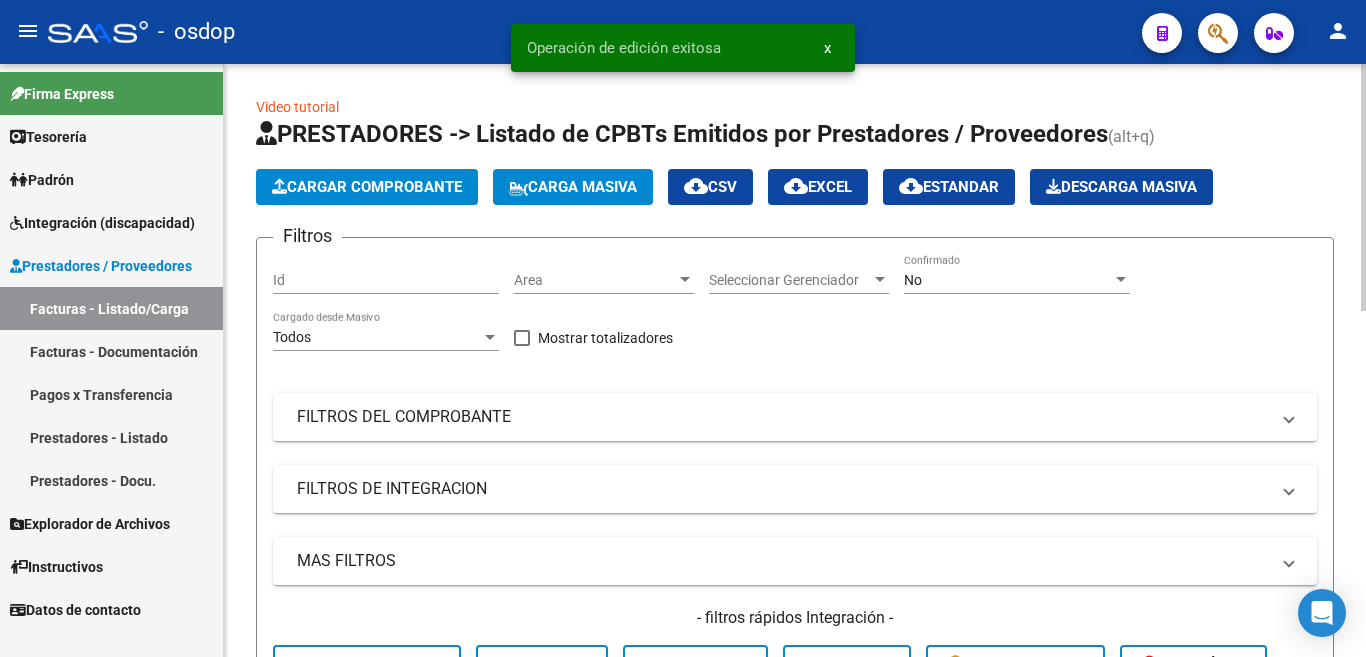 scroll, scrollTop: 3, scrollLeft: 0, axis: vertical 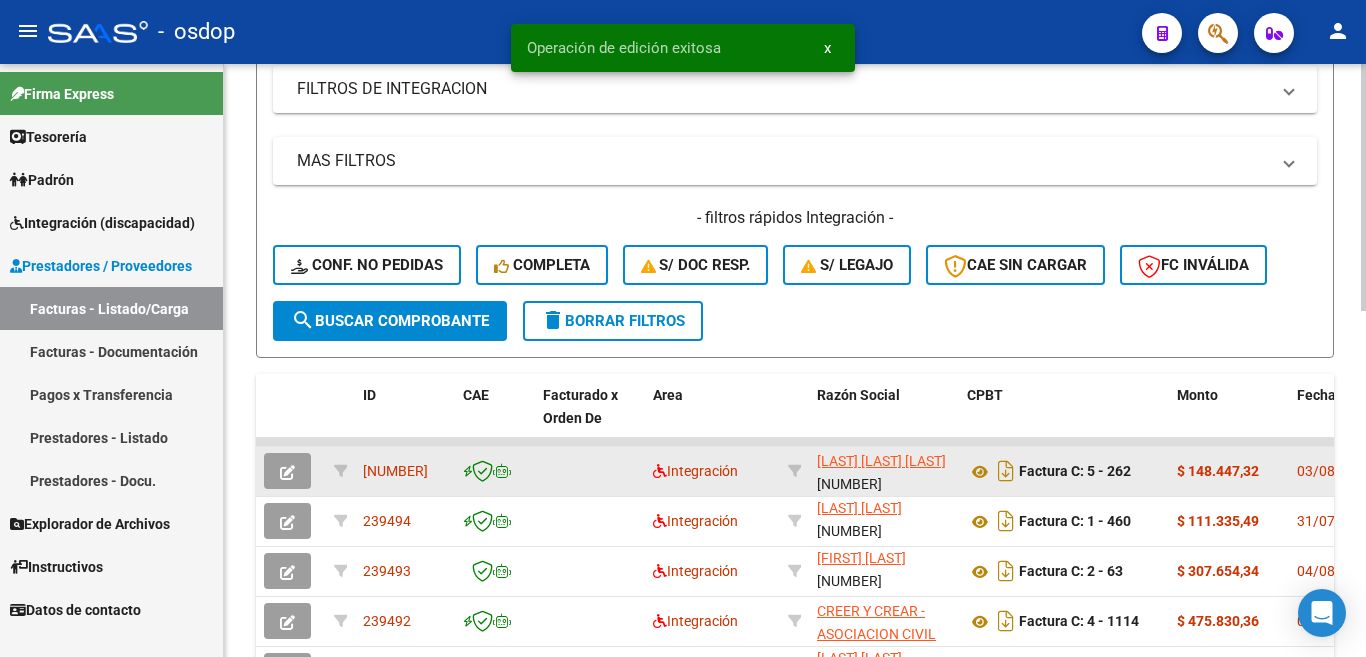 click on "[NUMBER]" 